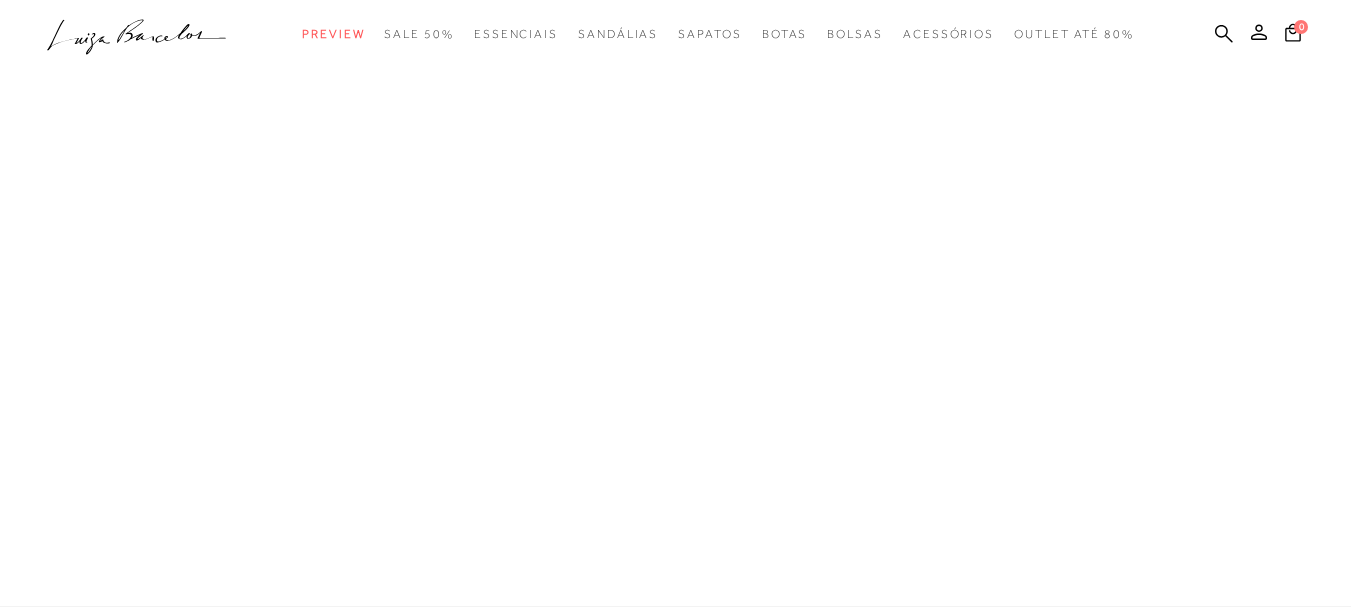 scroll, scrollTop: 0, scrollLeft: 0, axis: both 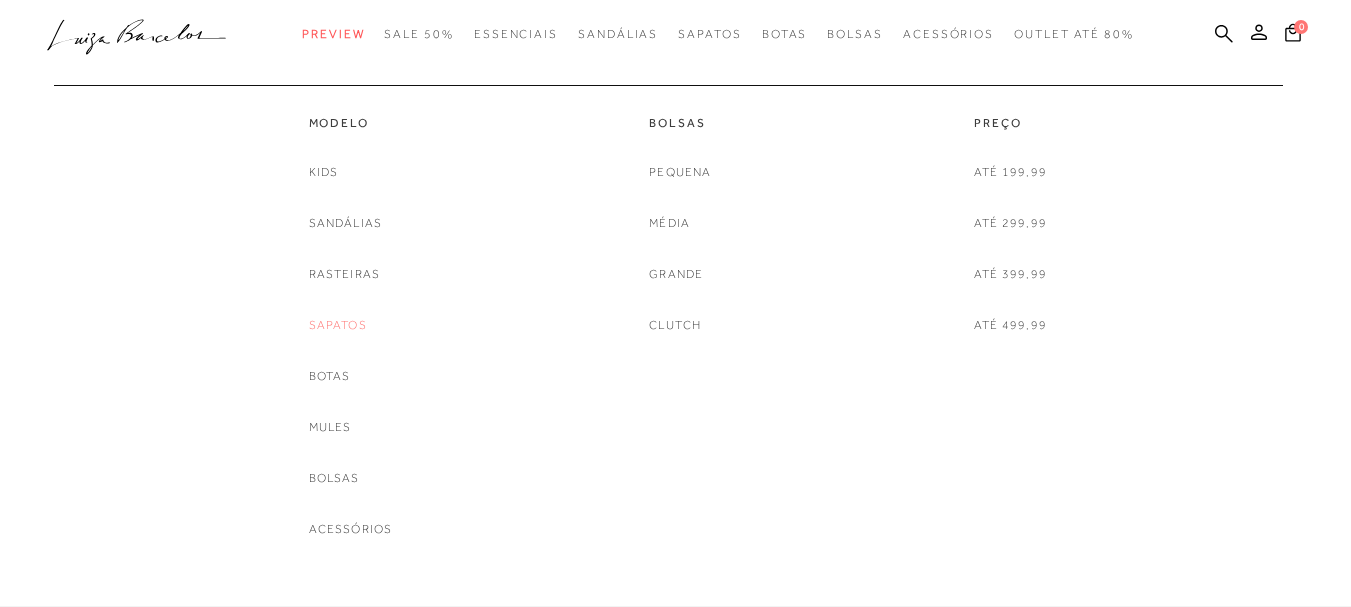 click on "Sapatos" at bounding box center [338, 325] 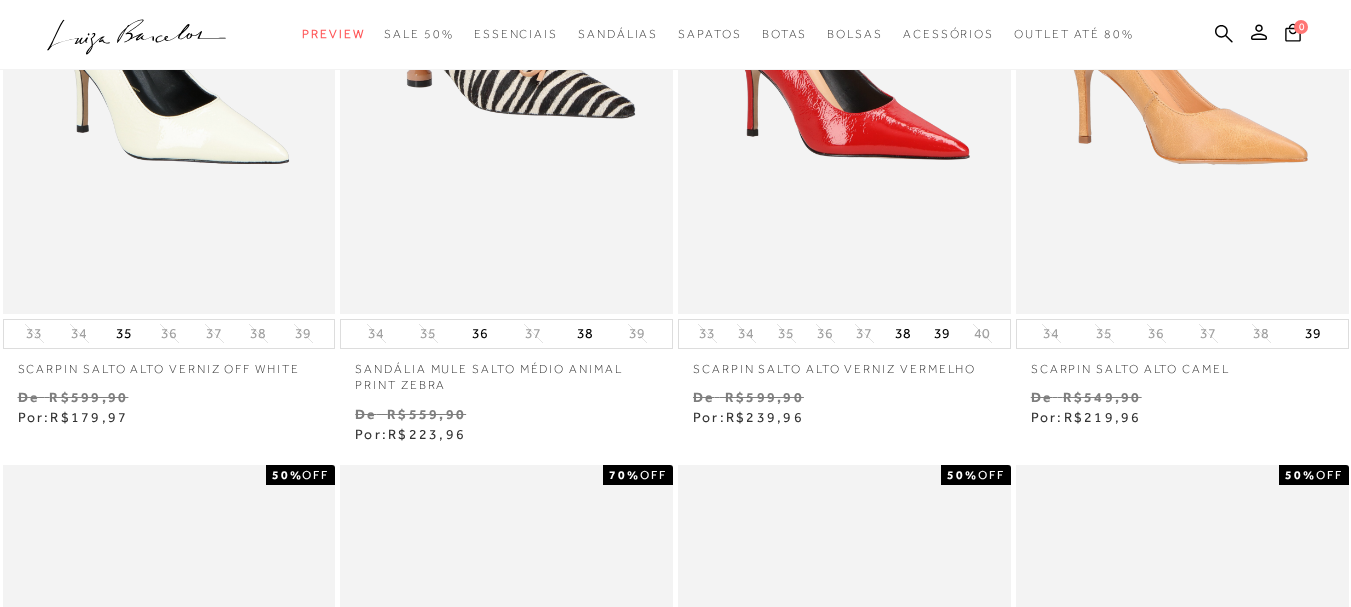 scroll, scrollTop: 0, scrollLeft: 0, axis: both 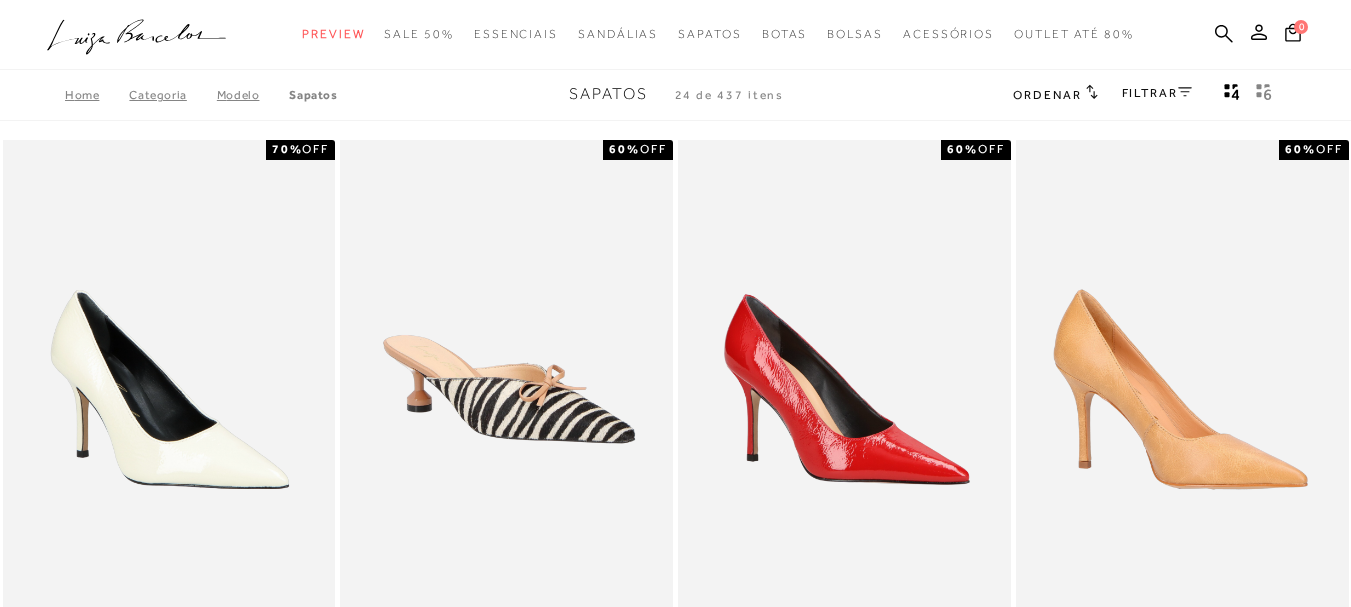 click on "FILTRAR" at bounding box center [1157, 93] 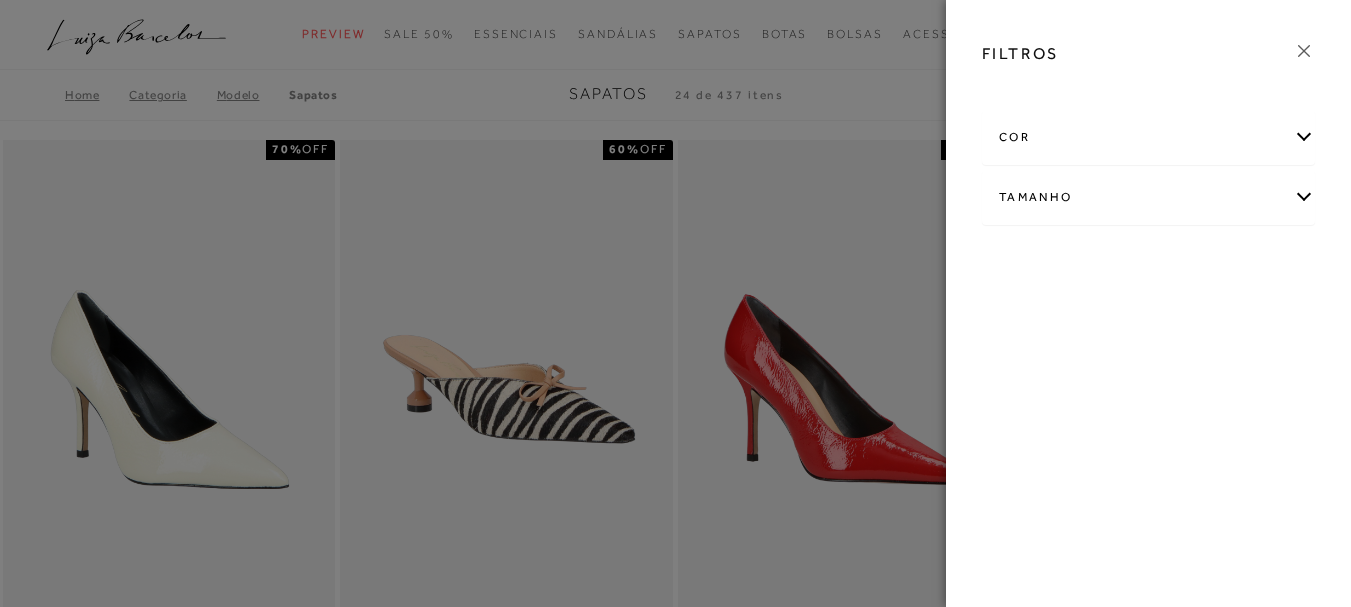 click on "Tamanho" at bounding box center (1148, 197) 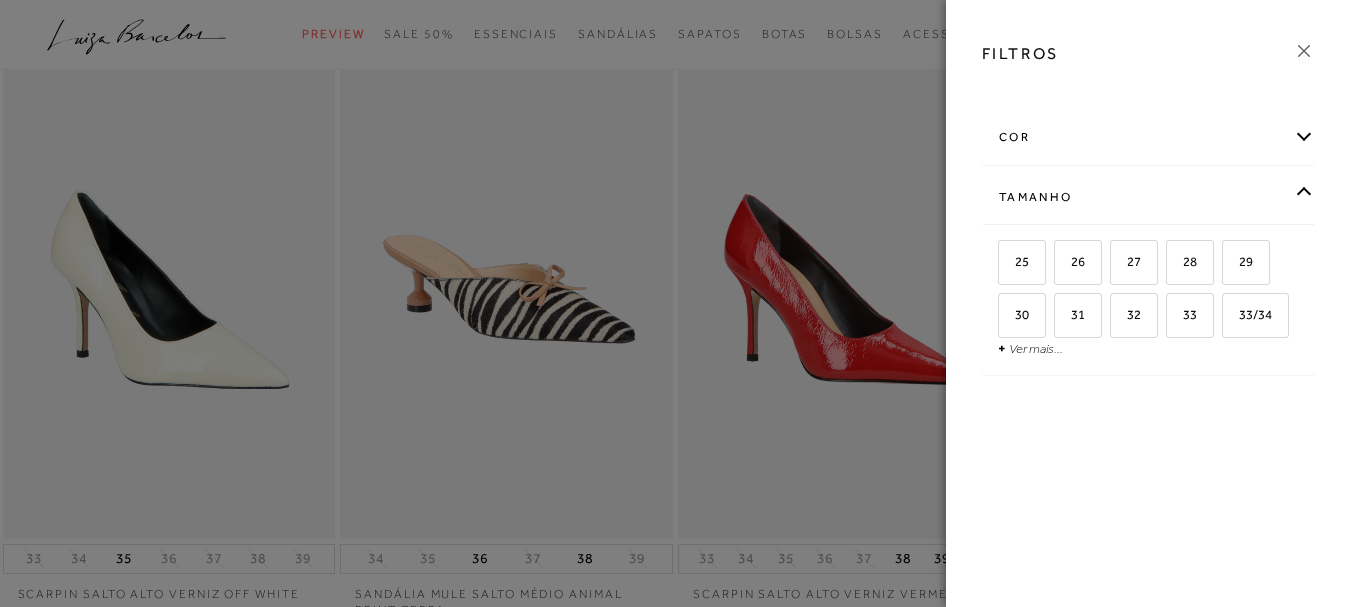 scroll, scrollTop: 0, scrollLeft: 0, axis: both 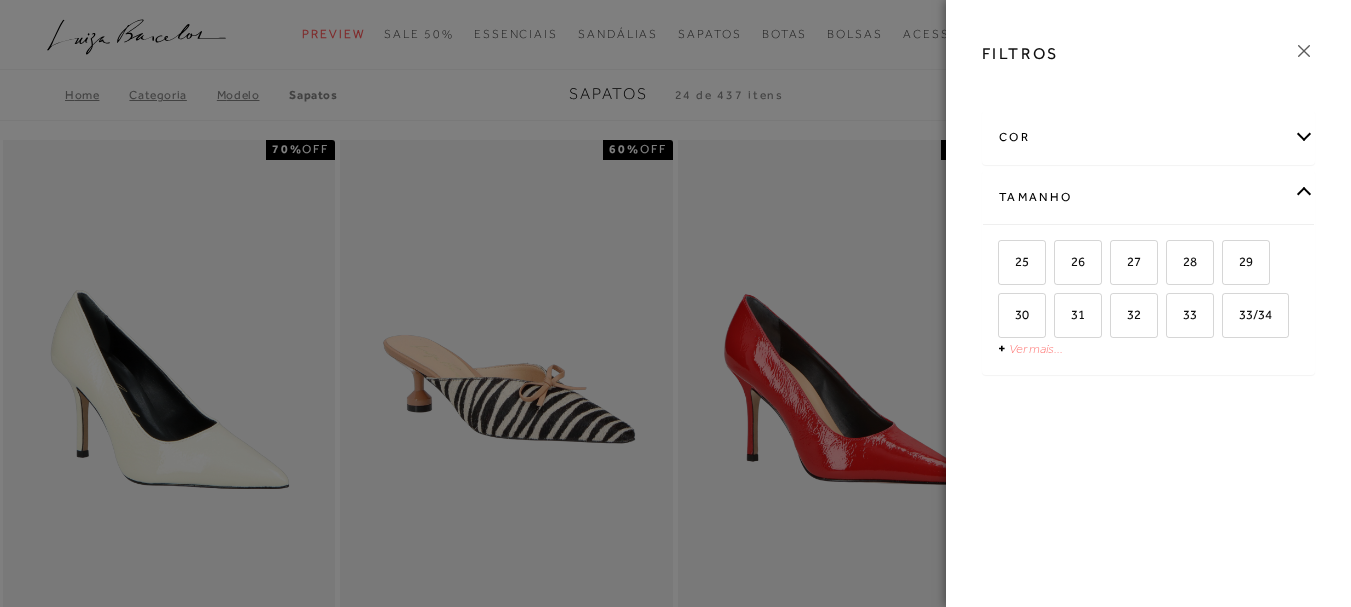 click on "Ver mais..." at bounding box center (1036, 348) 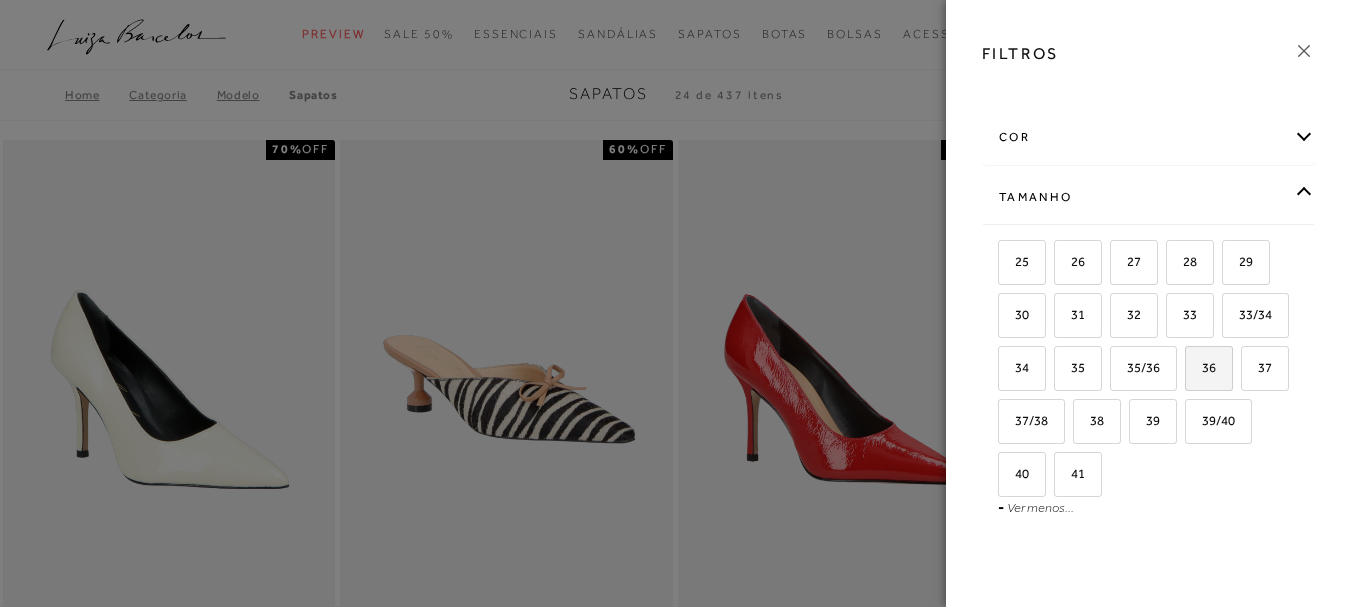 click on "36" at bounding box center (1209, 368) 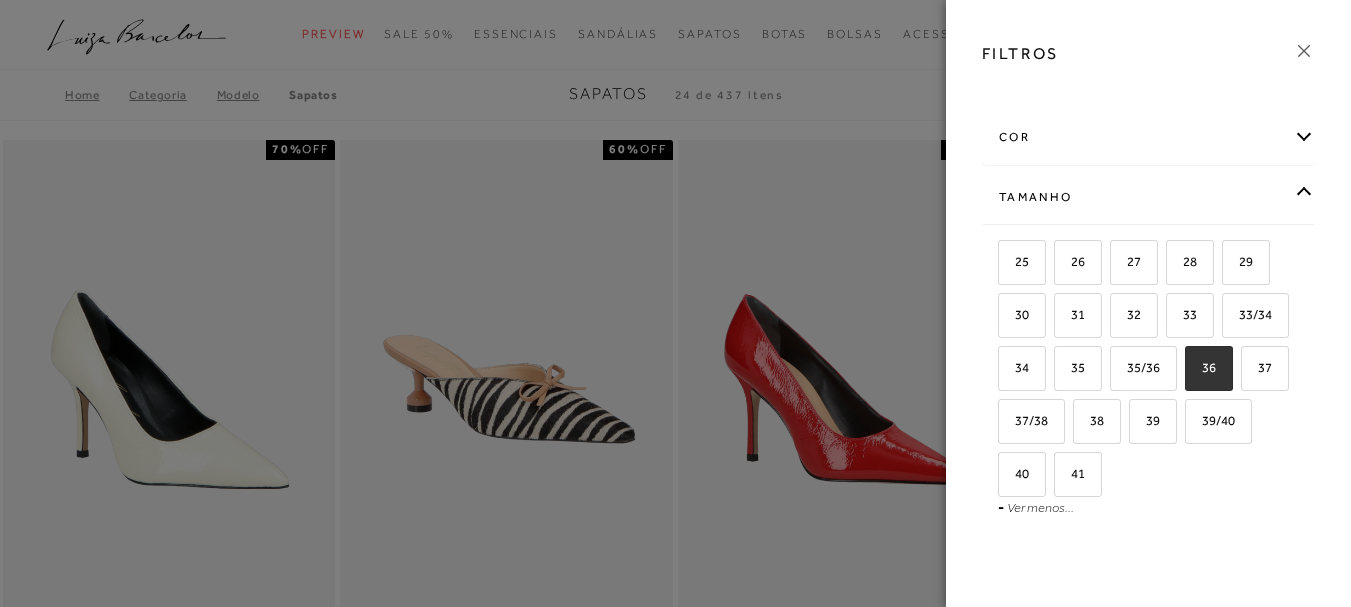checkbox on "true" 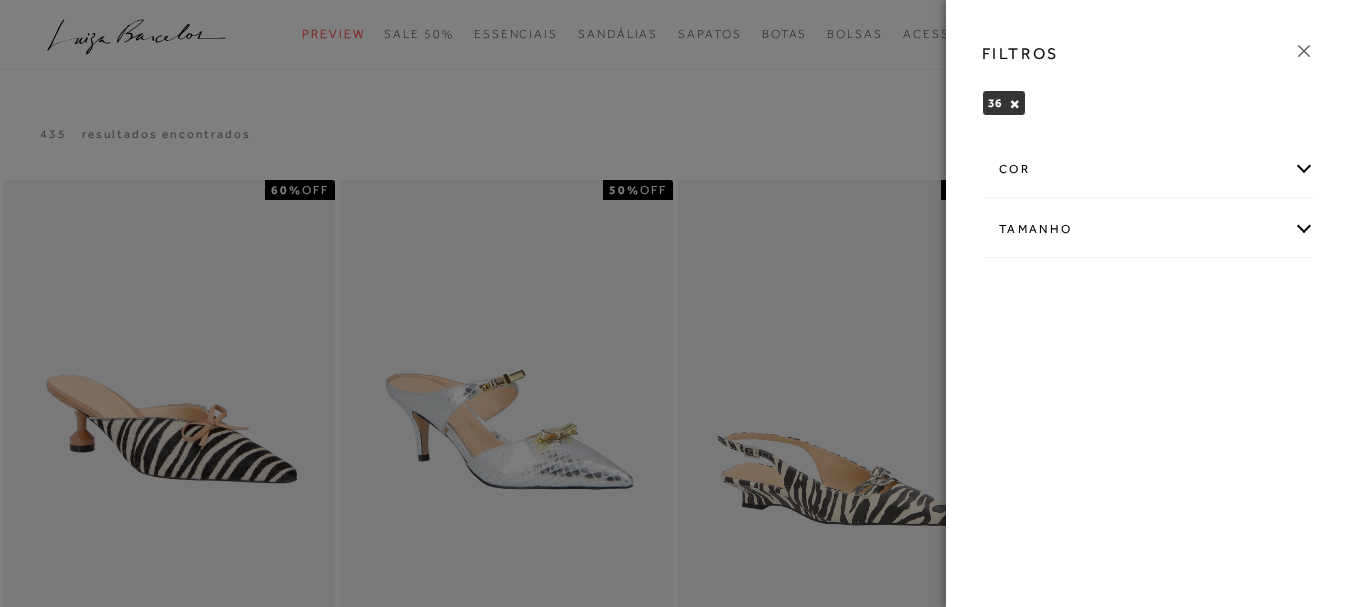 click 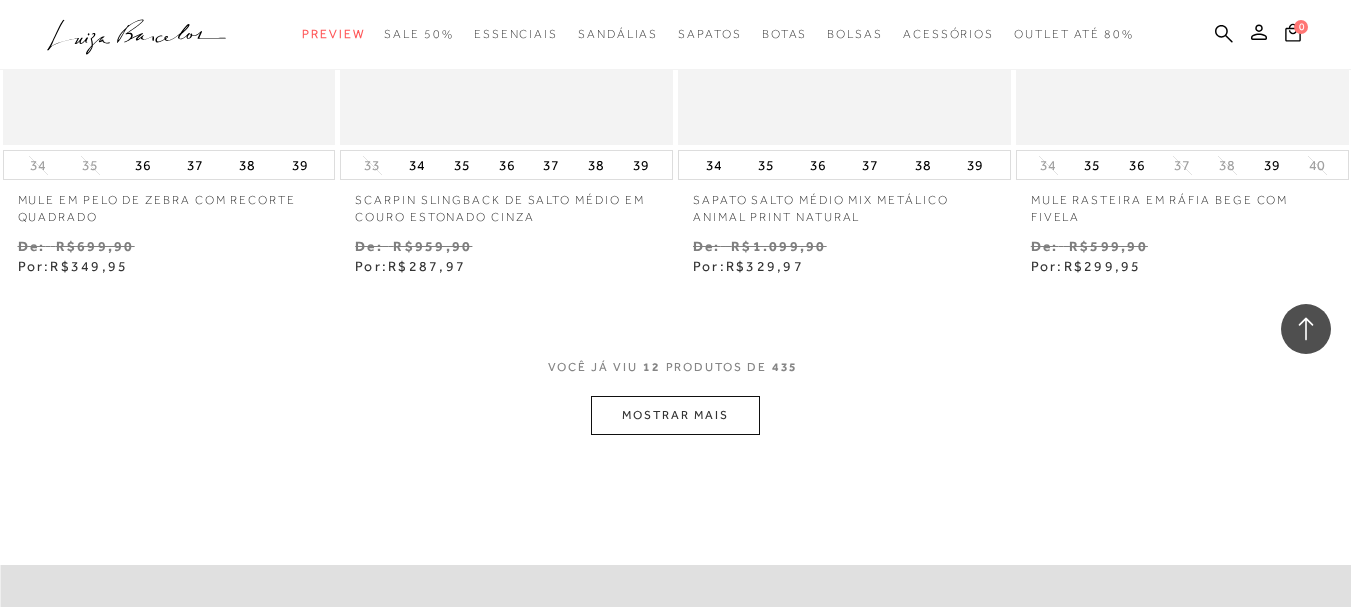 scroll, scrollTop: 1900, scrollLeft: 0, axis: vertical 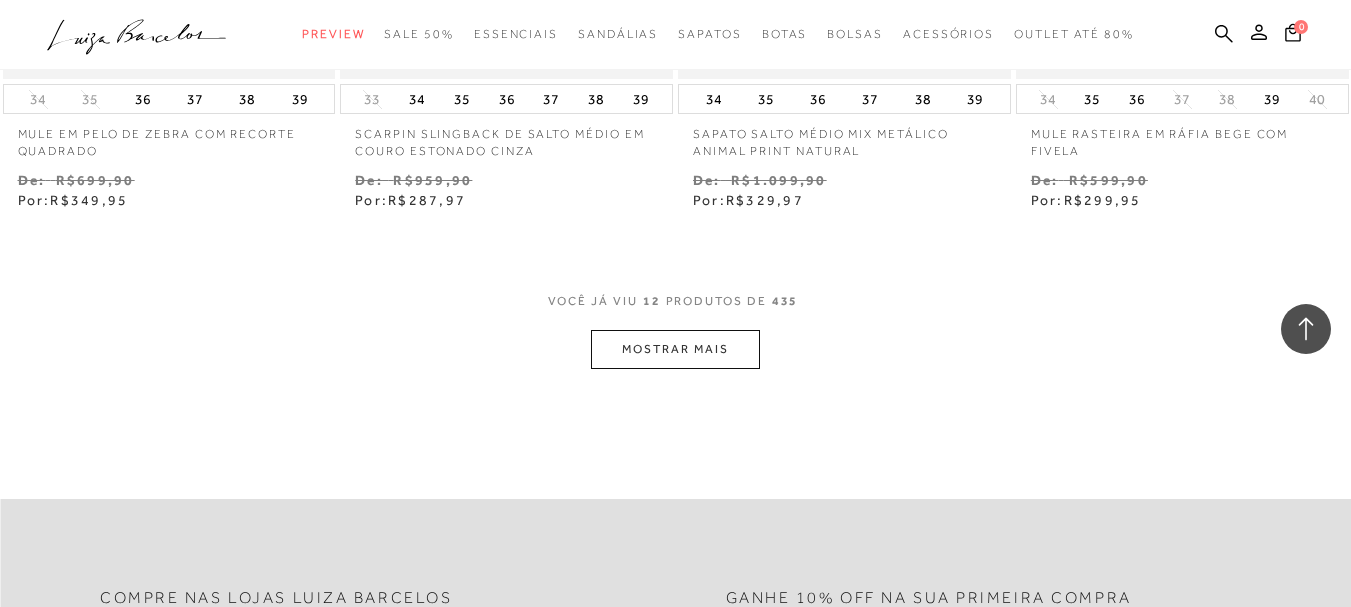 click on "MOSTRAR MAIS" at bounding box center [675, 349] 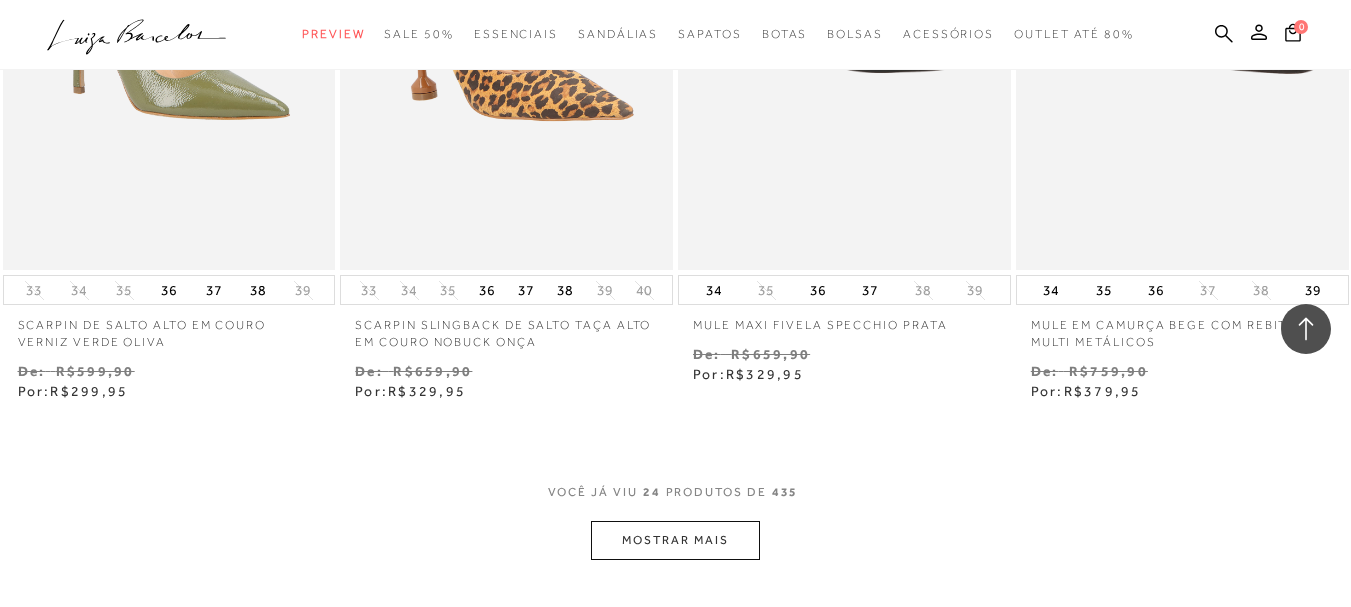 scroll, scrollTop: 4000, scrollLeft: 0, axis: vertical 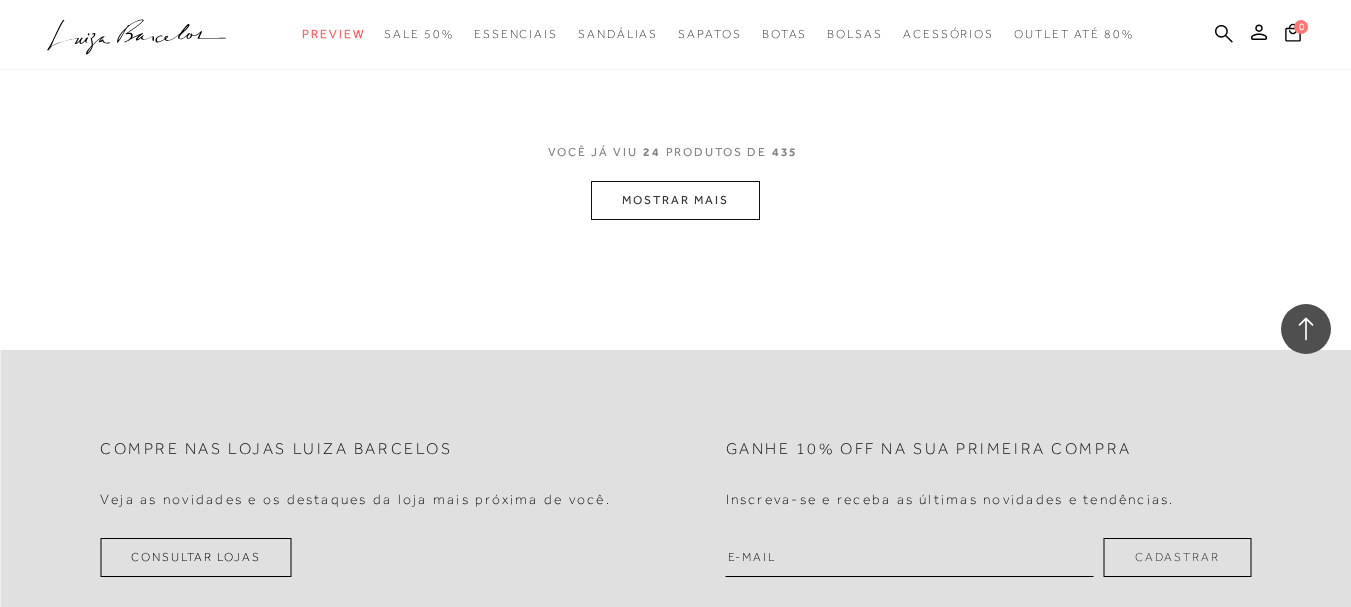 click on "Resultados da pesquisa
Sapatos
Resultados: 13 - 24 (de 435)
Opções de exibição
435
resultados encontrados" at bounding box center (675, -1850) 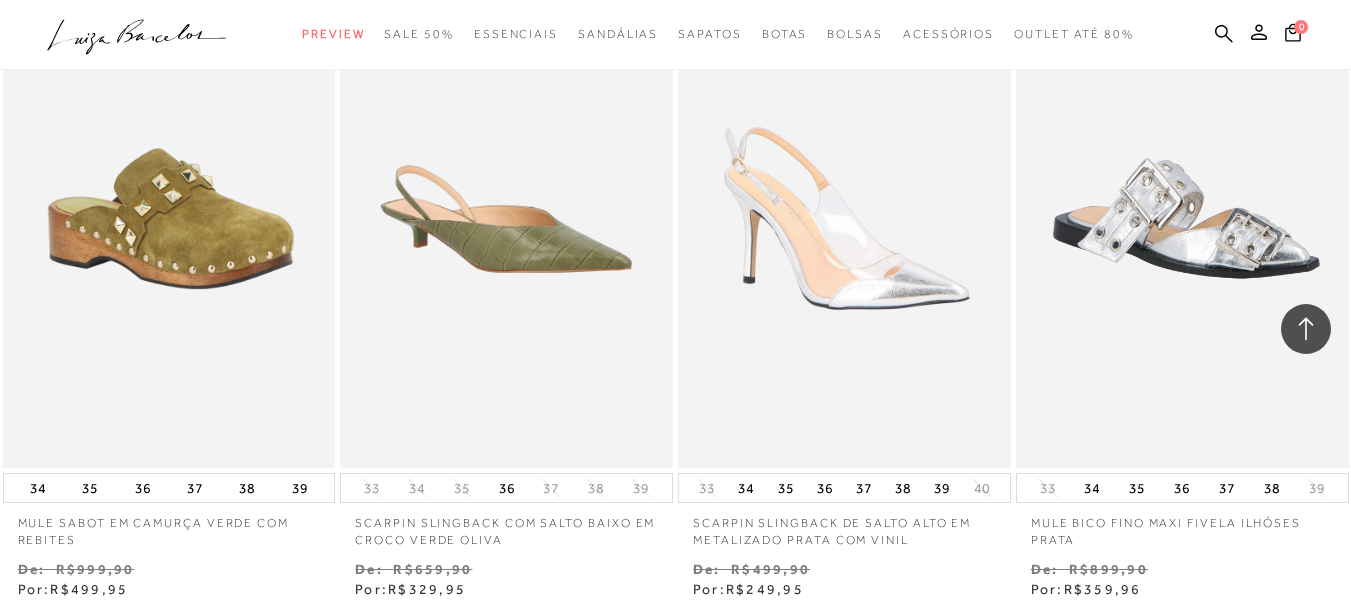 scroll, scrollTop: 5800, scrollLeft: 0, axis: vertical 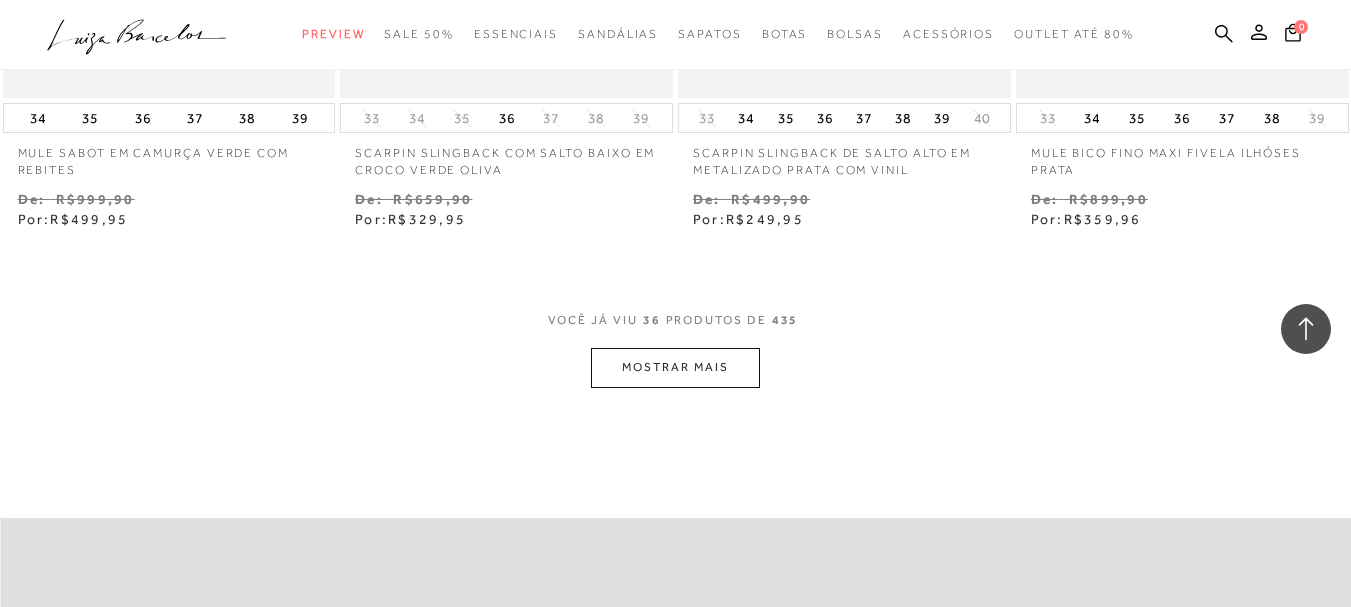 click on "MOSTRAR MAIS" at bounding box center [675, 367] 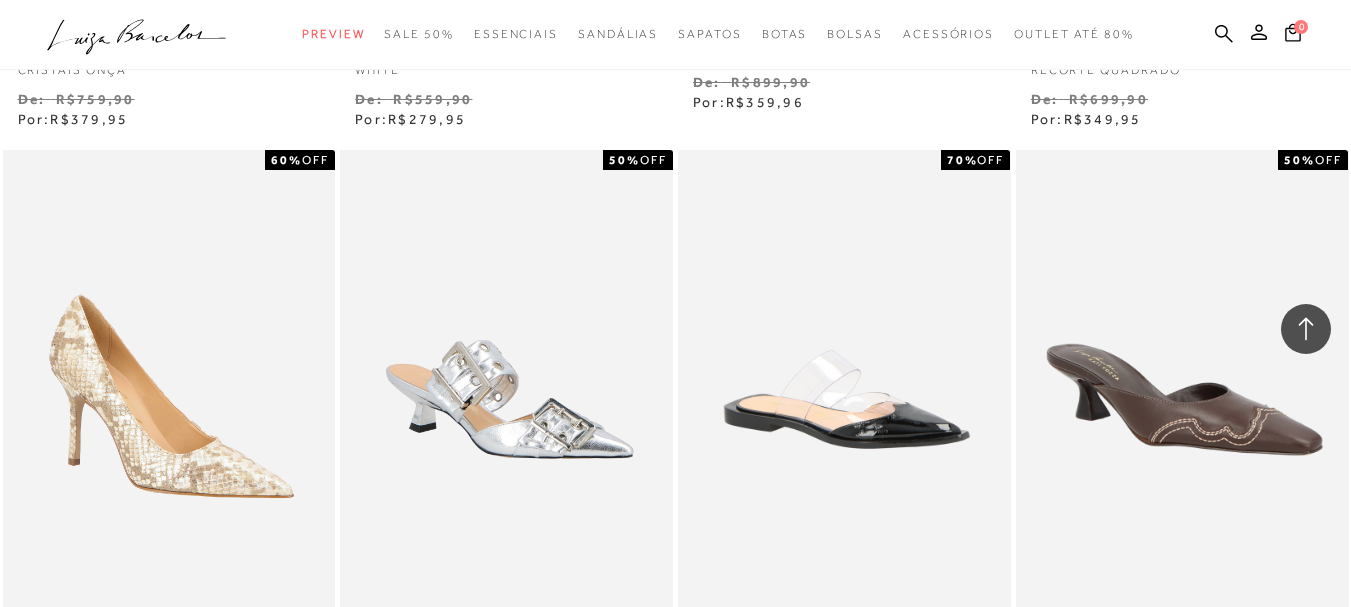 scroll, scrollTop: 7700, scrollLeft: 0, axis: vertical 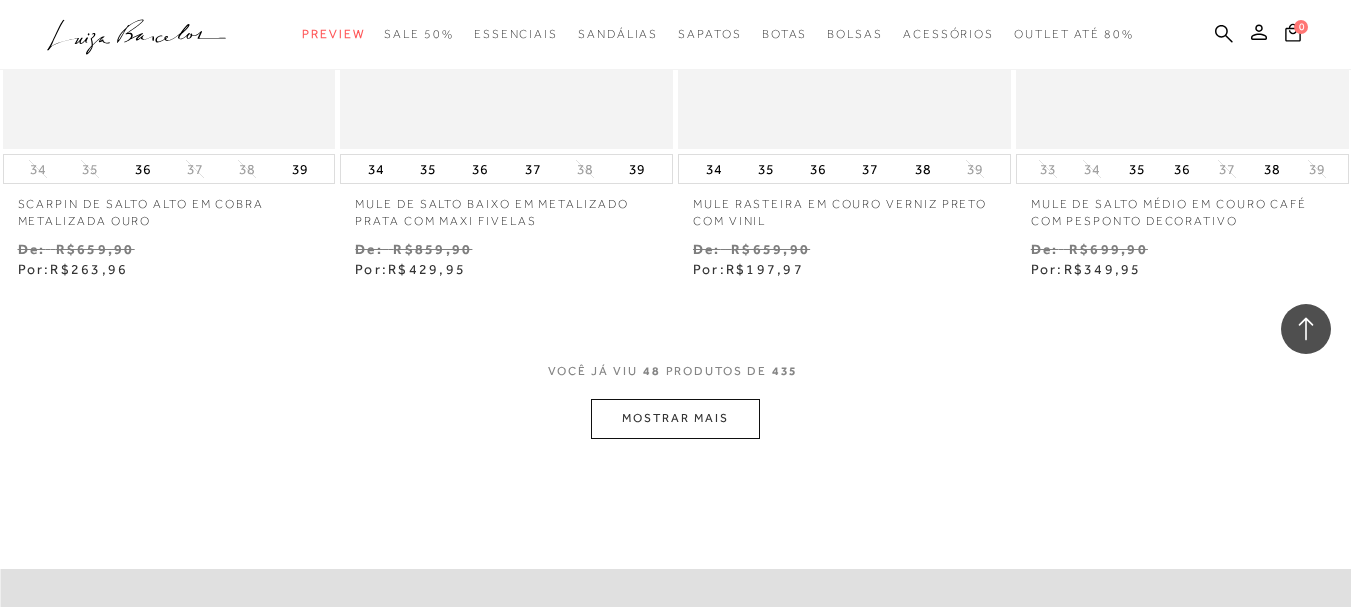 click on "MOSTRAR MAIS" at bounding box center (675, 418) 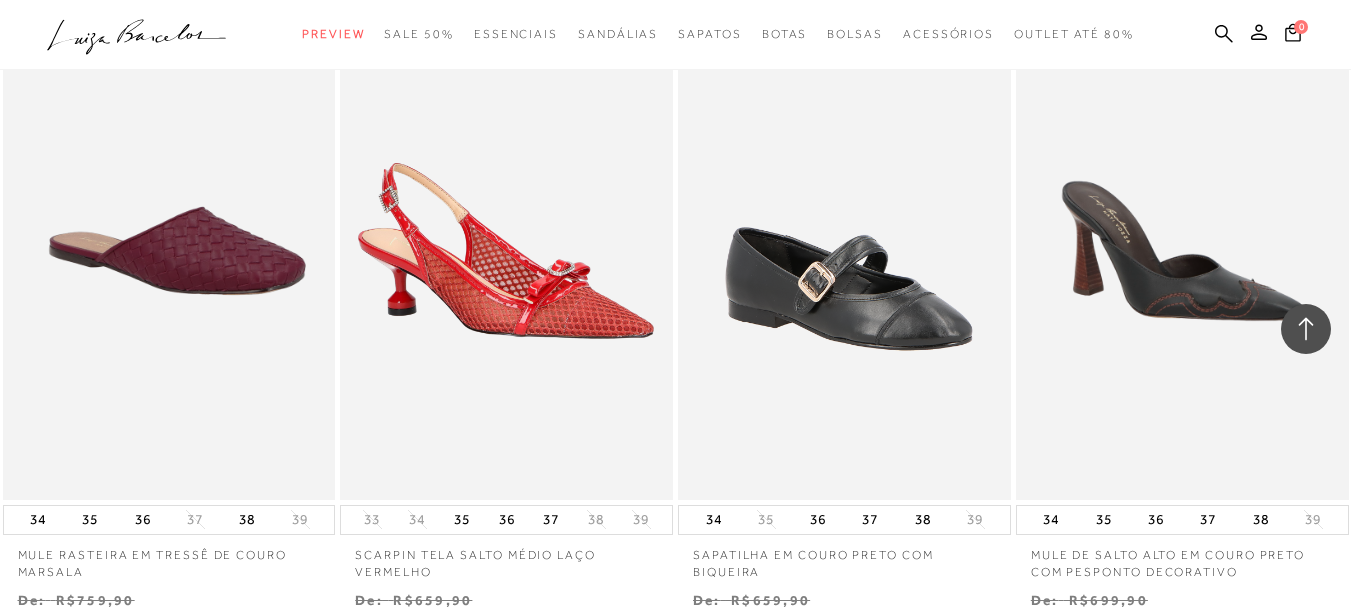 scroll, scrollTop: 9600, scrollLeft: 0, axis: vertical 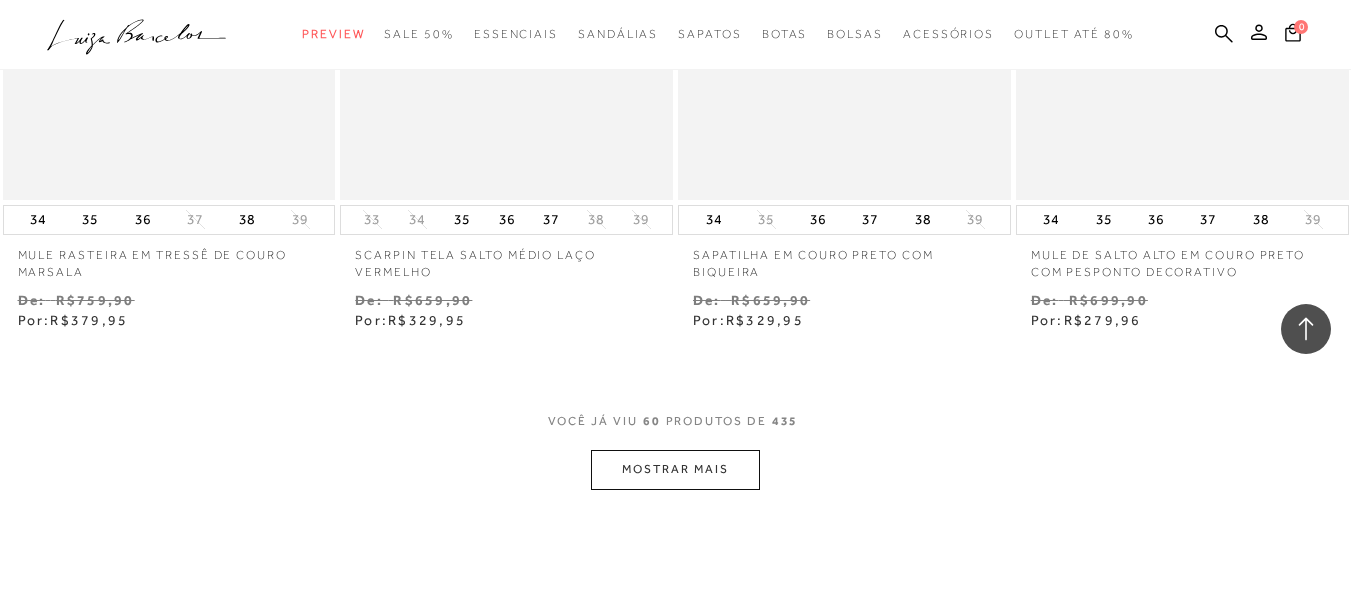 click on "MOSTRAR MAIS" at bounding box center (675, 469) 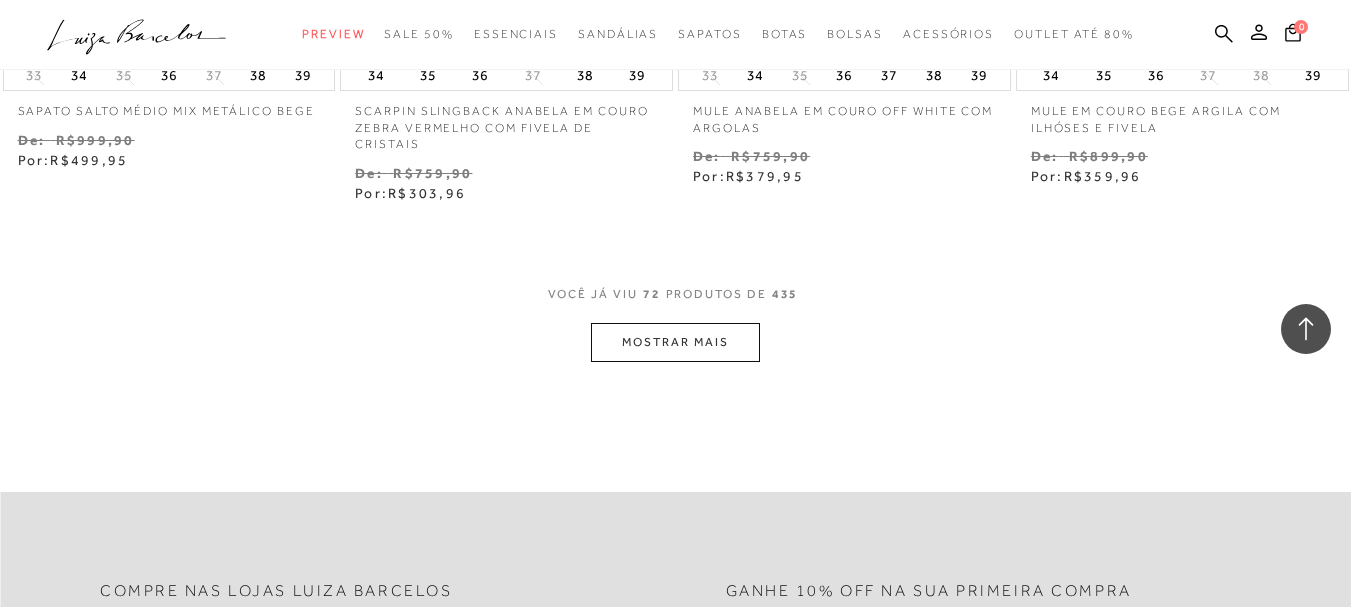 scroll, scrollTop: 11700, scrollLeft: 0, axis: vertical 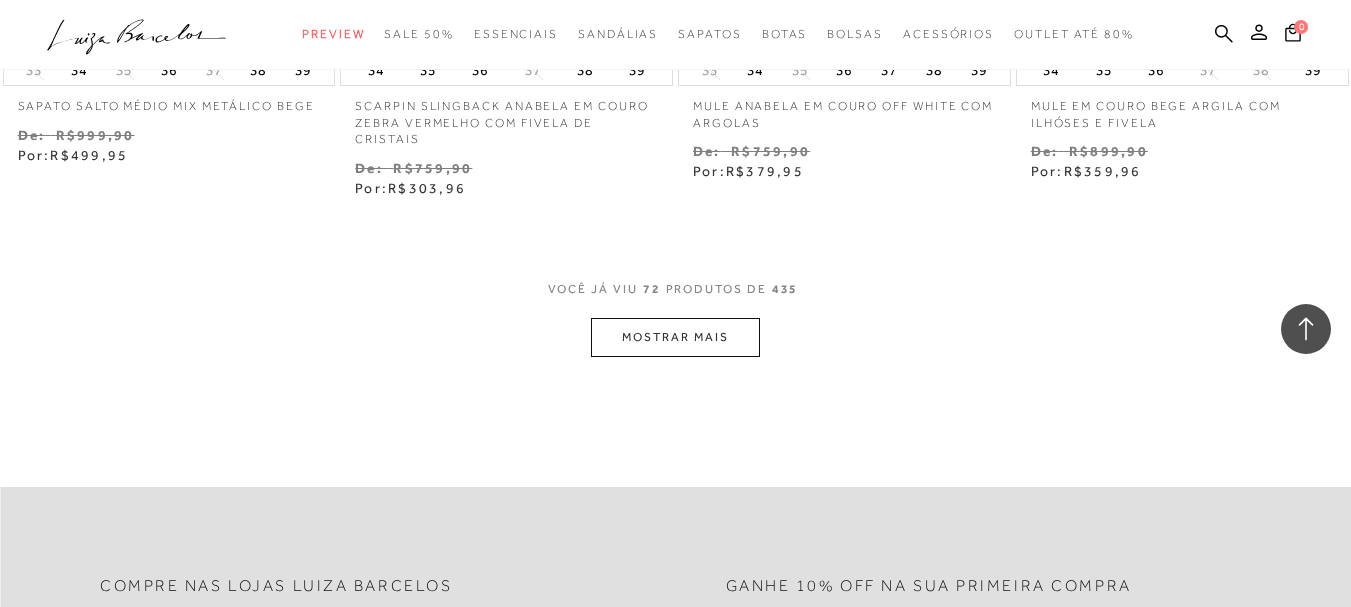click on "VOCê JÁ VIU
72
PRODUTOS DE
435
MOSTRAR MAIS" at bounding box center (675, 319) 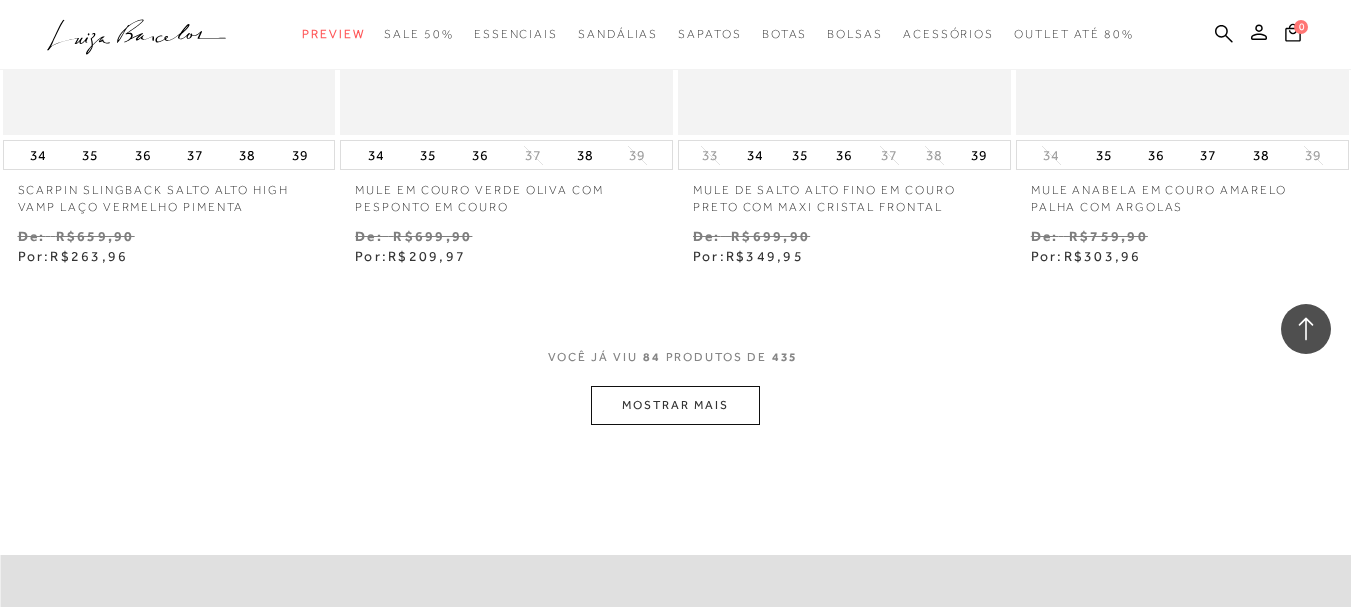 scroll, scrollTop: 13800, scrollLeft: 0, axis: vertical 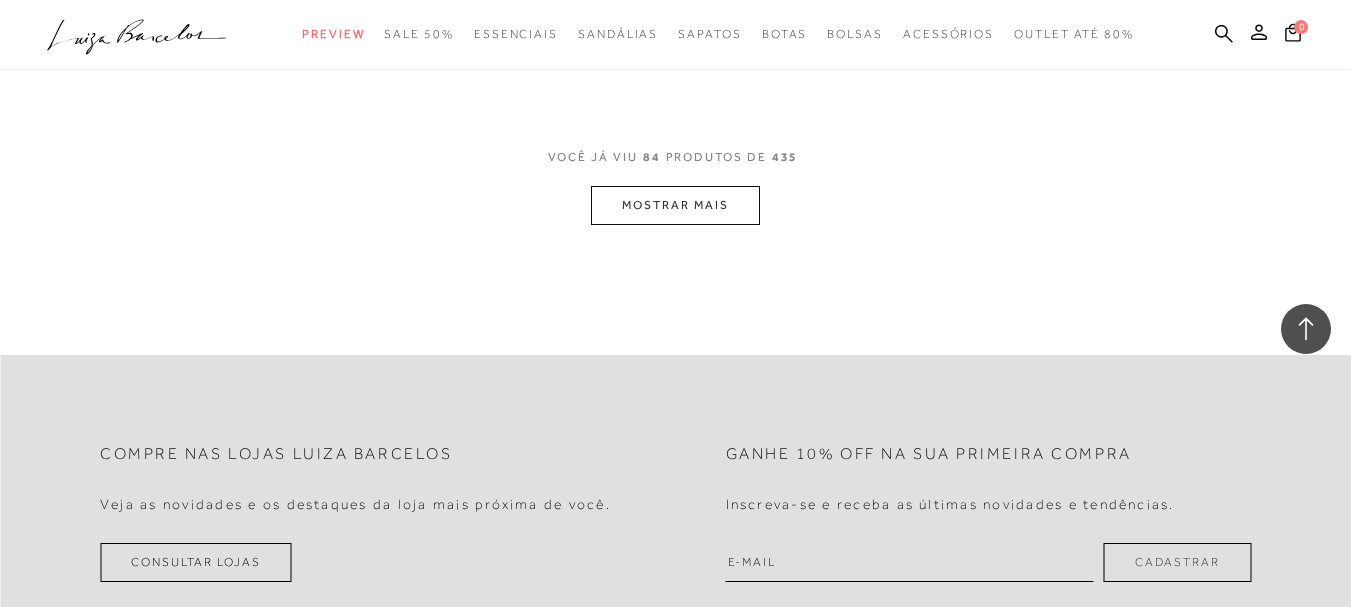 click on "MOSTRAR MAIS" at bounding box center (675, 205) 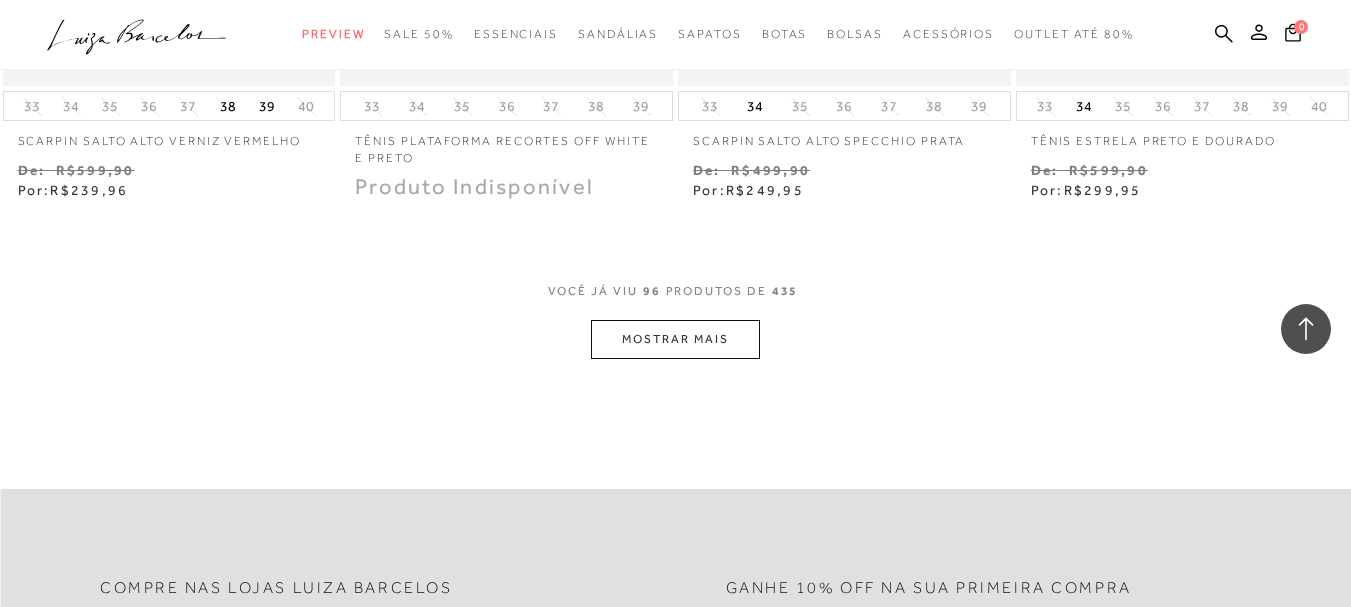scroll, scrollTop: 15700, scrollLeft: 0, axis: vertical 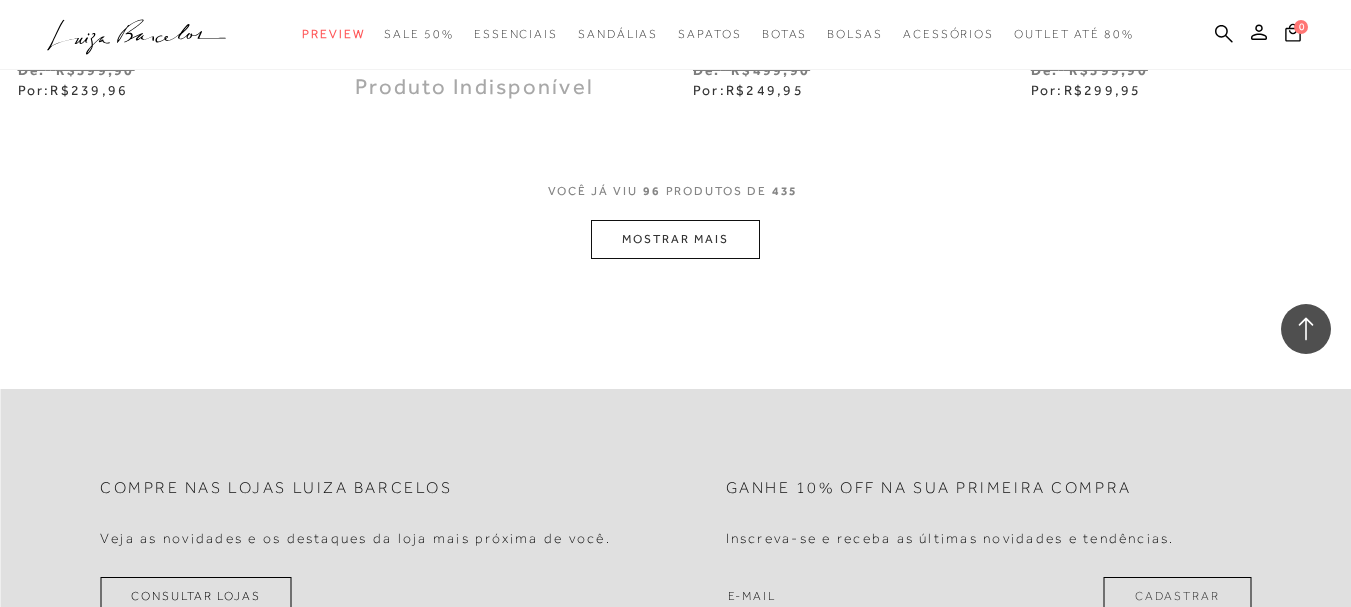 click on "MOSTRAR MAIS" at bounding box center [675, 239] 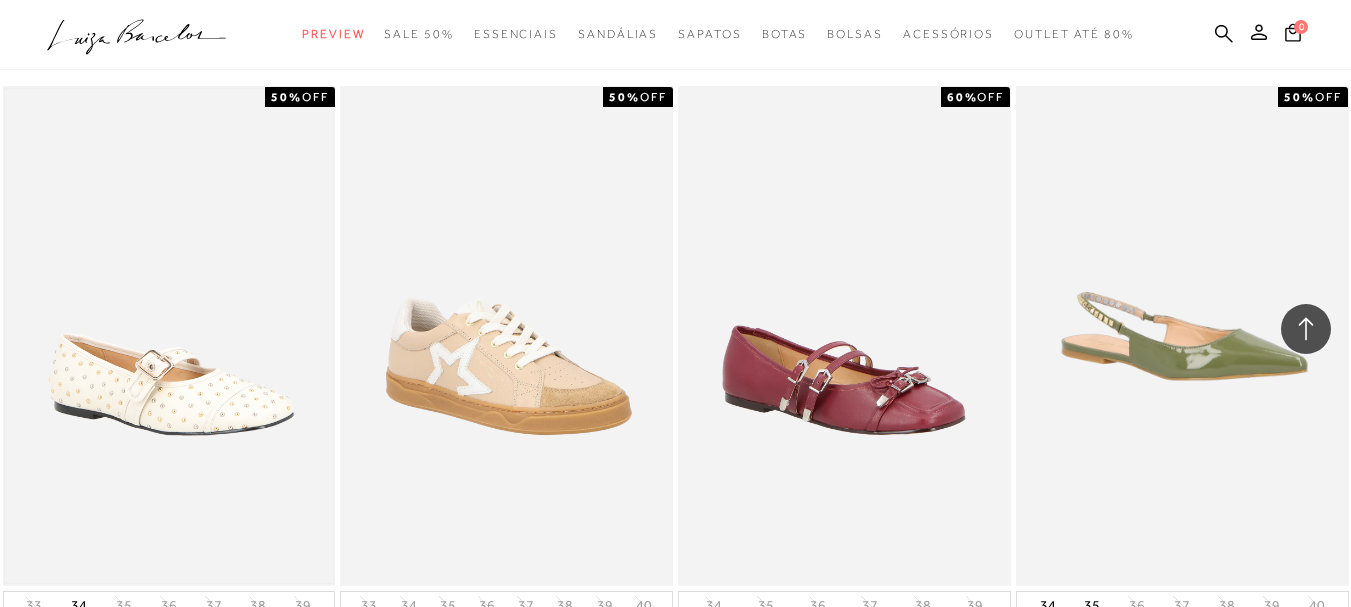 scroll, scrollTop: 17300, scrollLeft: 0, axis: vertical 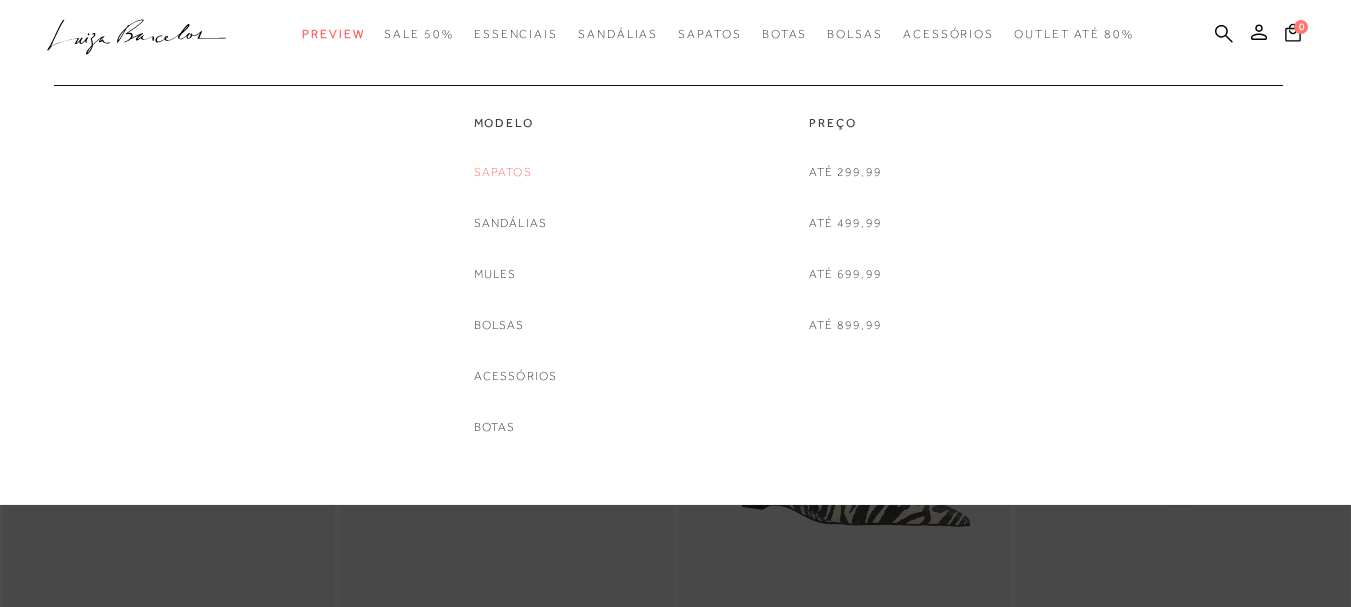 click on "Sapatos" at bounding box center (503, 172) 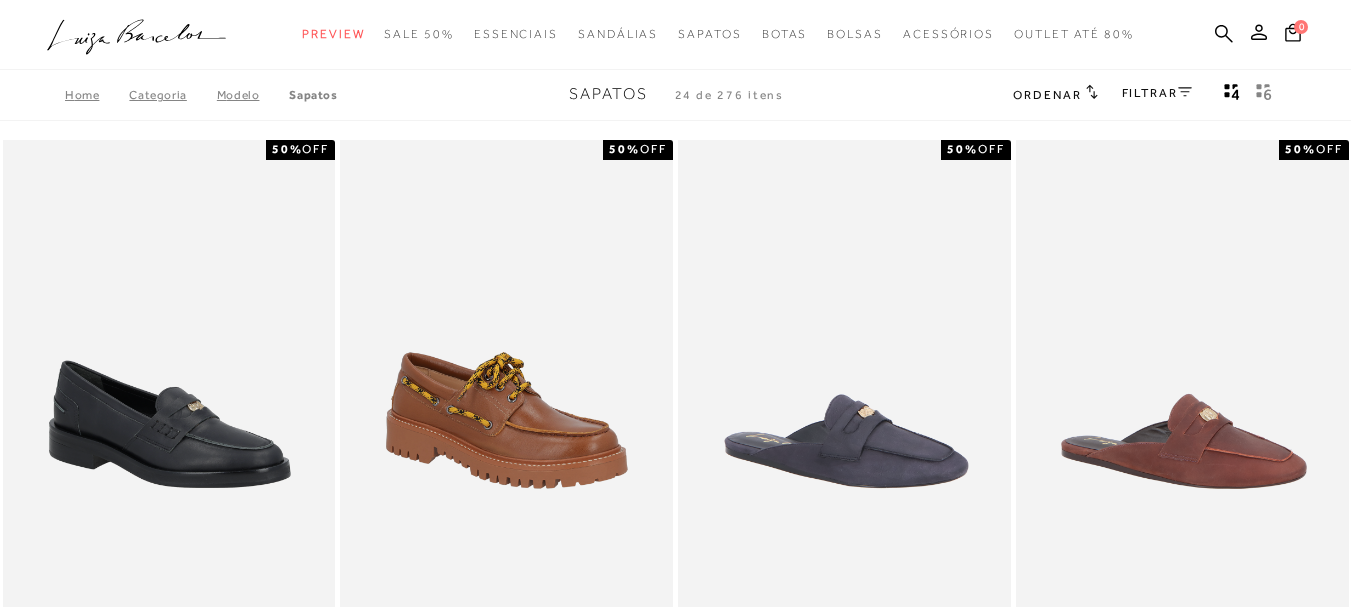 scroll, scrollTop: 0, scrollLeft: 0, axis: both 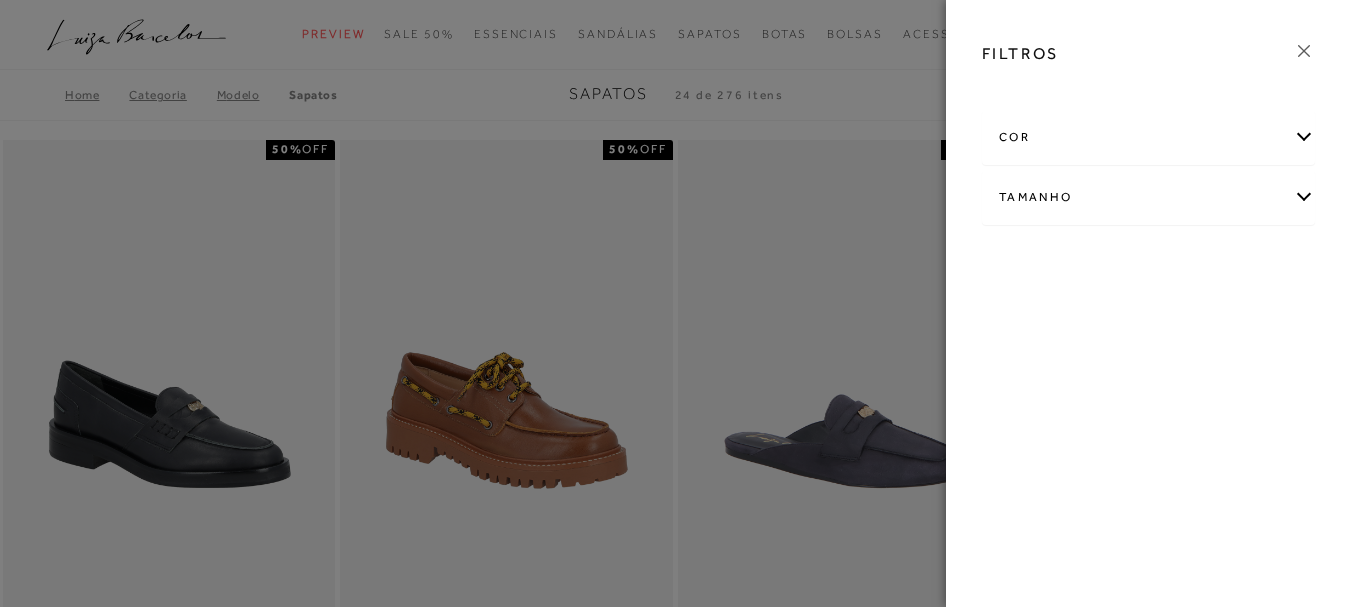 click on "Tamanho" at bounding box center [1148, 197] 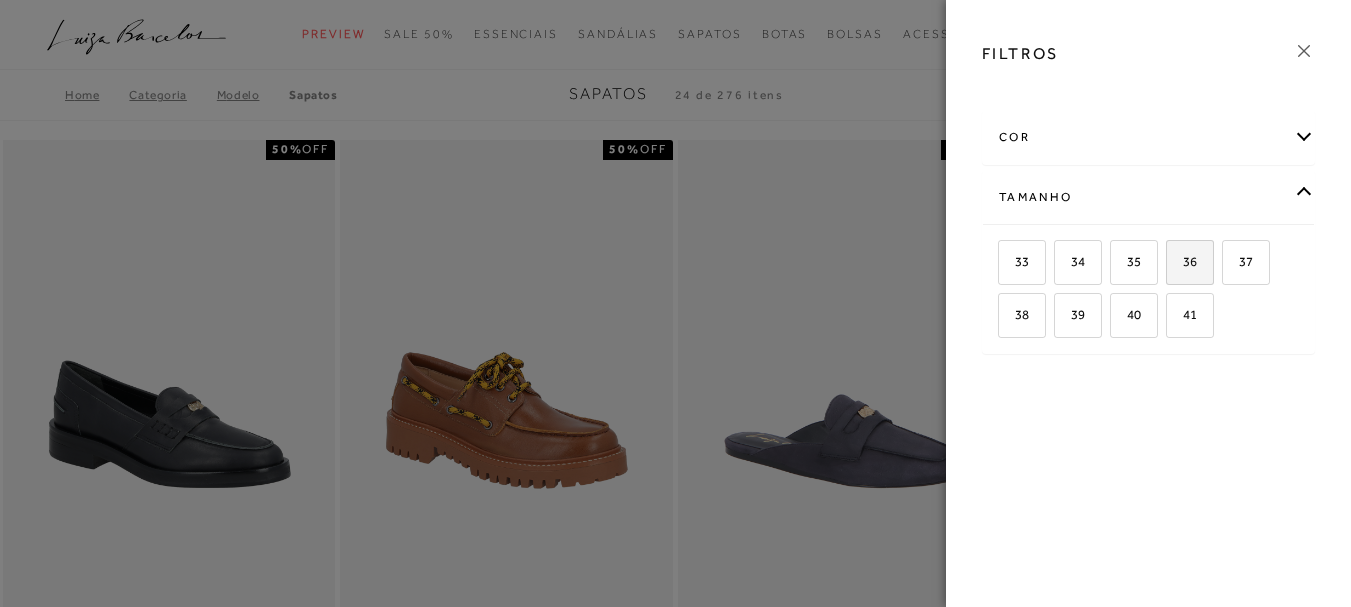 click on "36" at bounding box center [1182, 261] 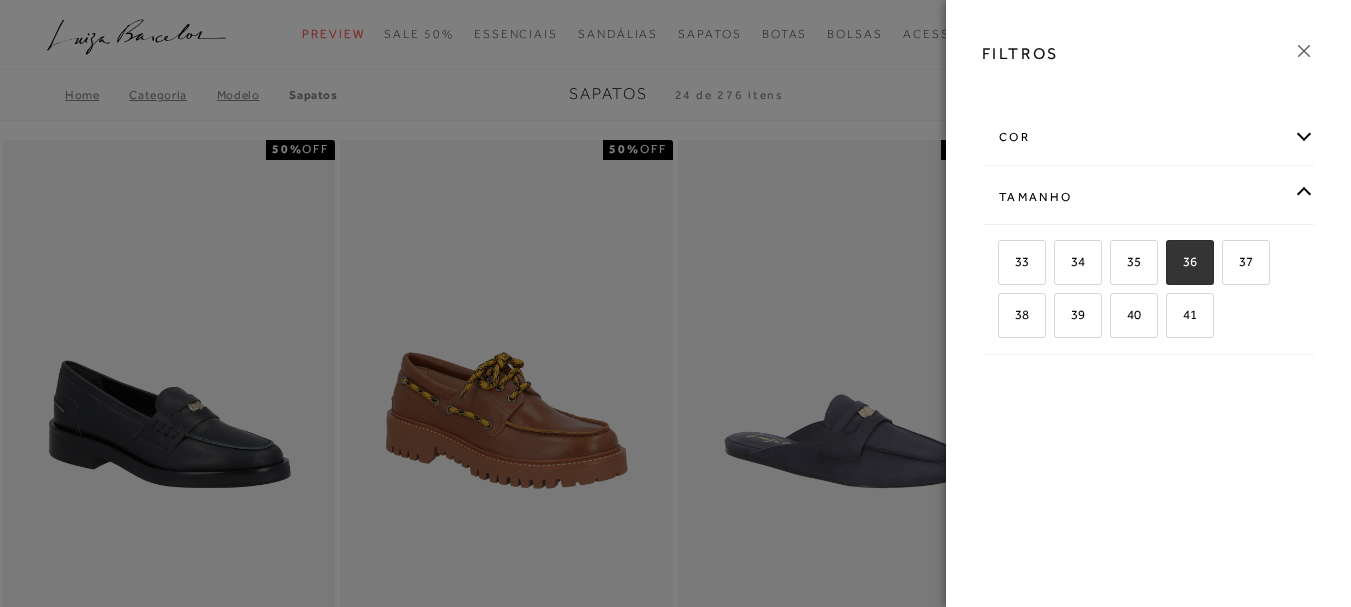 checkbox on "true" 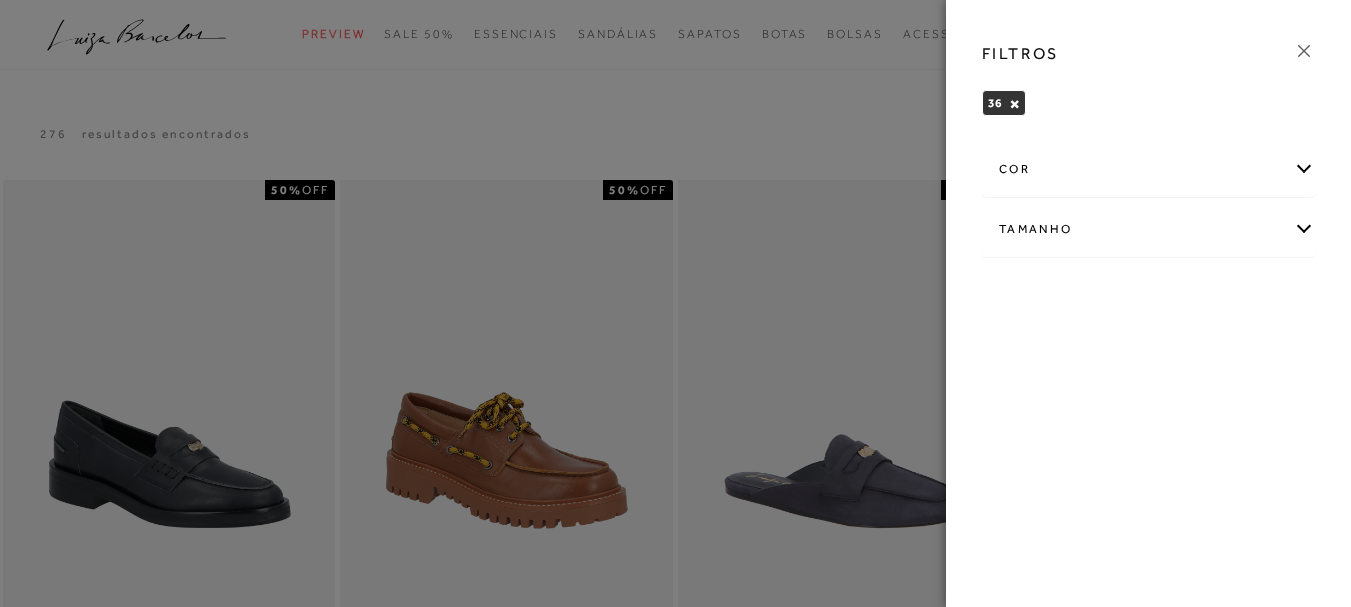 click at bounding box center [675, 303] 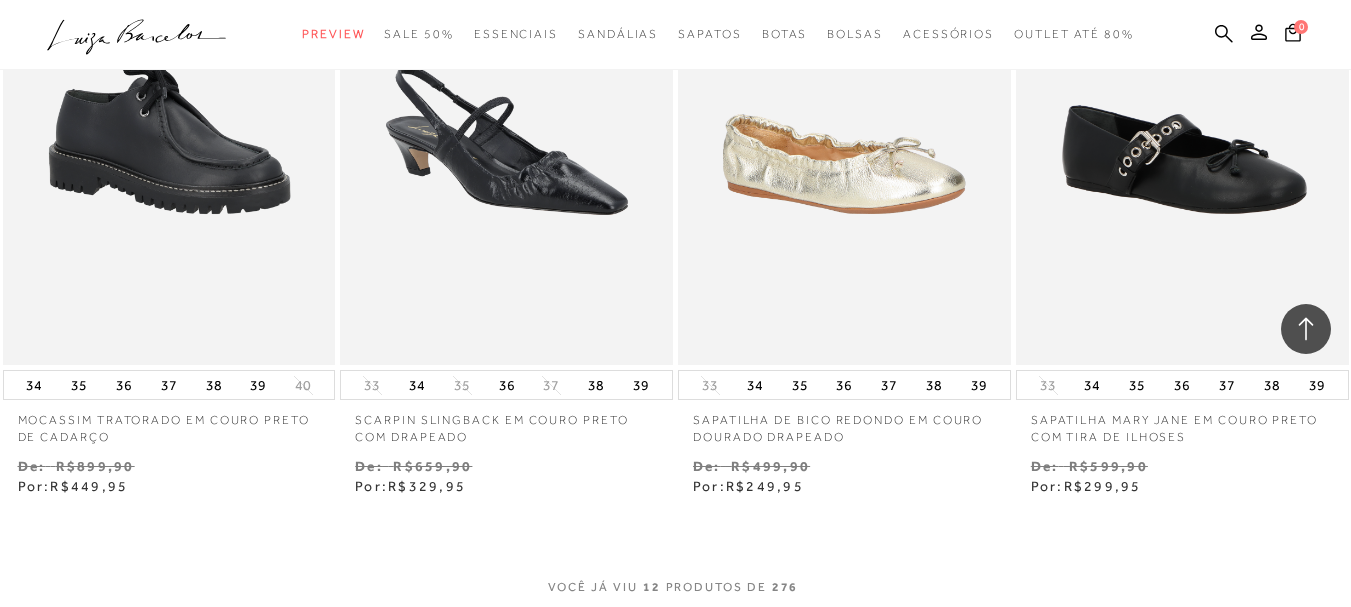 scroll, scrollTop: 2000, scrollLeft: 0, axis: vertical 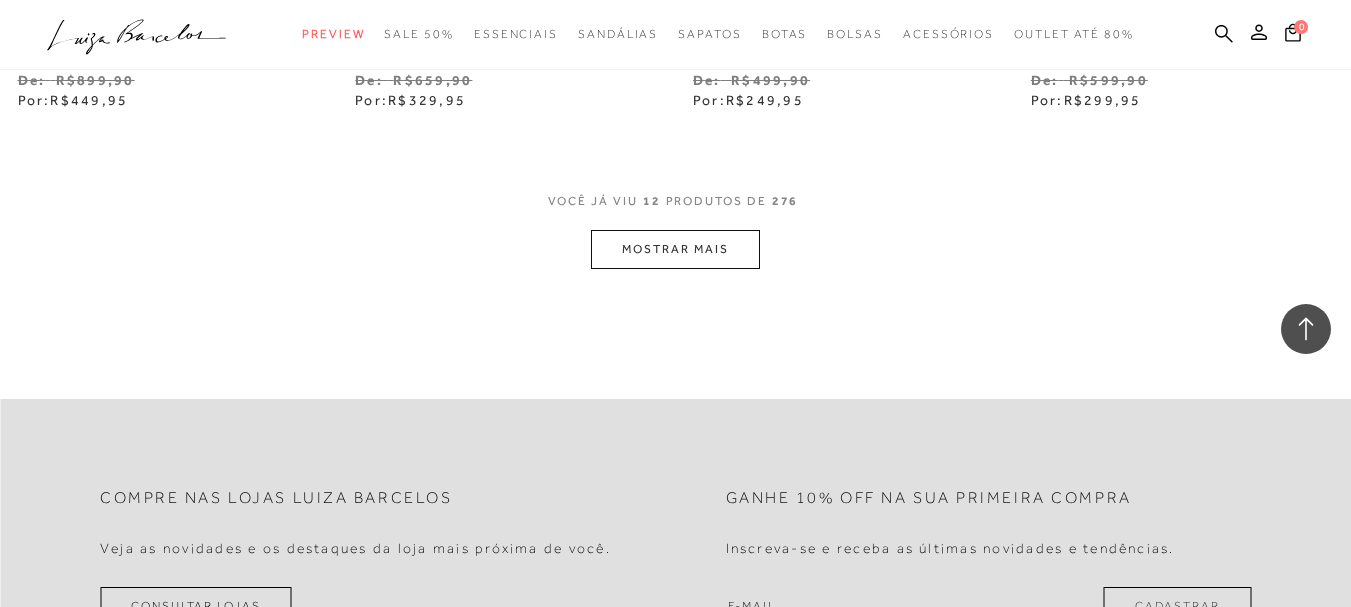 click on "MOSTRAR MAIS" at bounding box center [675, 249] 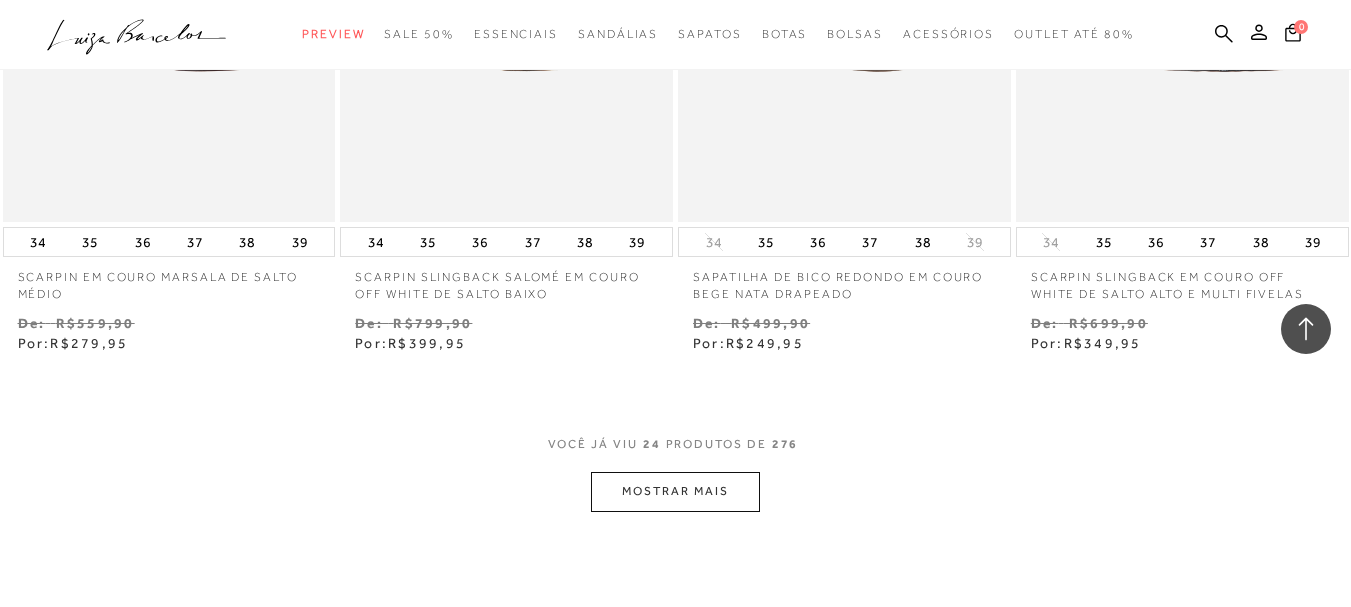 scroll, scrollTop: 3900, scrollLeft: 0, axis: vertical 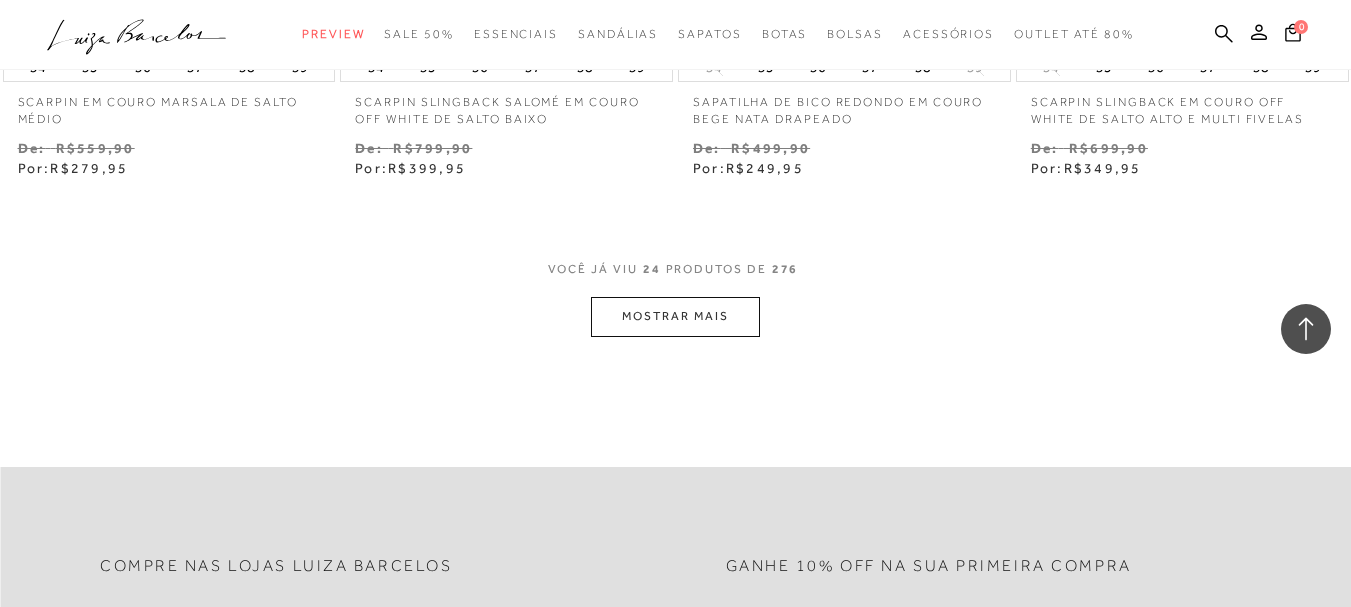 click on "MOSTRAR MAIS" at bounding box center [675, 316] 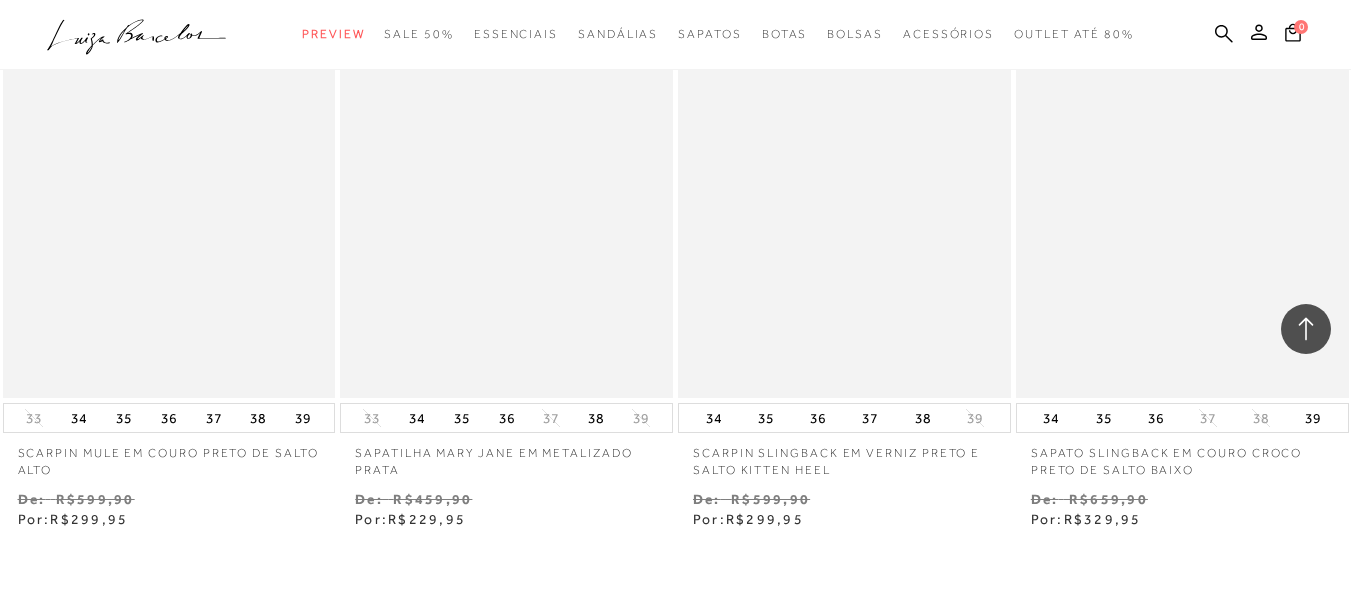 scroll, scrollTop: 5800, scrollLeft: 0, axis: vertical 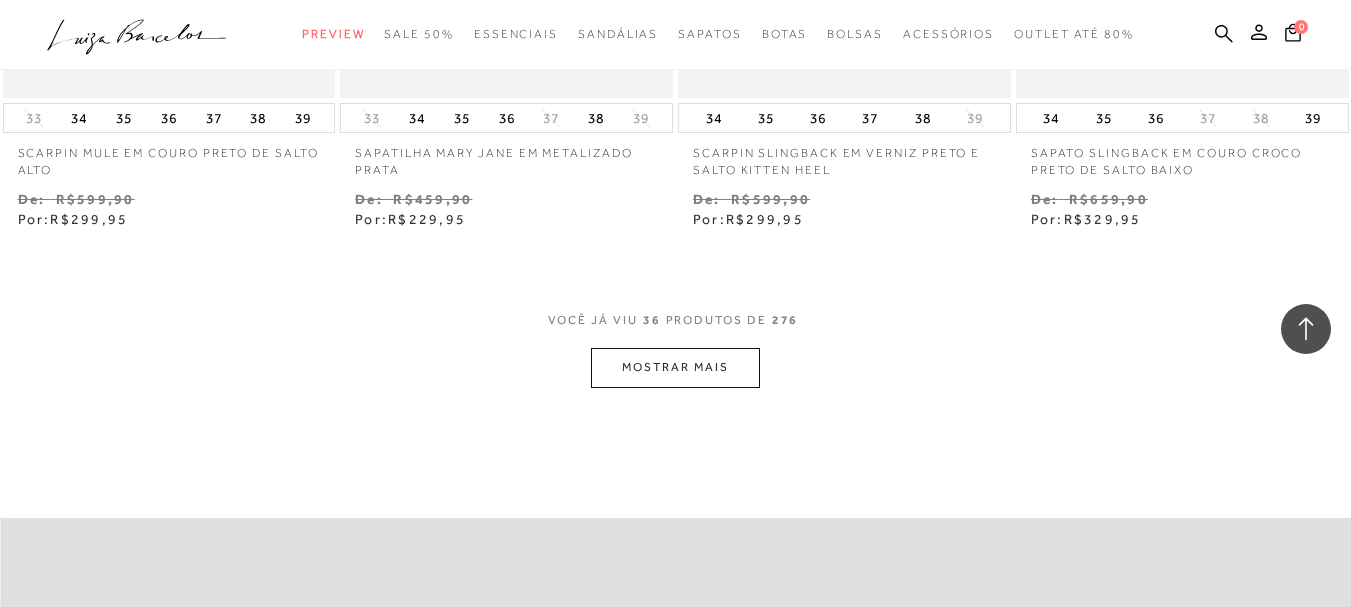 click on "MOSTRAR MAIS" at bounding box center (675, 367) 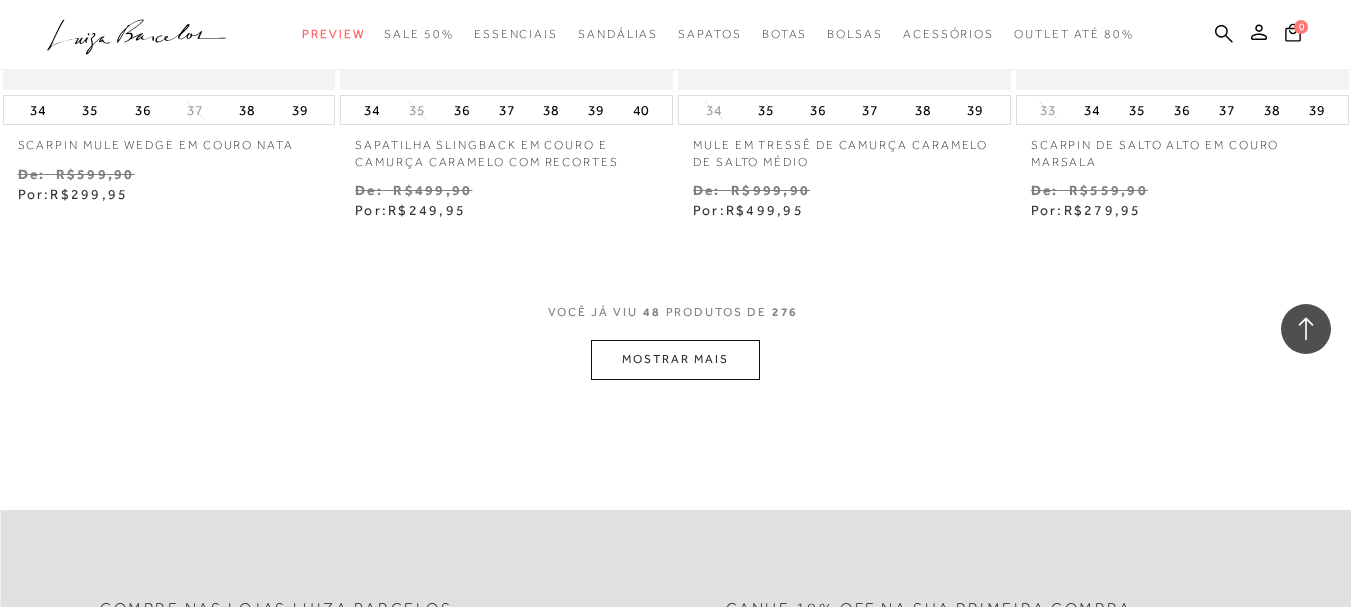 scroll, scrollTop: 7800, scrollLeft: 0, axis: vertical 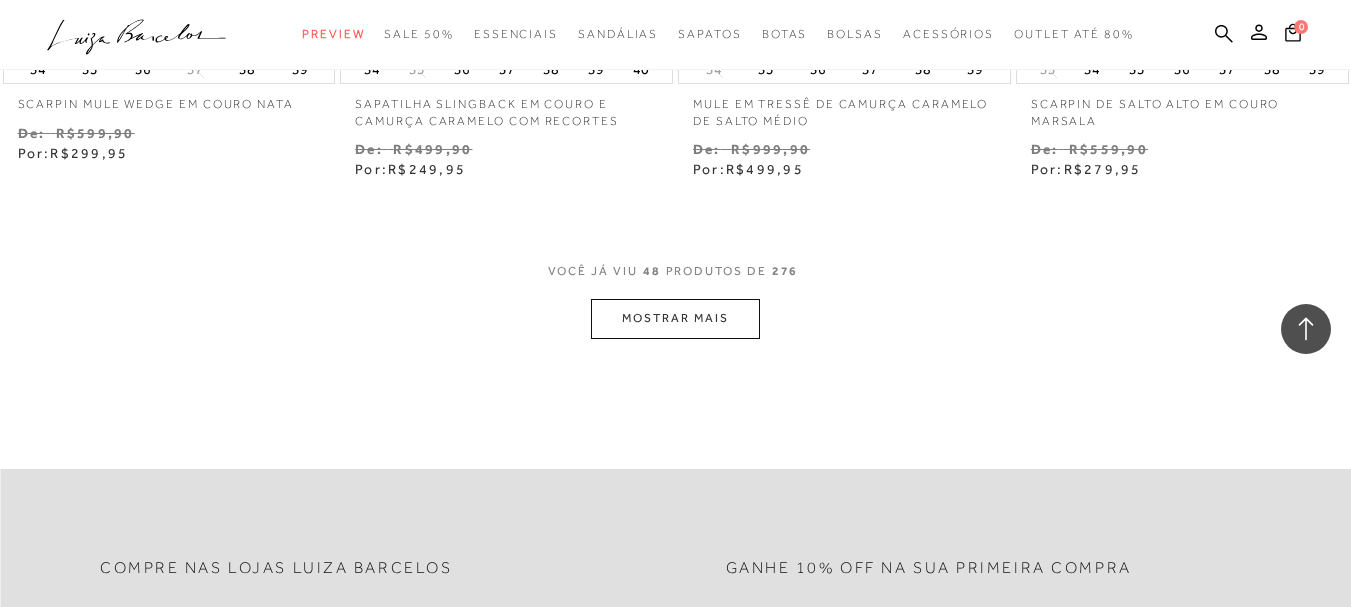 click on "MOSTRAR MAIS" at bounding box center (675, 318) 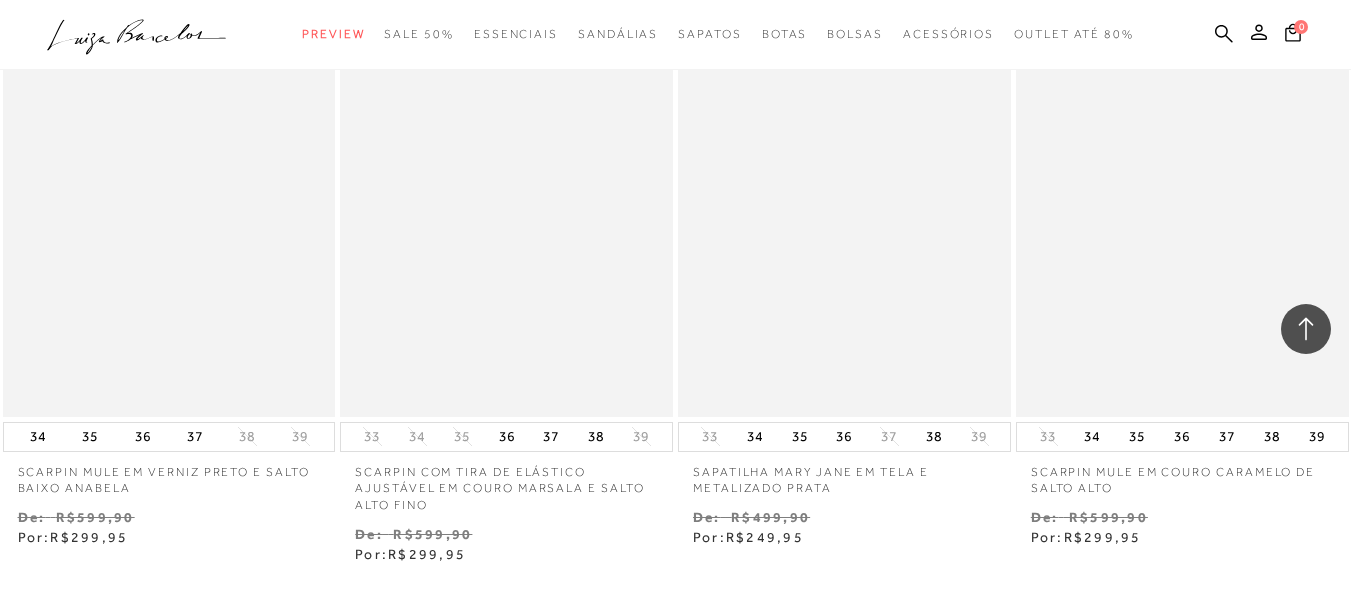 scroll, scrollTop: 9800, scrollLeft: 0, axis: vertical 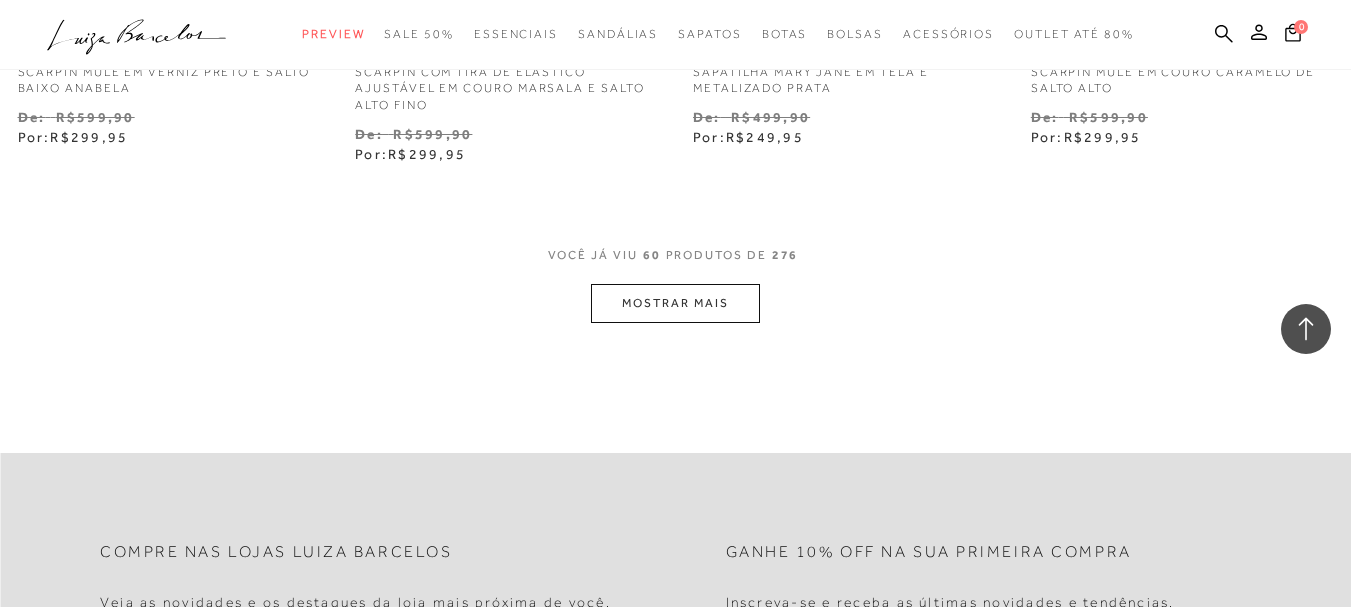 click on "MOSTRAR MAIS" at bounding box center (675, 303) 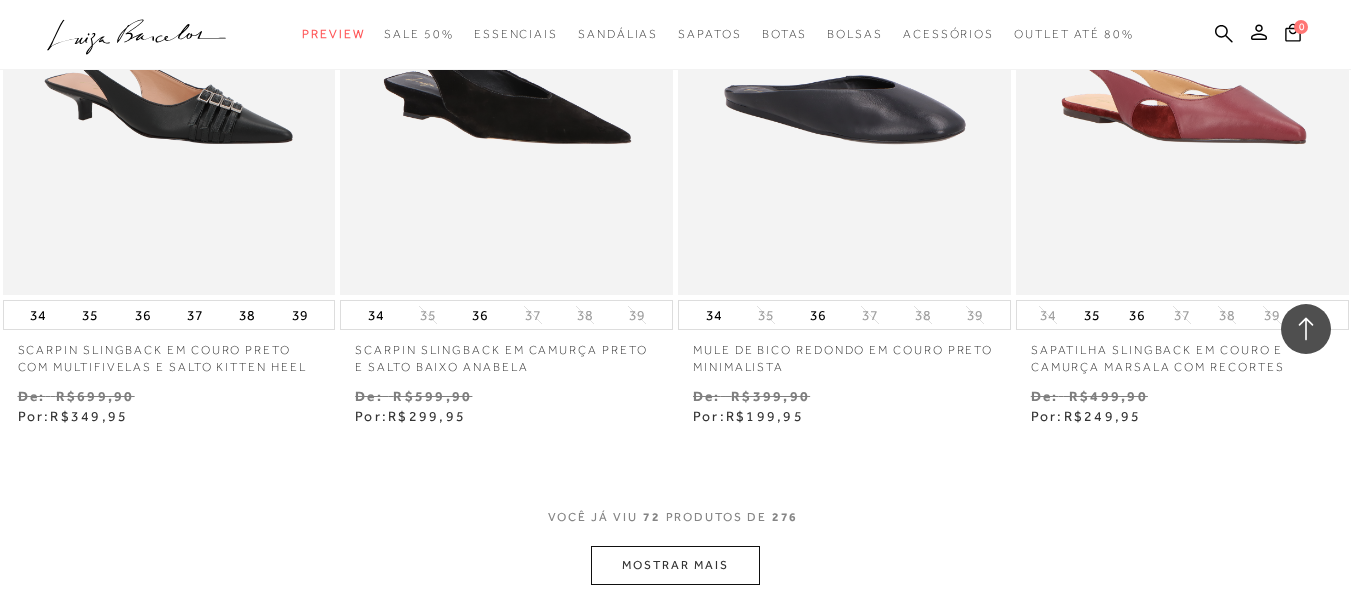 scroll, scrollTop: 11600, scrollLeft: 0, axis: vertical 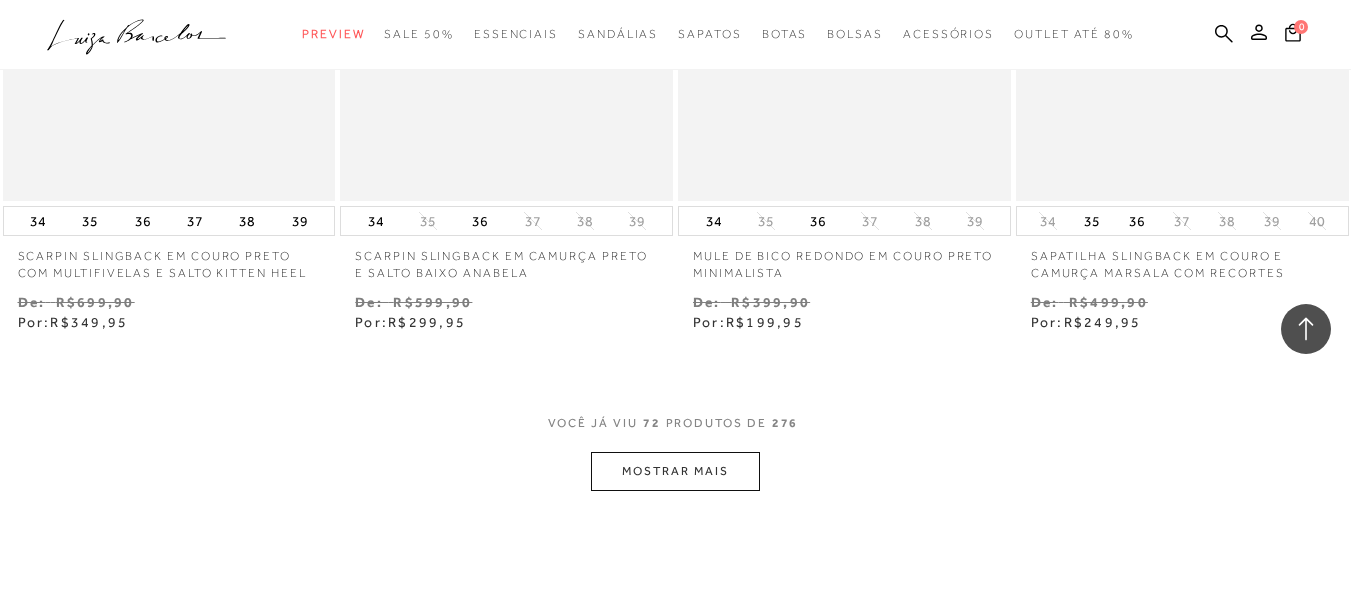click on "MOSTRAR MAIS" at bounding box center [675, 471] 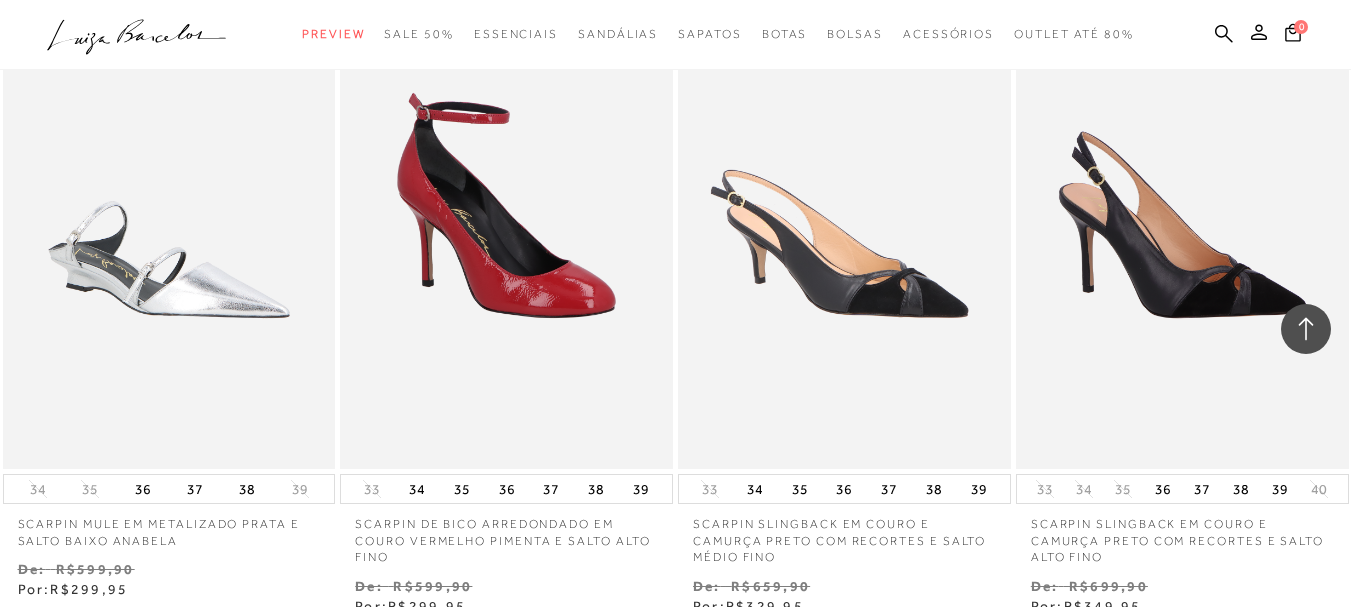 scroll, scrollTop: 13800, scrollLeft: 0, axis: vertical 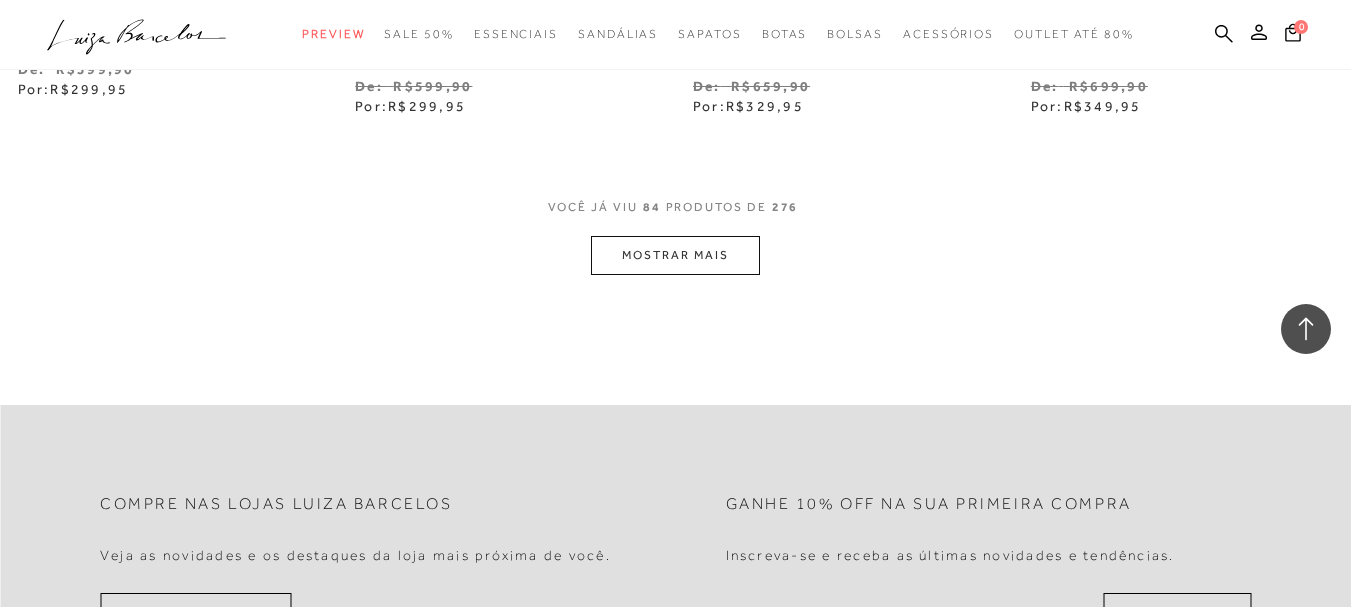 click on "MOSTRAR MAIS" at bounding box center (675, 255) 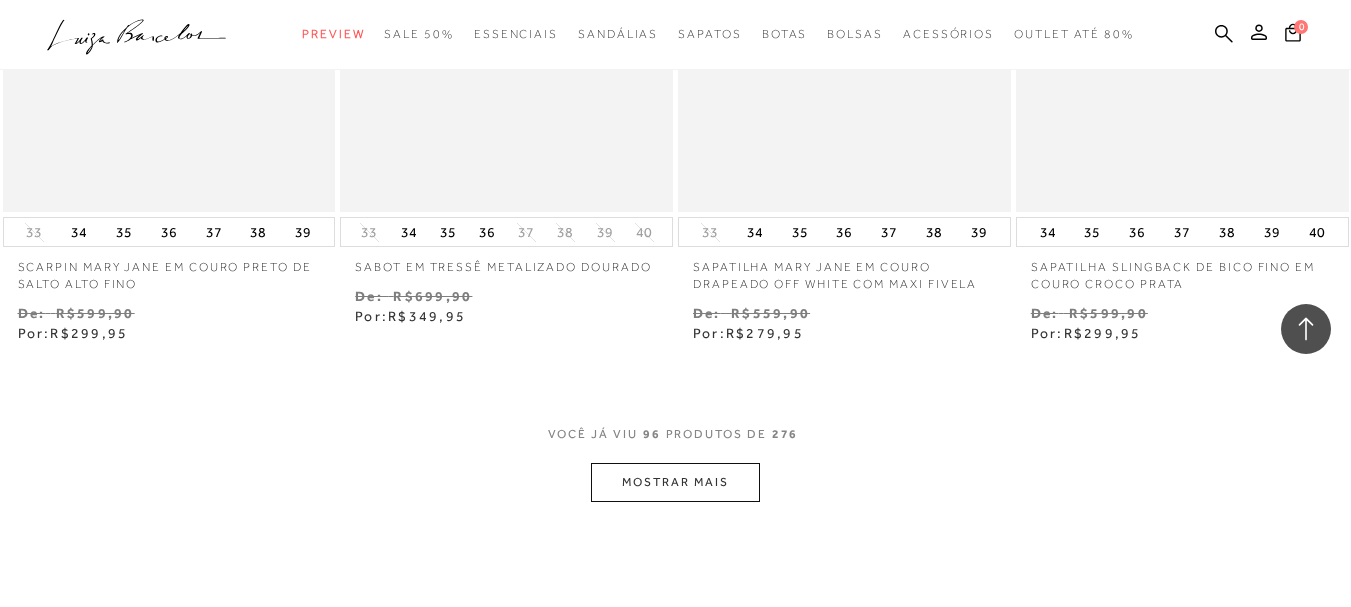 scroll, scrollTop: 15700, scrollLeft: 0, axis: vertical 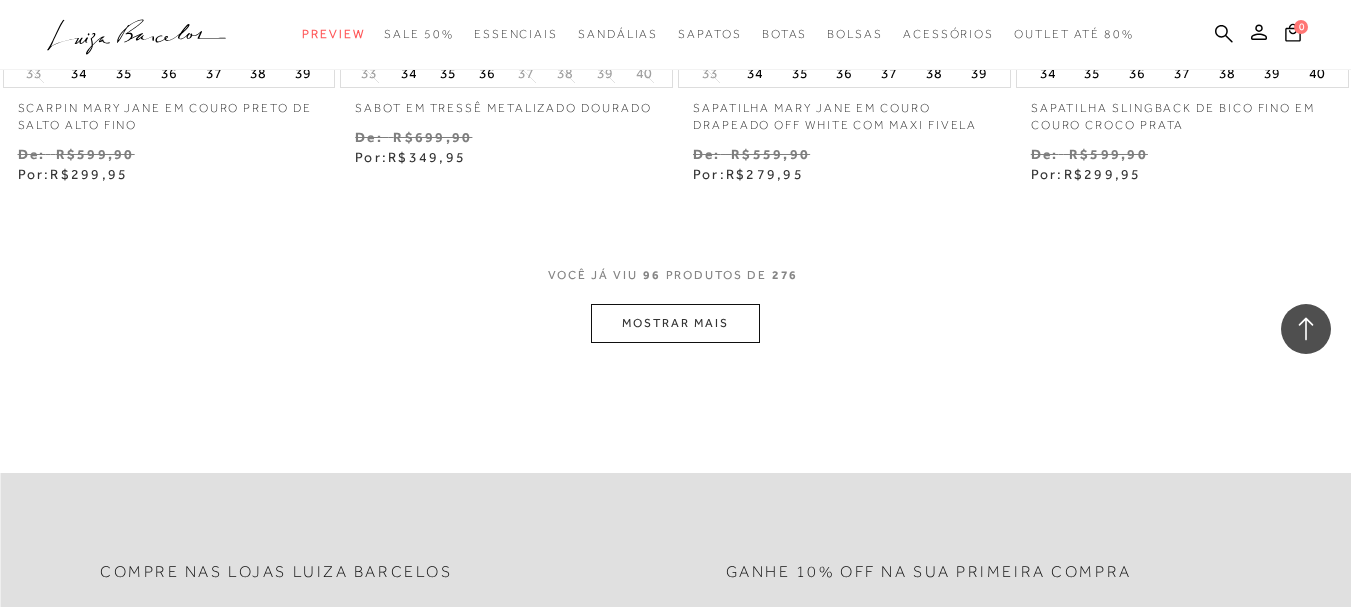 click on "MOSTRAR MAIS" at bounding box center (675, 323) 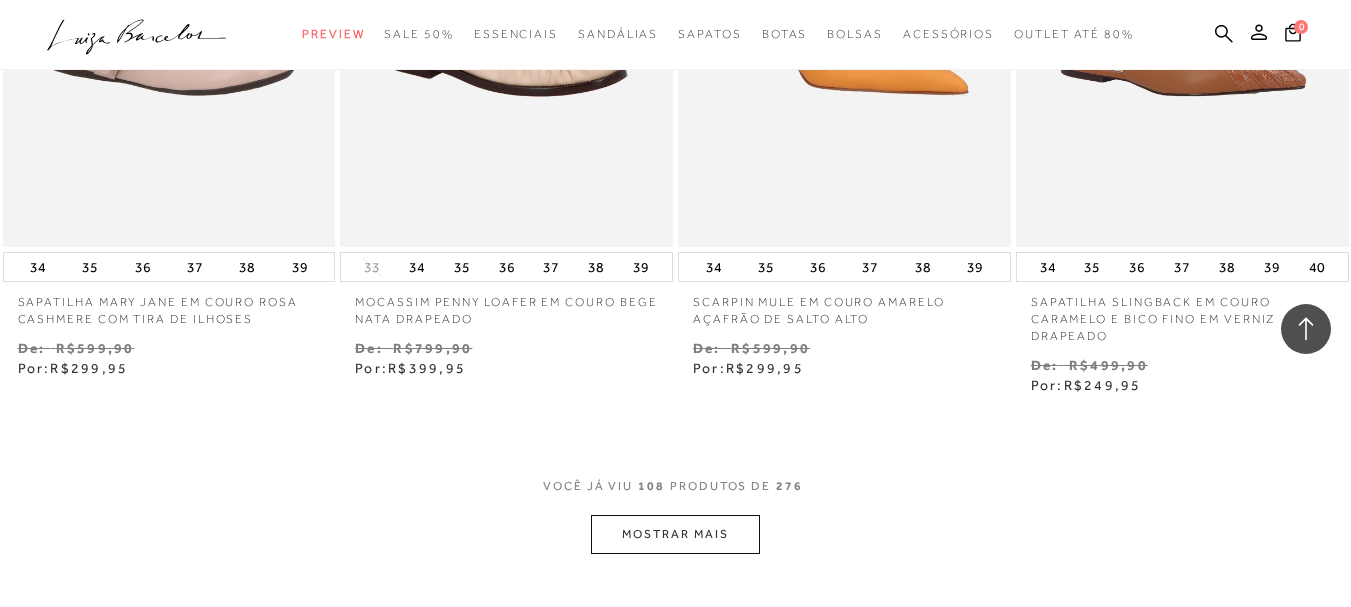 scroll, scrollTop: 17600, scrollLeft: 0, axis: vertical 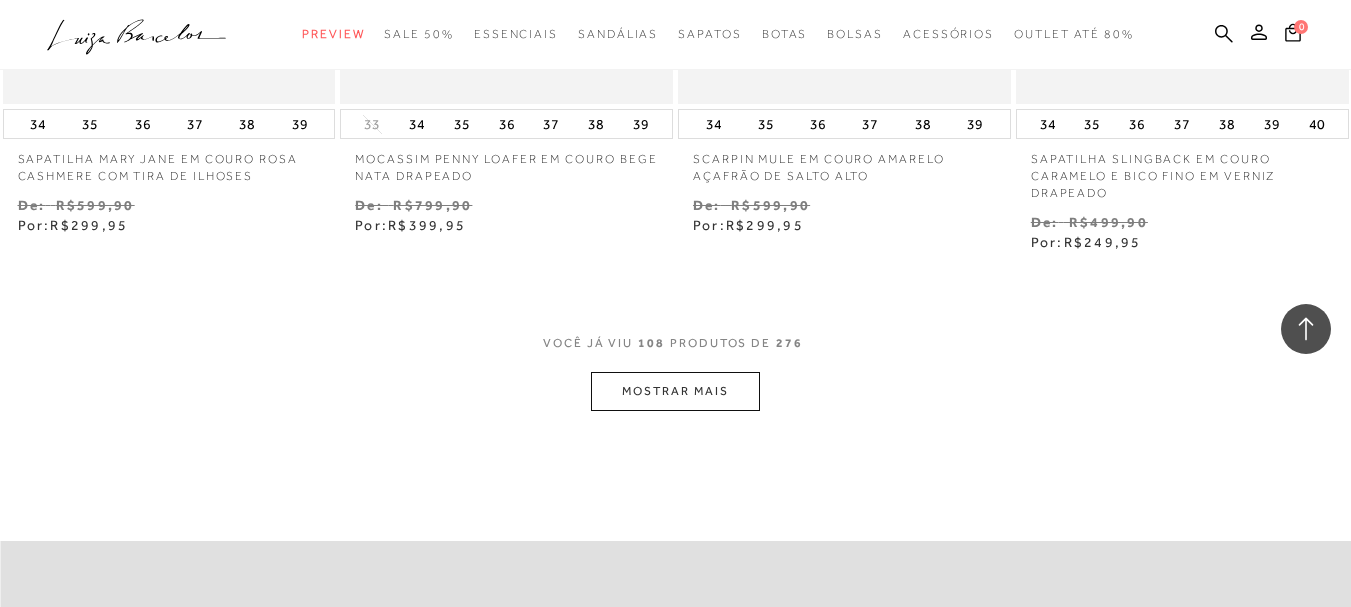 click on "MOSTRAR MAIS" at bounding box center (675, 391) 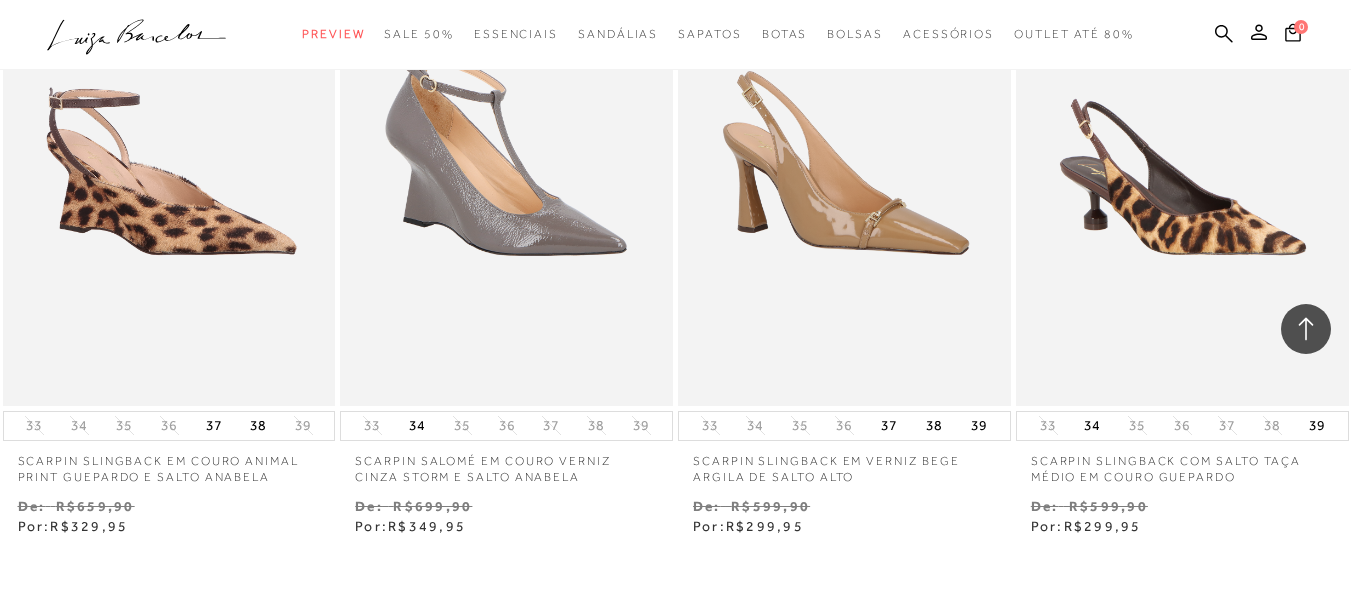 scroll, scrollTop: 19700, scrollLeft: 0, axis: vertical 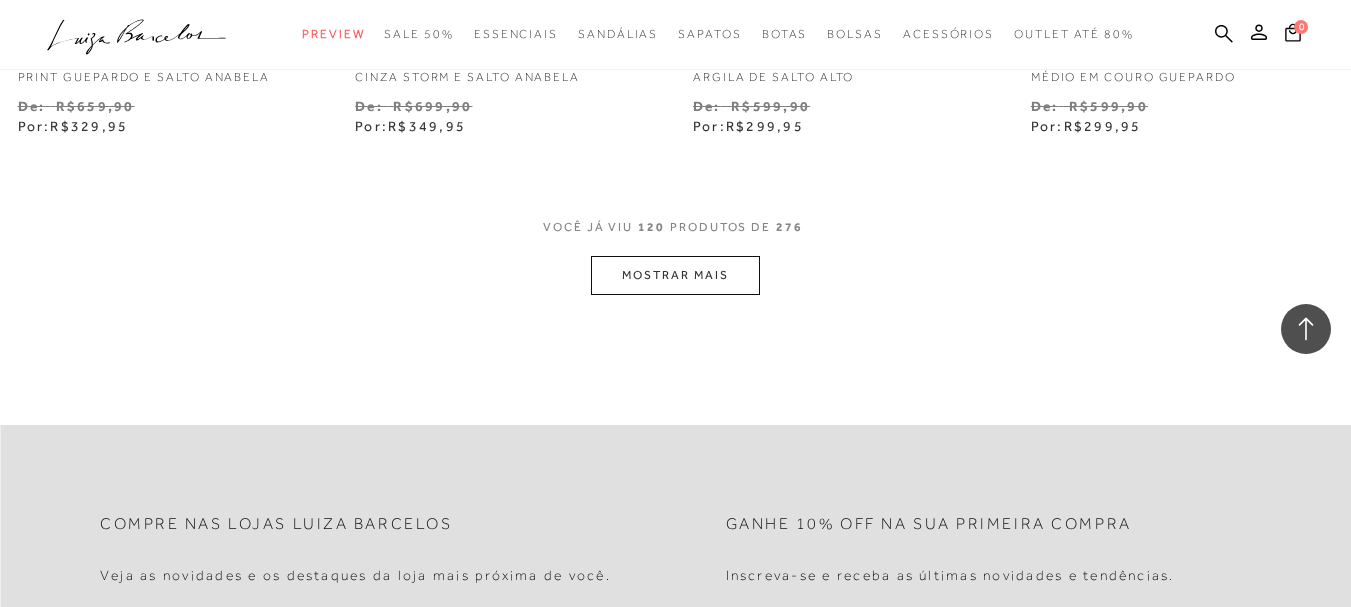 click on "MOSTRAR MAIS" at bounding box center [675, 275] 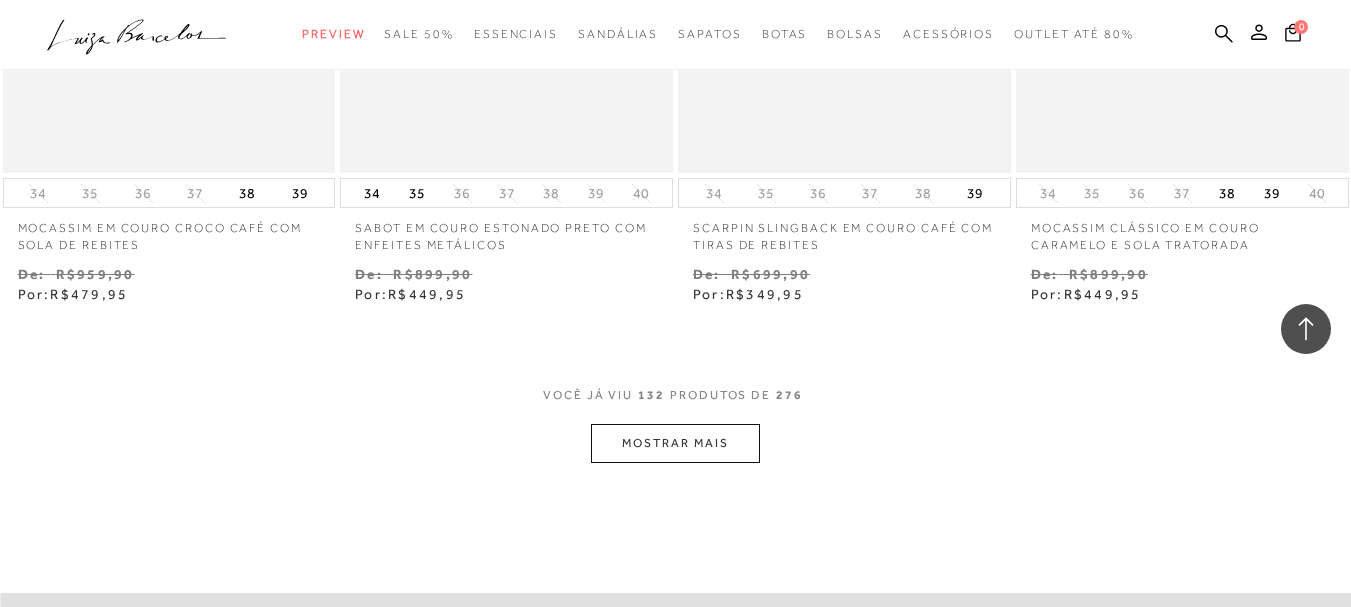 scroll, scrollTop: 21800, scrollLeft: 0, axis: vertical 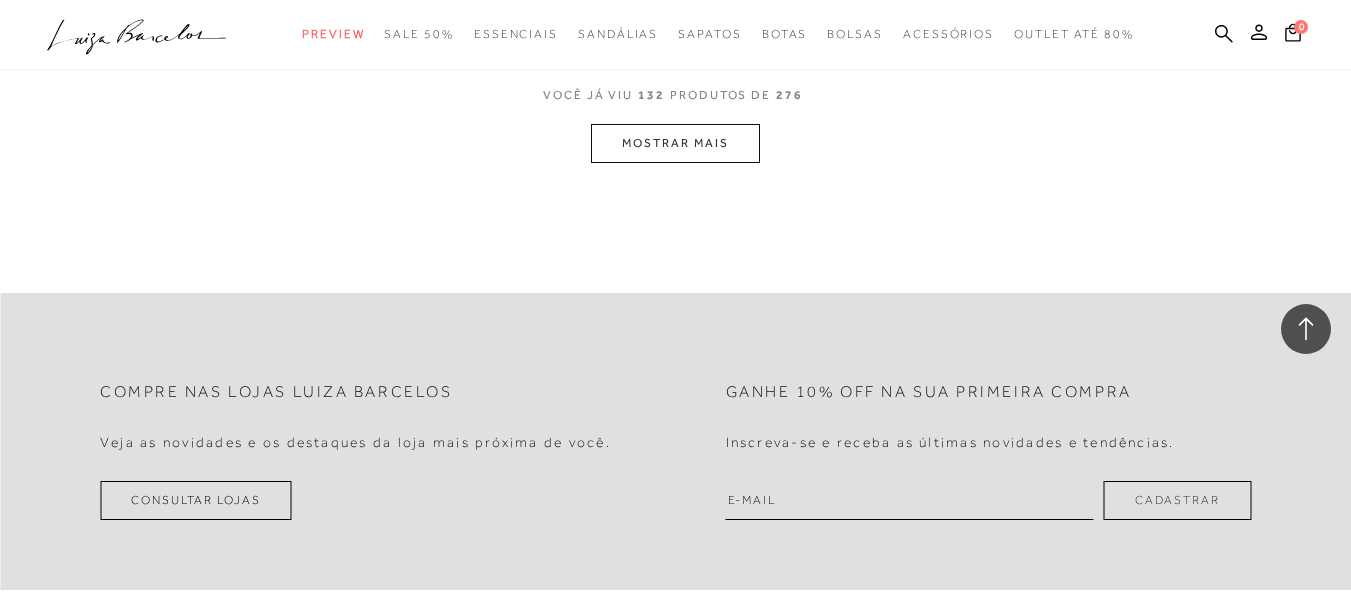 click on "MOSTRAR MAIS" at bounding box center [675, 143] 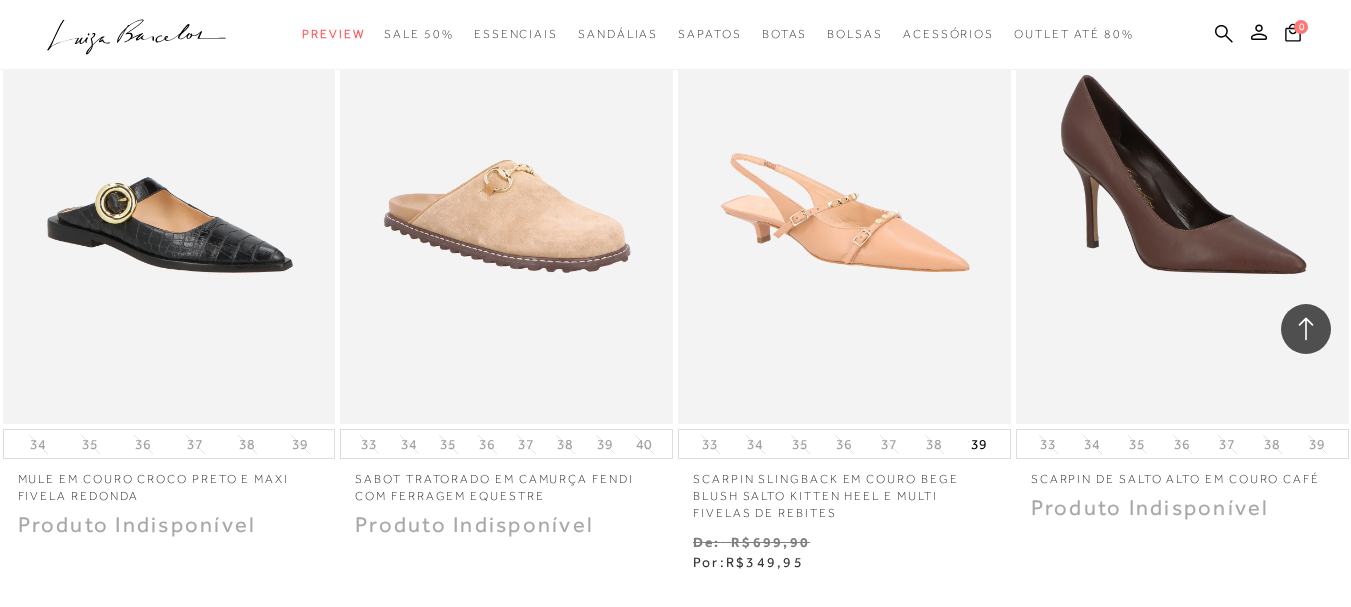 scroll, scrollTop: 23600, scrollLeft: 0, axis: vertical 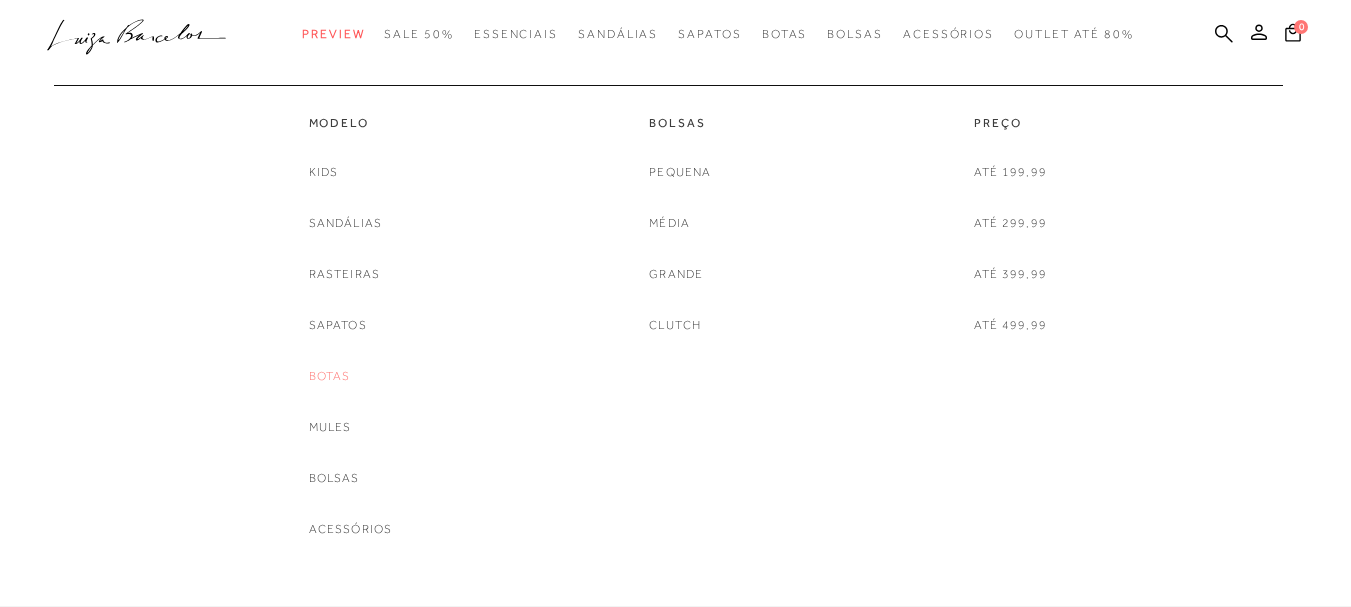 click on "Botas" at bounding box center [330, 376] 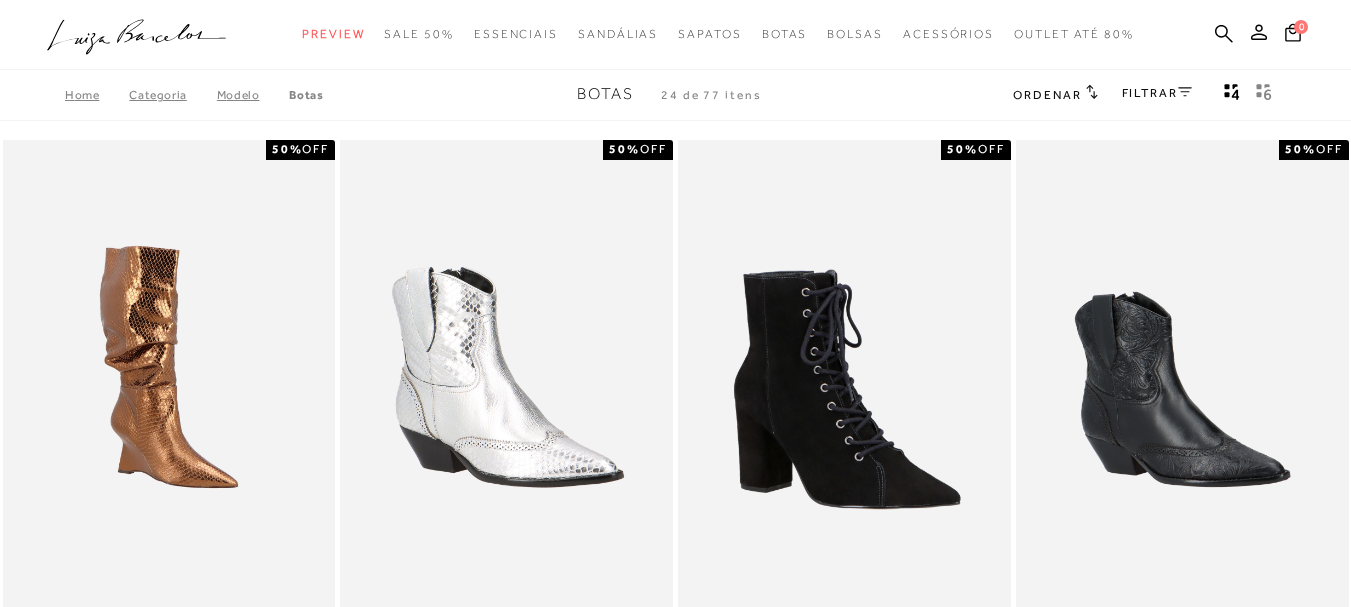 click on "FILTRAR" at bounding box center (1157, 93) 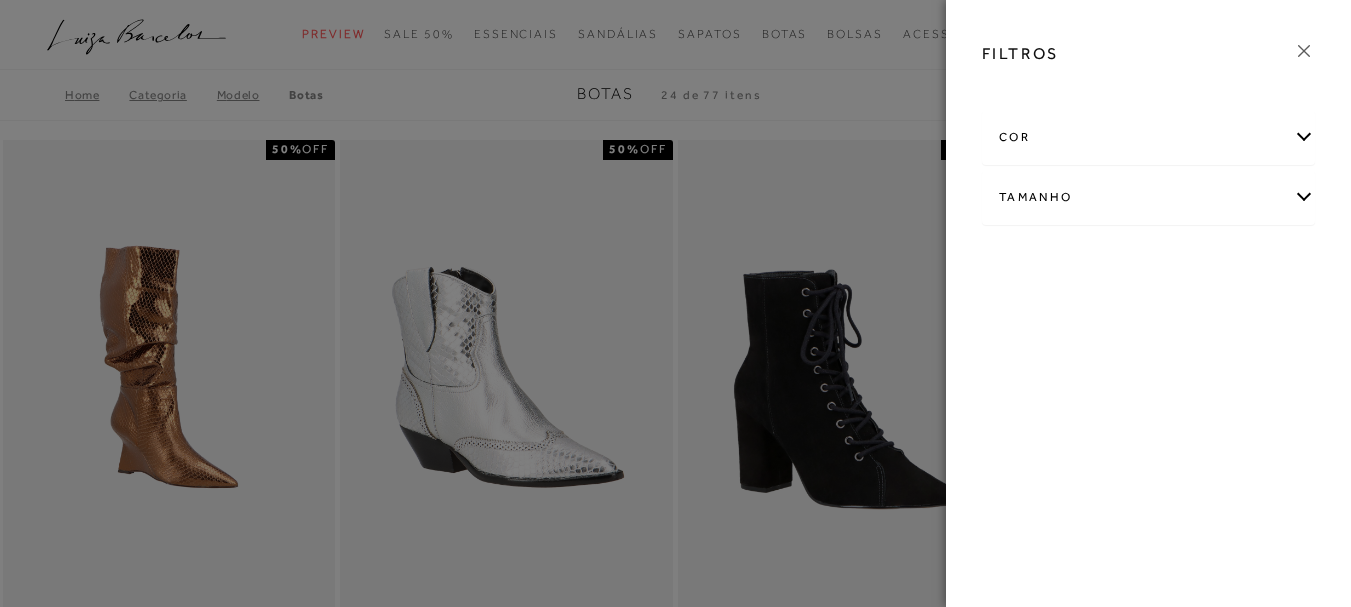 scroll, scrollTop: 0, scrollLeft: 0, axis: both 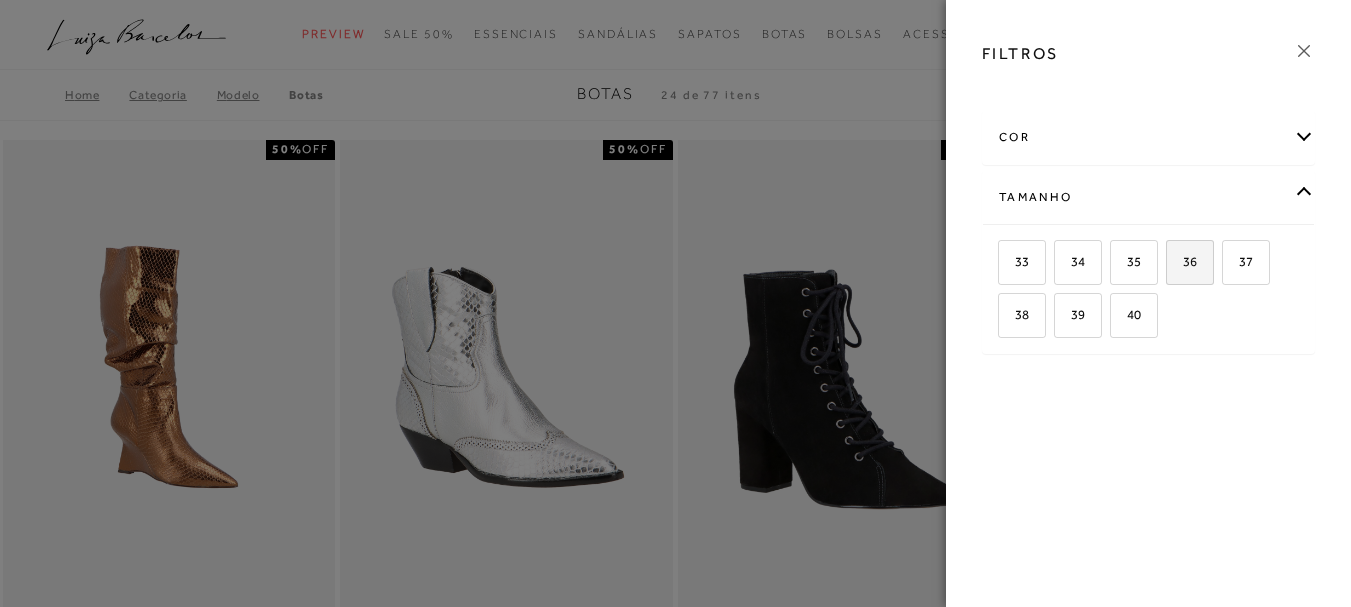 click on "36" at bounding box center (1182, 261) 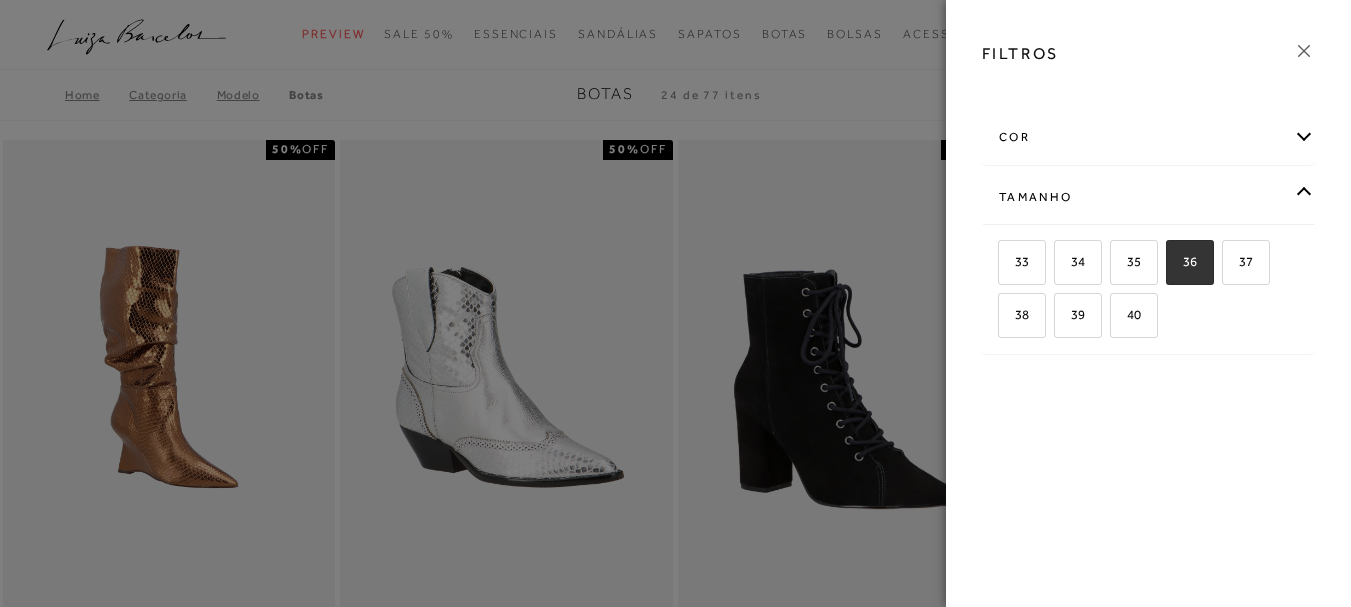 checkbox on "true" 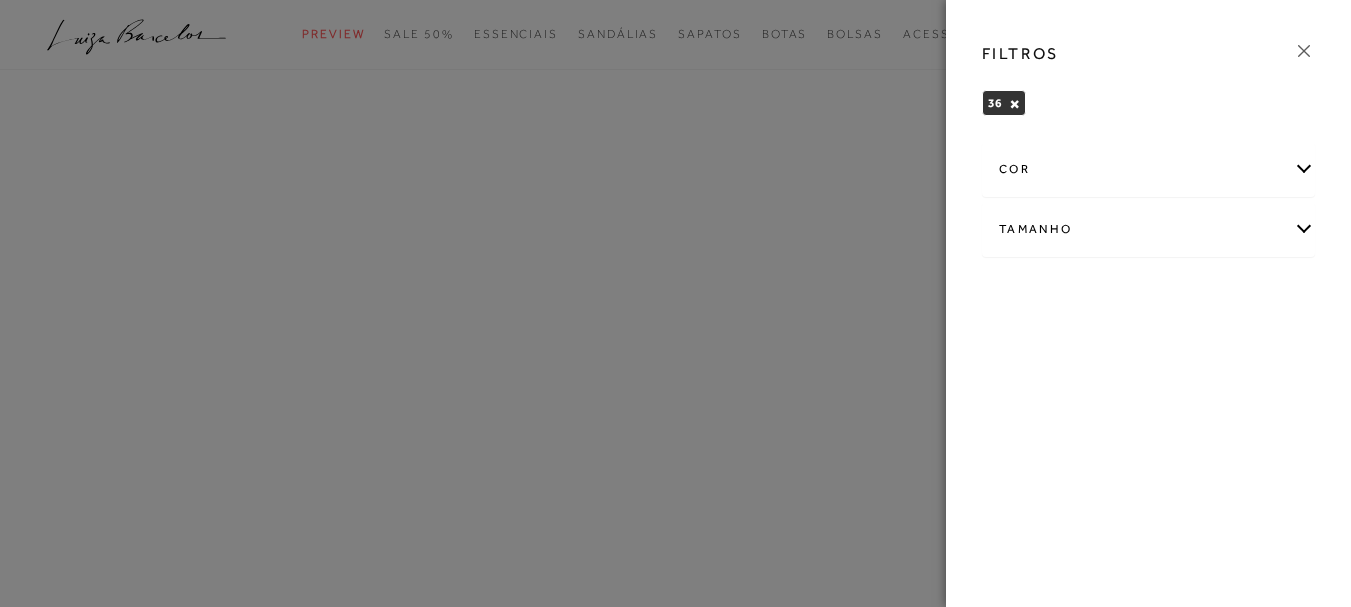 click at bounding box center [675, 303] 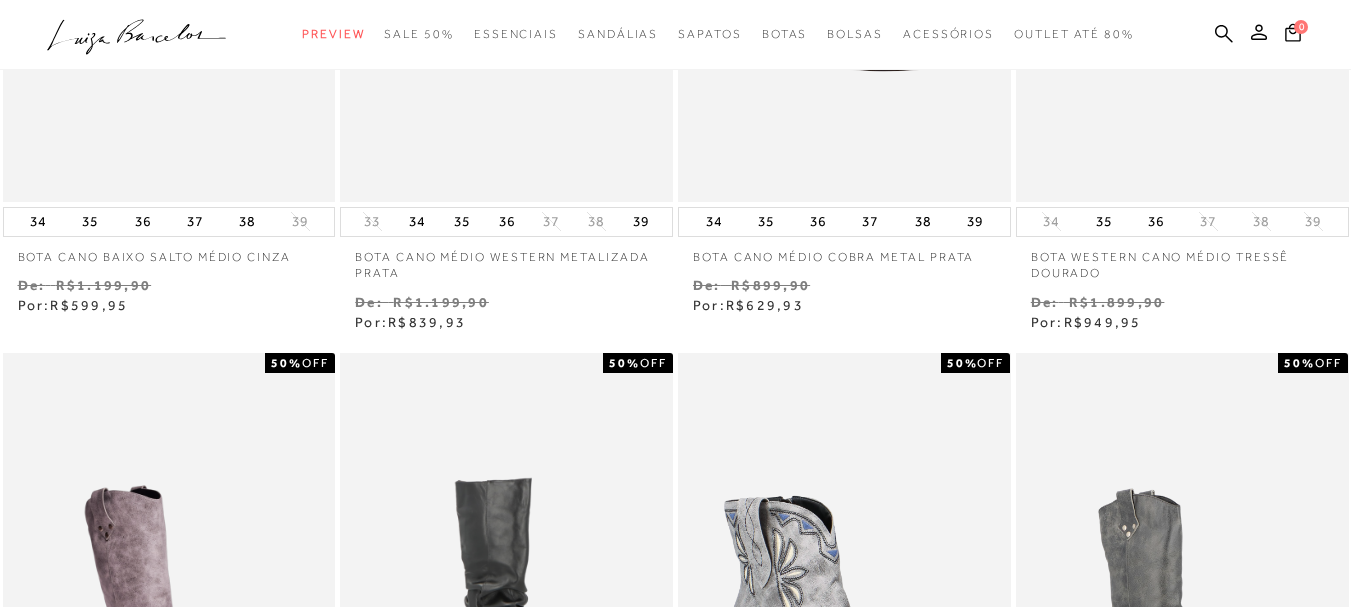 scroll, scrollTop: 0, scrollLeft: 0, axis: both 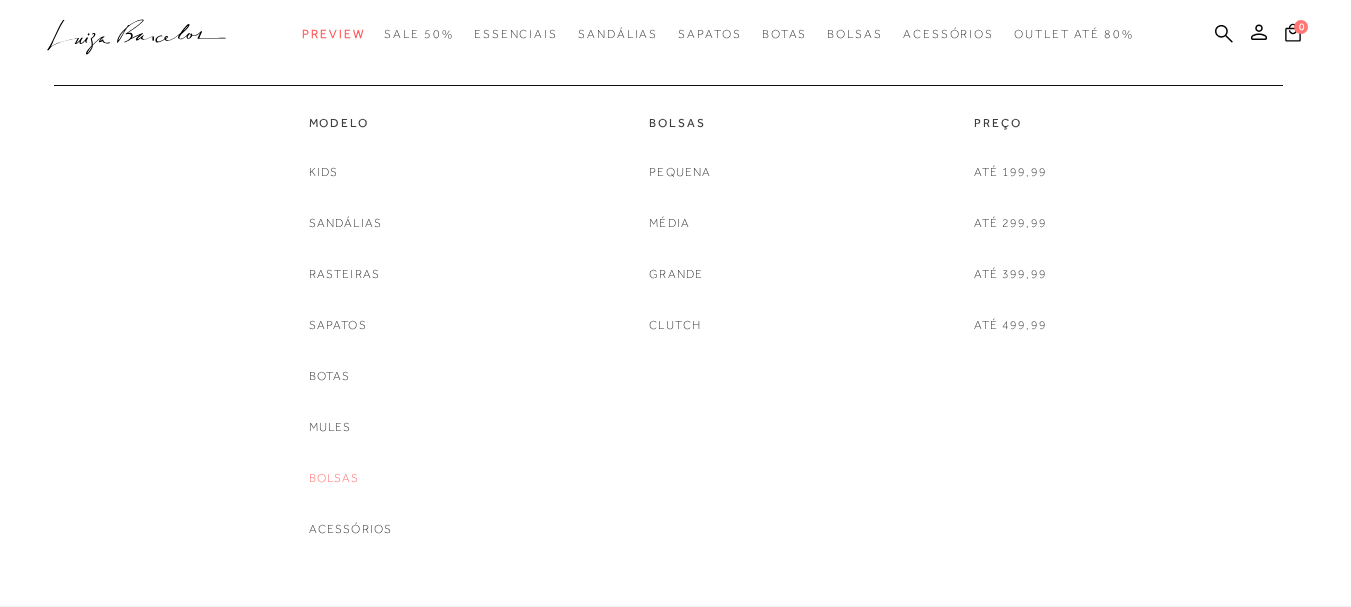 click on "Bolsas" at bounding box center [334, 478] 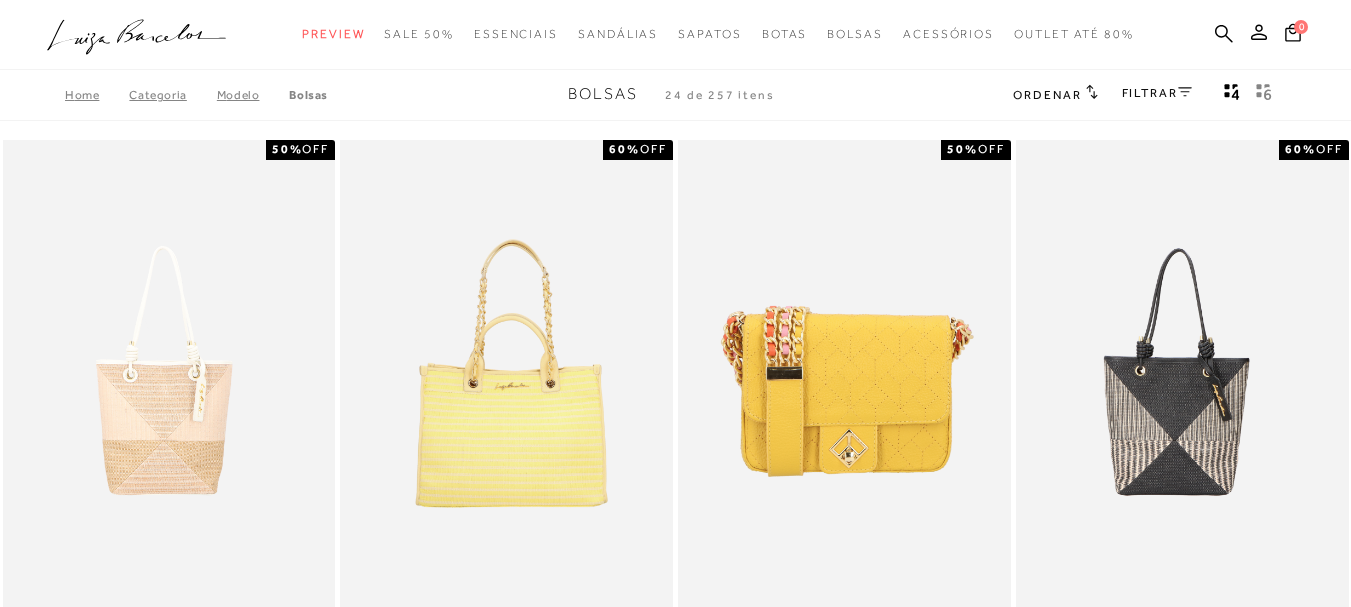 scroll, scrollTop: 0, scrollLeft: 0, axis: both 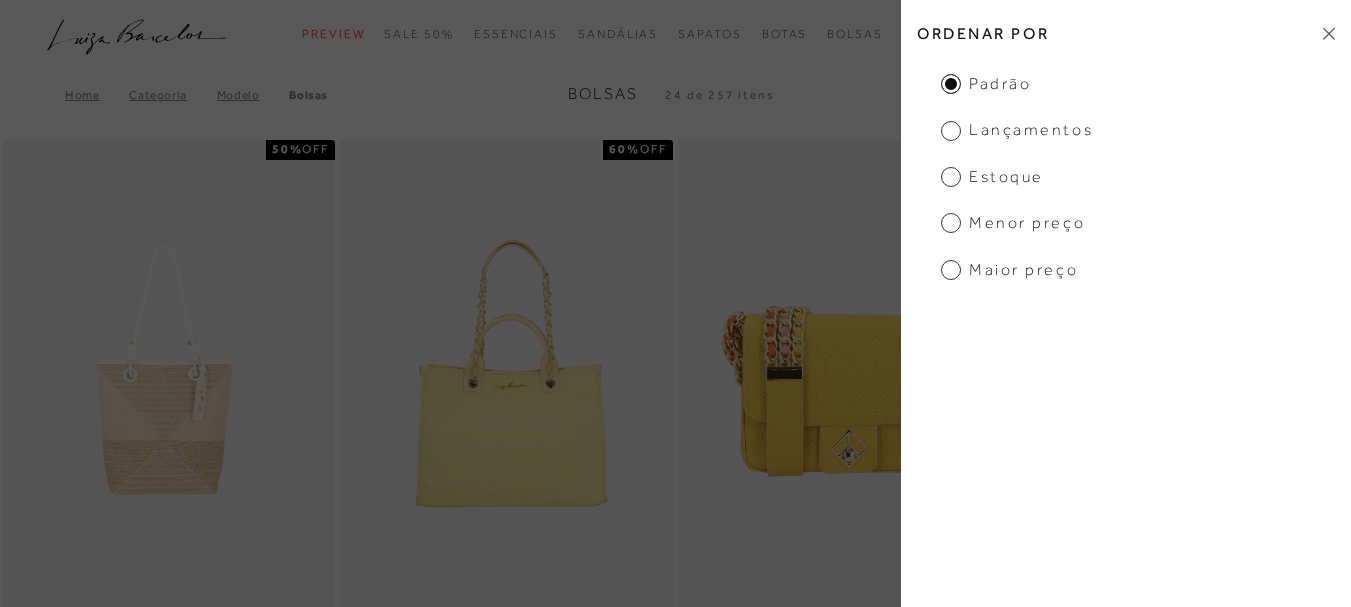 click on "Menor preço" at bounding box center (1013, 223) 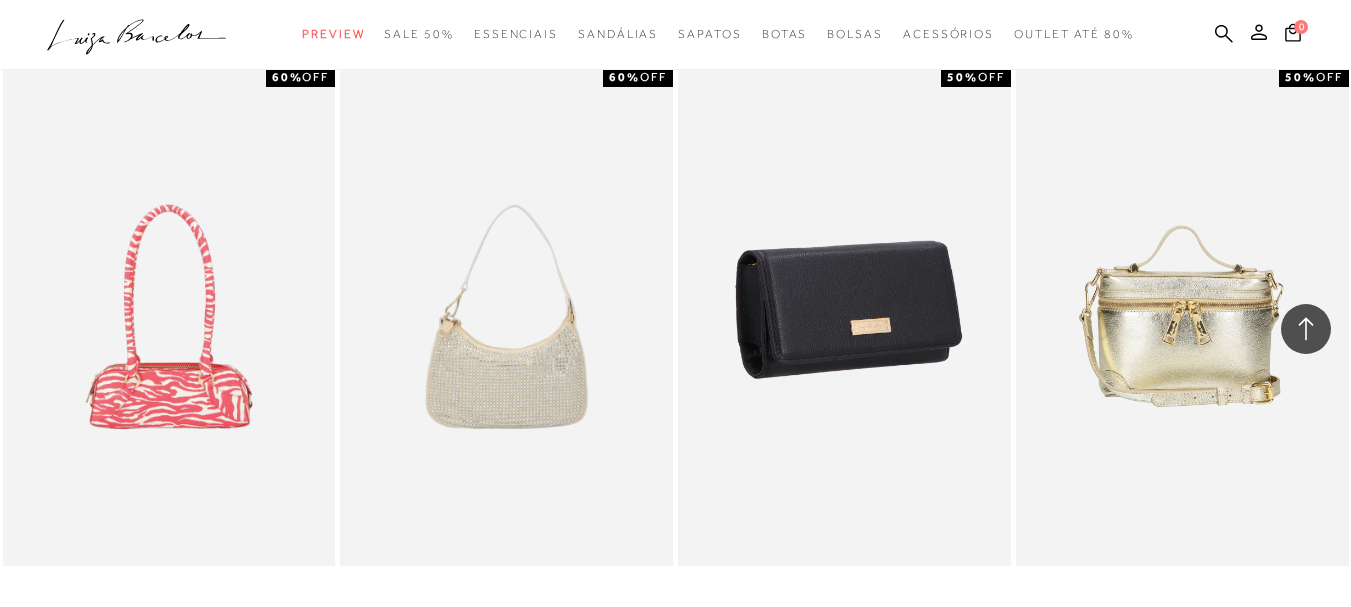 scroll, scrollTop: 6900, scrollLeft: 0, axis: vertical 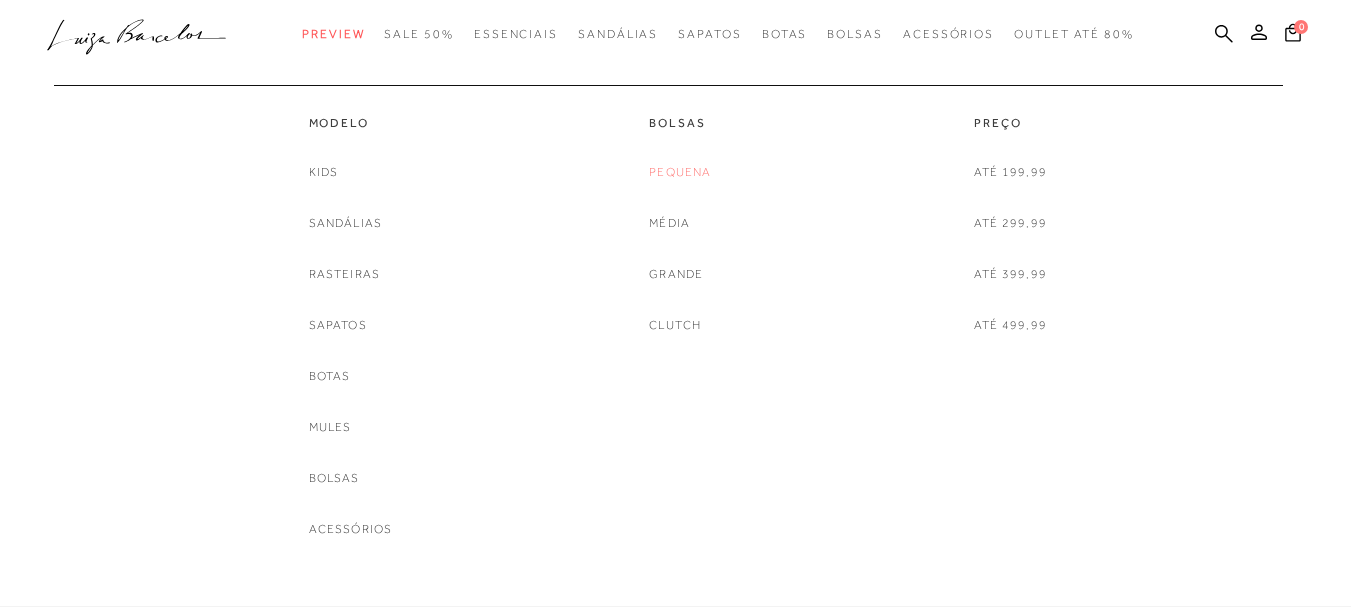 click on "Pequena" at bounding box center [680, 172] 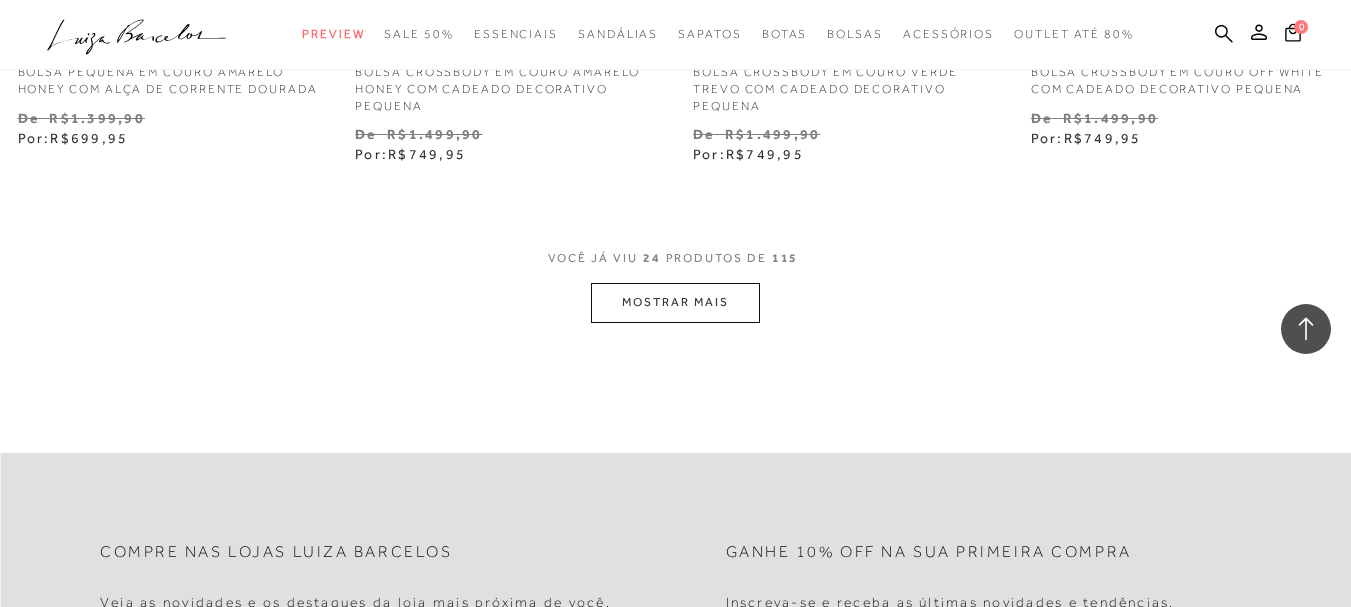 scroll, scrollTop: 3700, scrollLeft: 0, axis: vertical 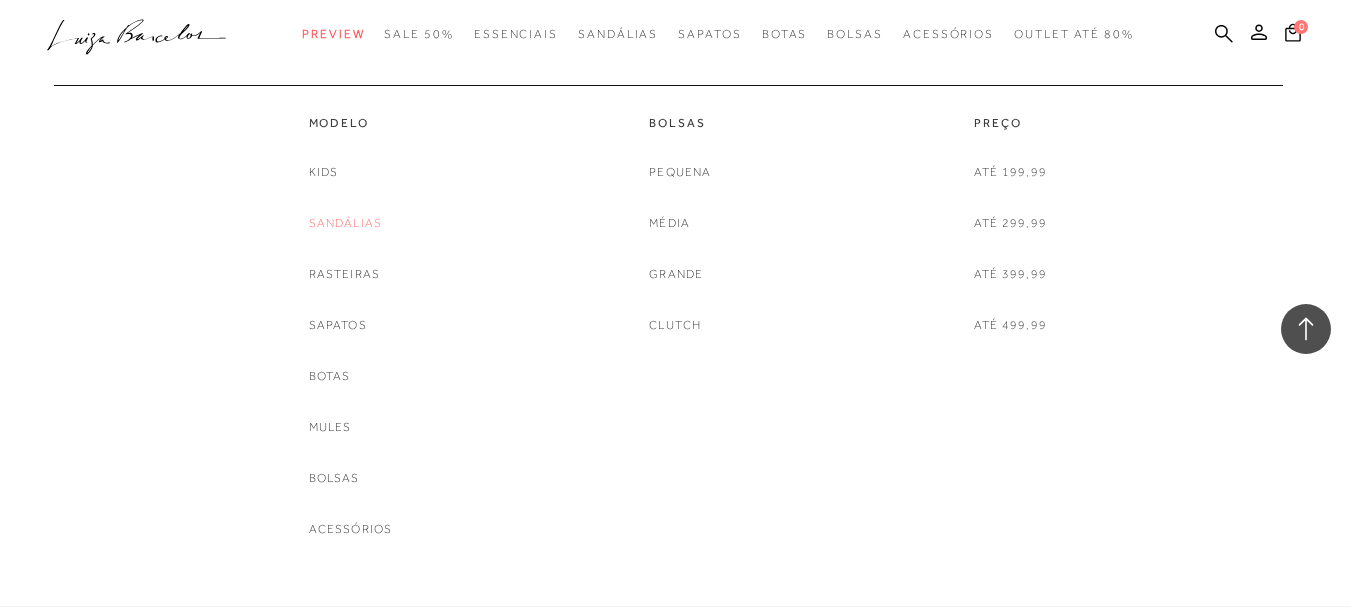 click on "Sandálias" at bounding box center (346, 223) 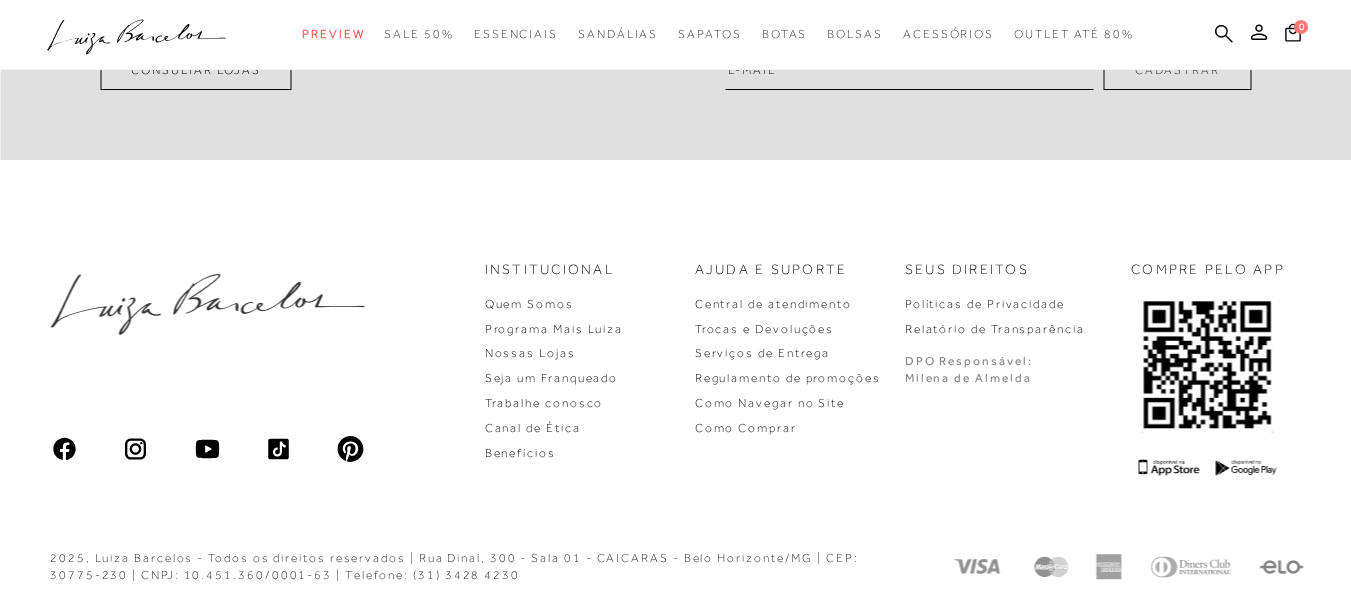 scroll, scrollTop: 0, scrollLeft: 0, axis: both 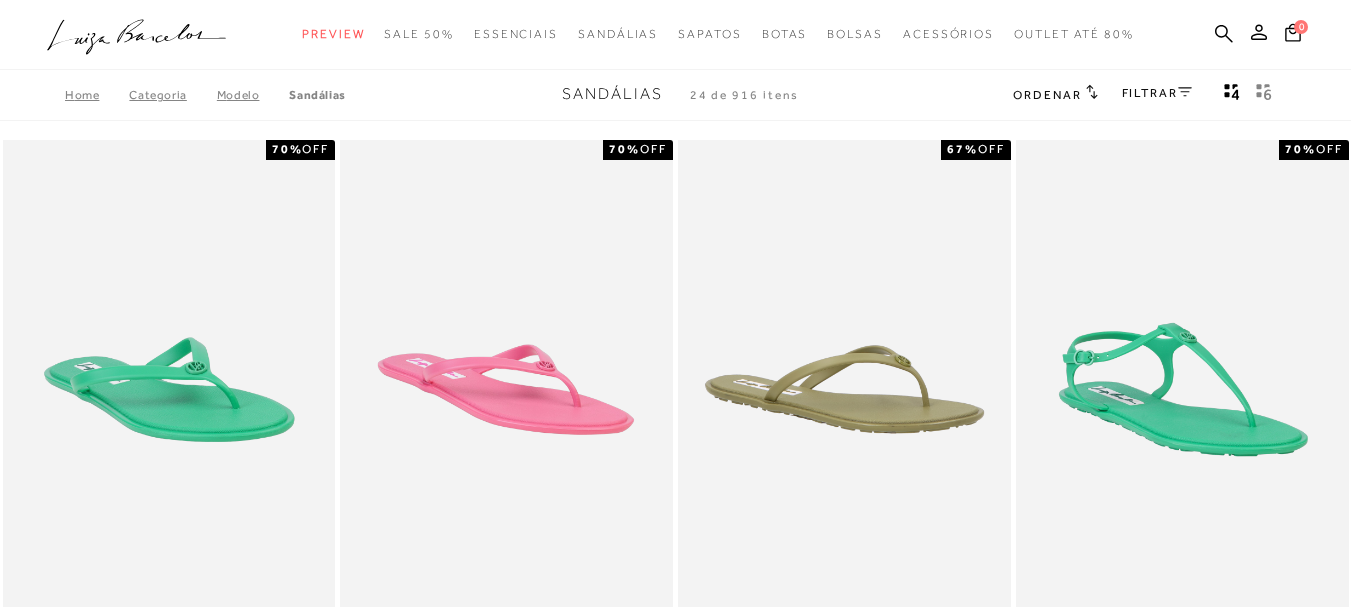 click on "FILTRAR" at bounding box center (1157, 93) 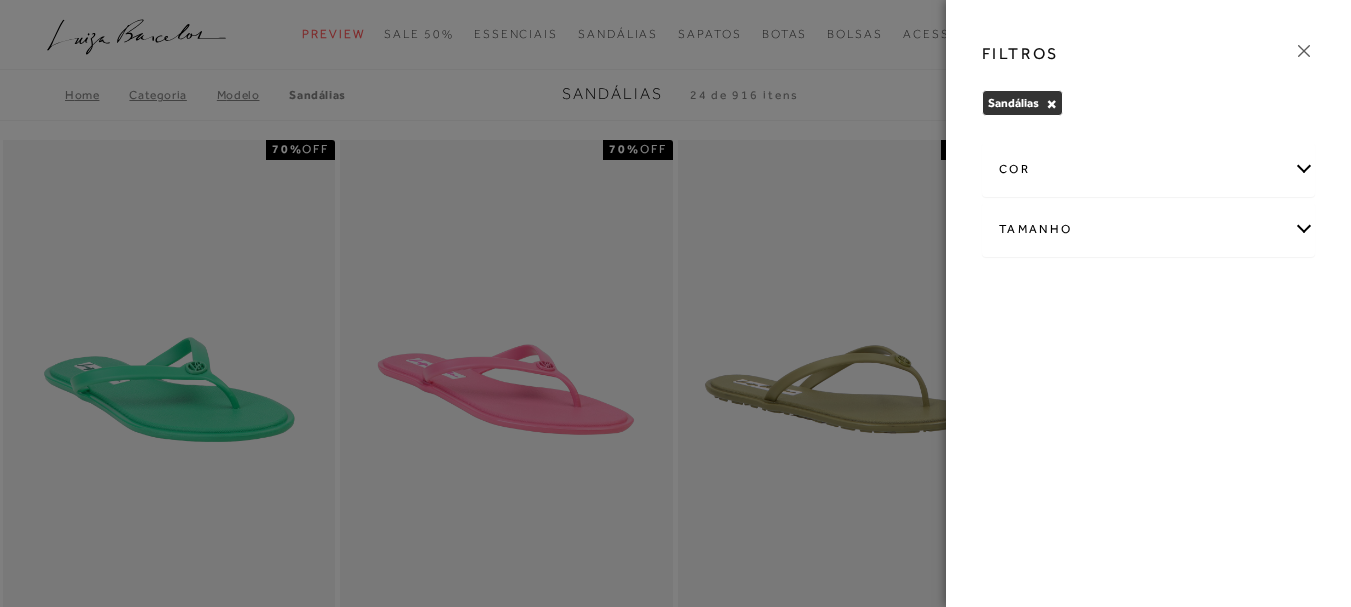 click on "Tamanho" at bounding box center (1148, 229) 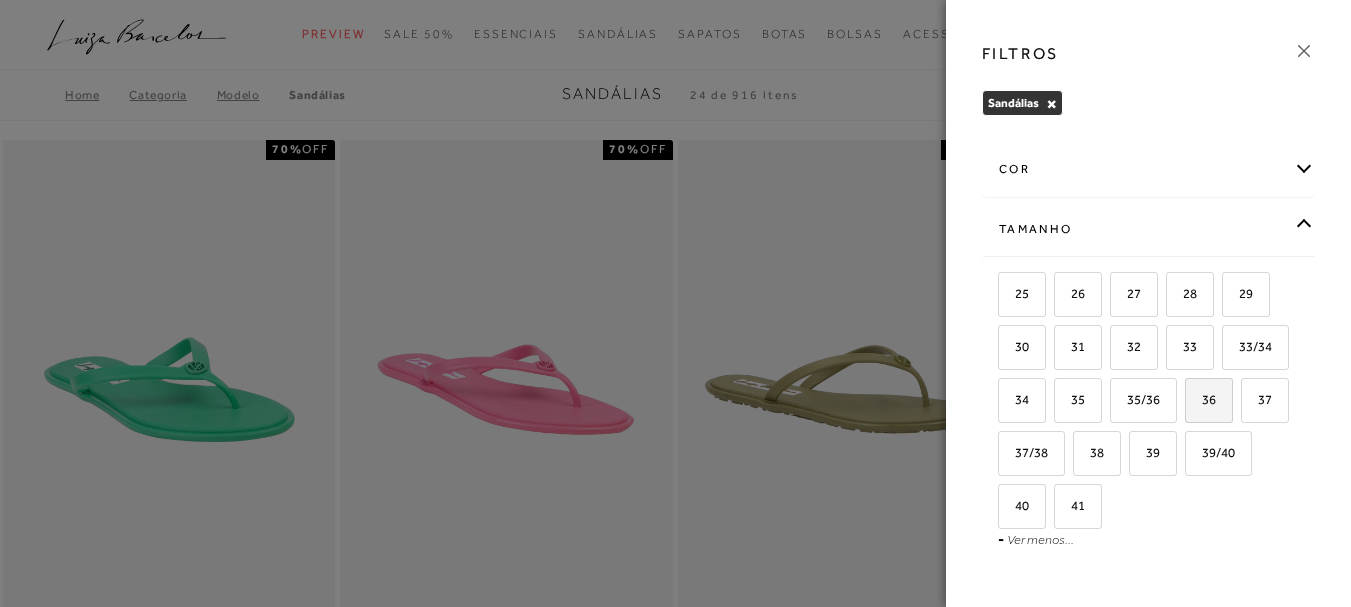 click on "36" at bounding box center [1201, 399] 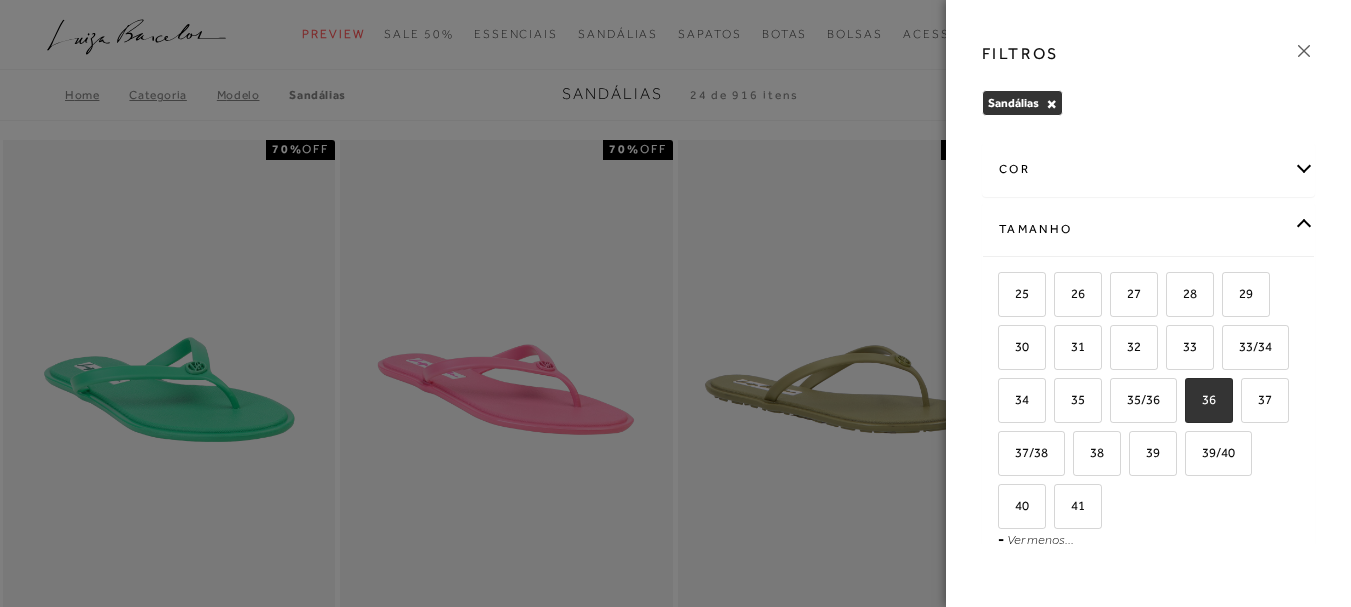 checkbox on "true" 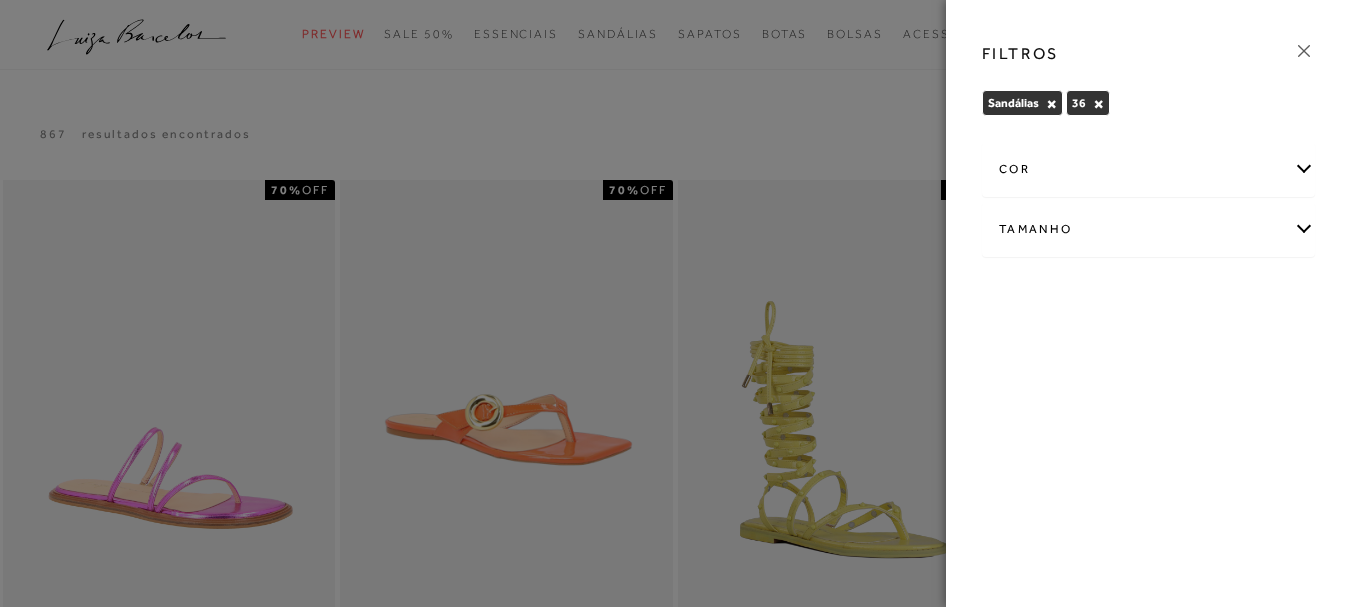 click at bounding box center (675, 303) 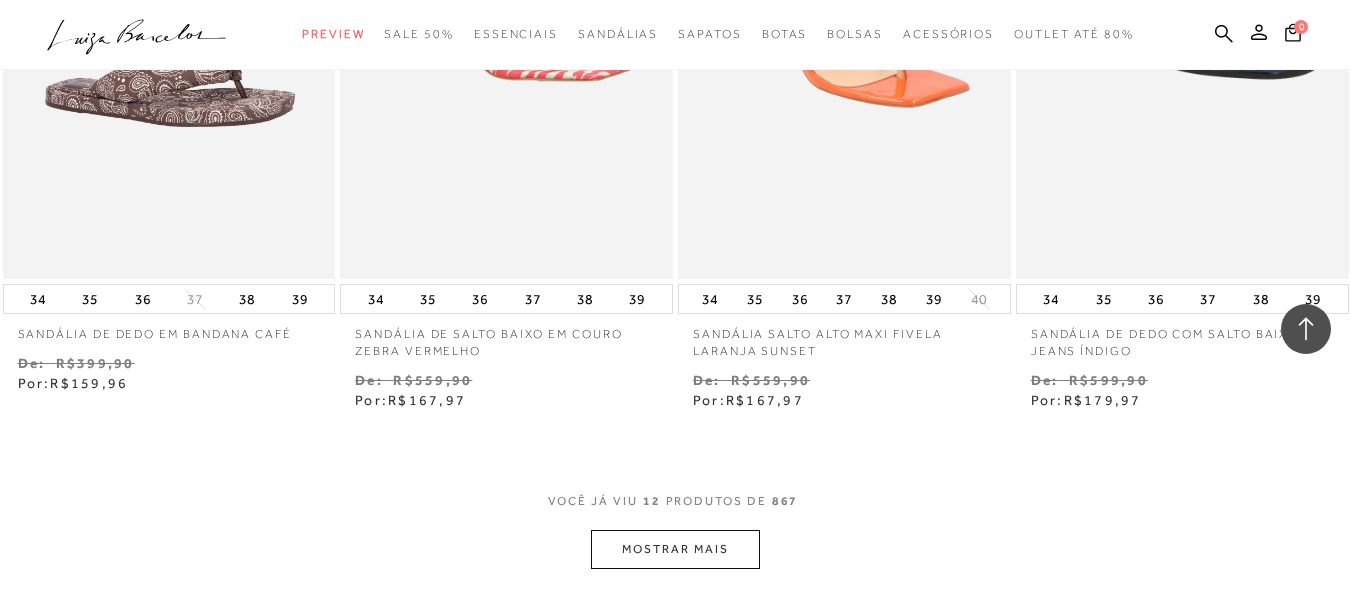 scroll, scrollTop: 2100, scrollLeft: 0, axis: vertical 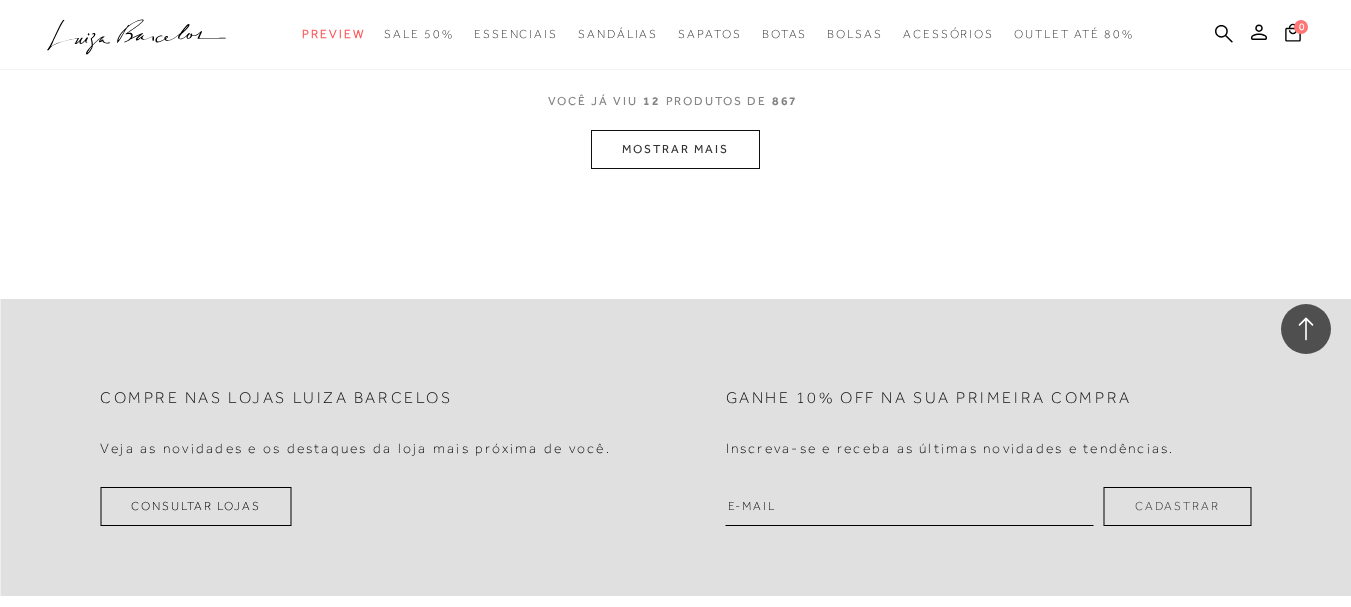 click on "MOSTRAR MAIS" at bounding box center (675, 149) 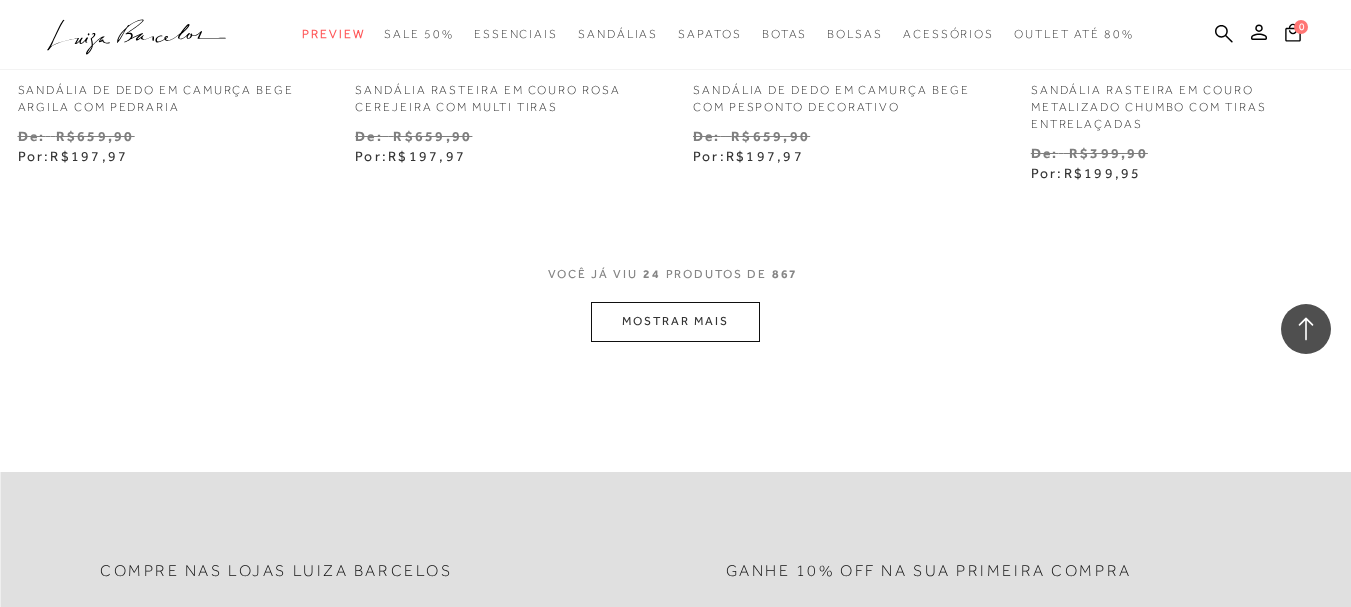 scroll, scrollTop: 3900, scrollLeft: 0, axis: vertical 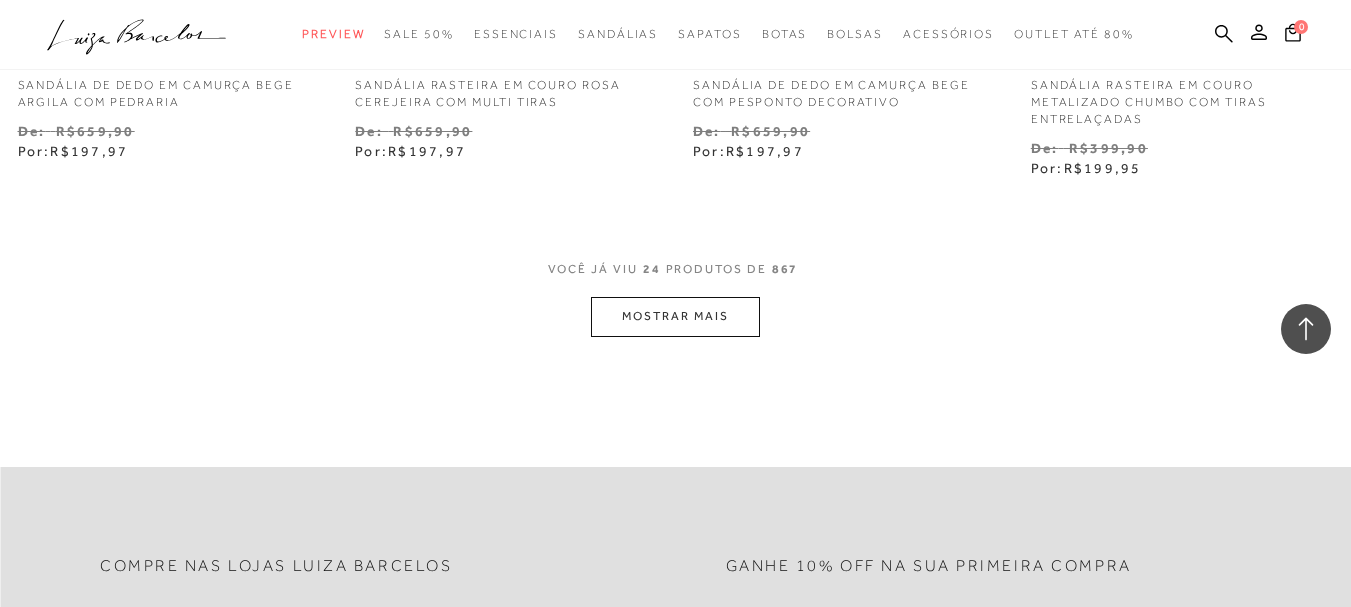 click on "MOSTRAR MAIS" at bounding box center (675, 316) 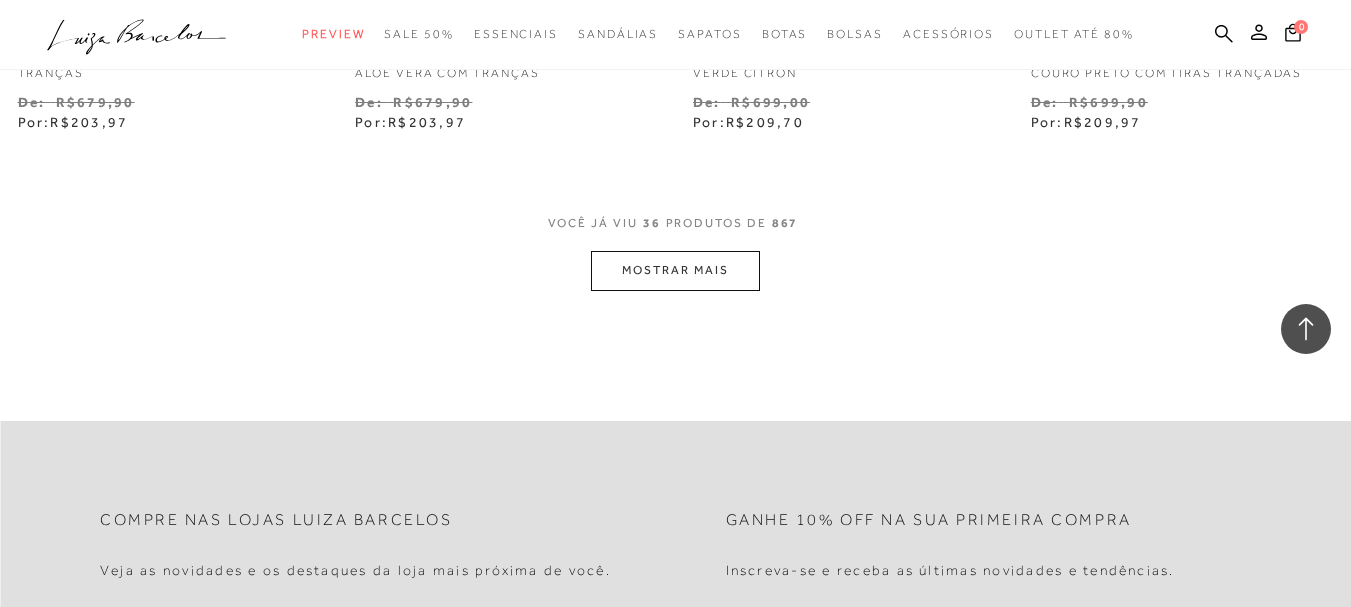 scroll, scrollTop: 5900, scrollLeft: 0, axis: vertical 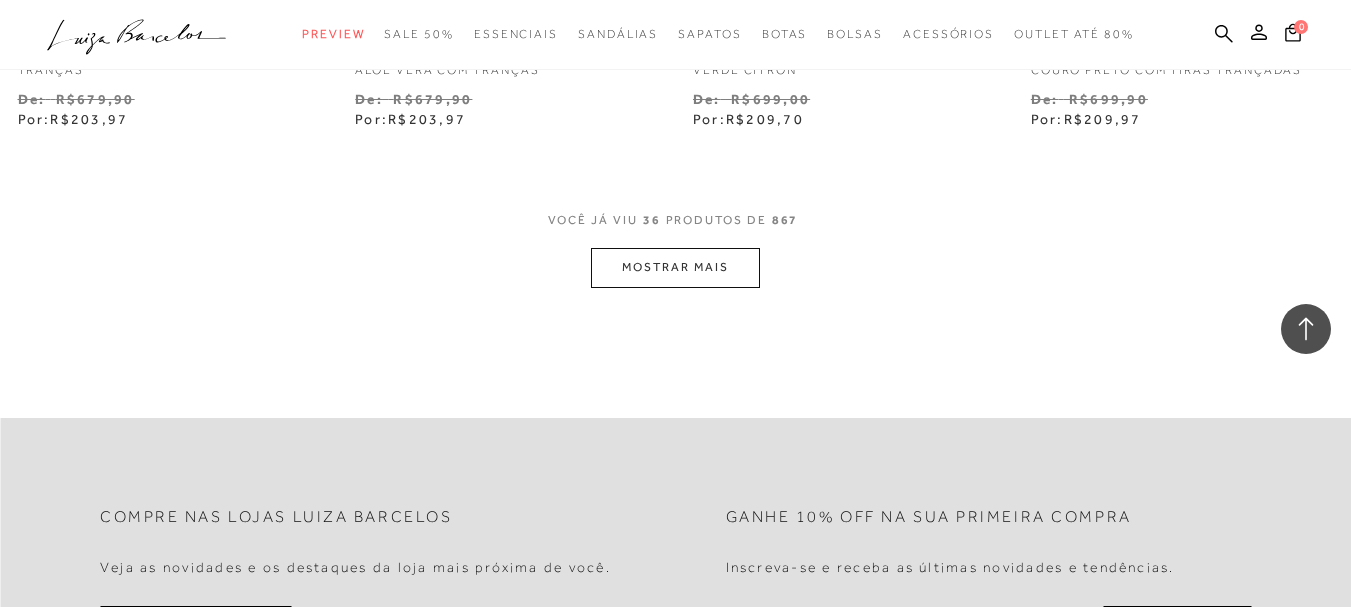 click on "MOSTRAR MAIS" at bounding box center [675, 267] 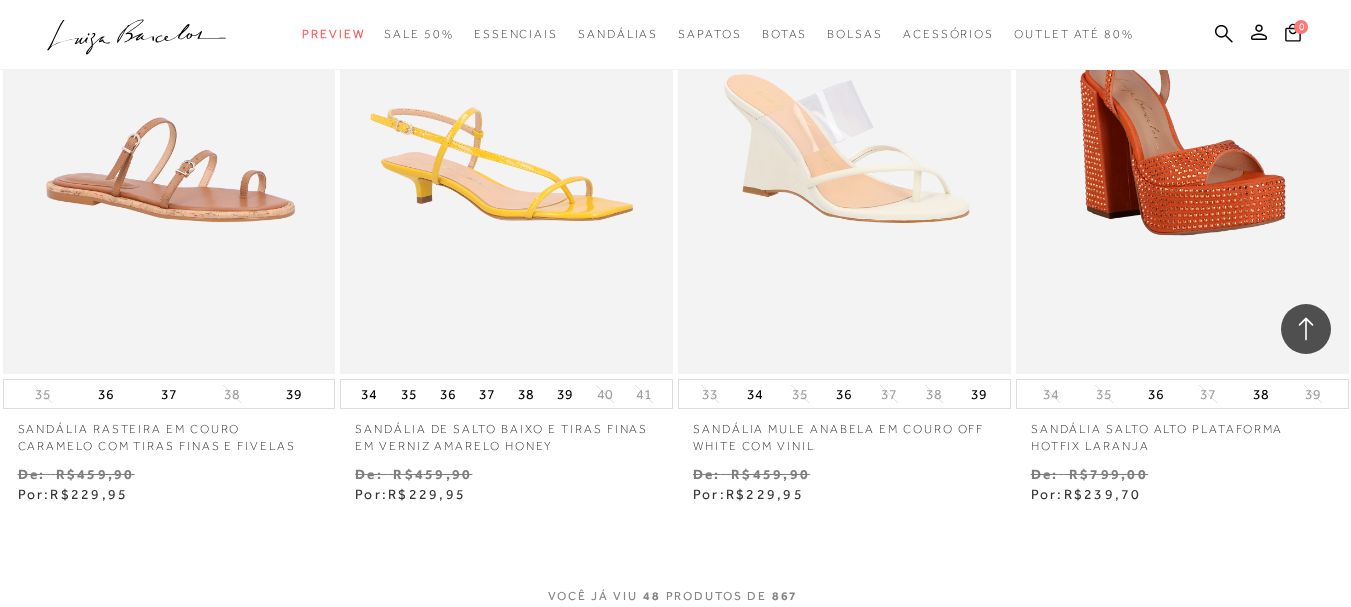 scroll, scrollTop: 7700, scrollLeft: 0, axis: vertical 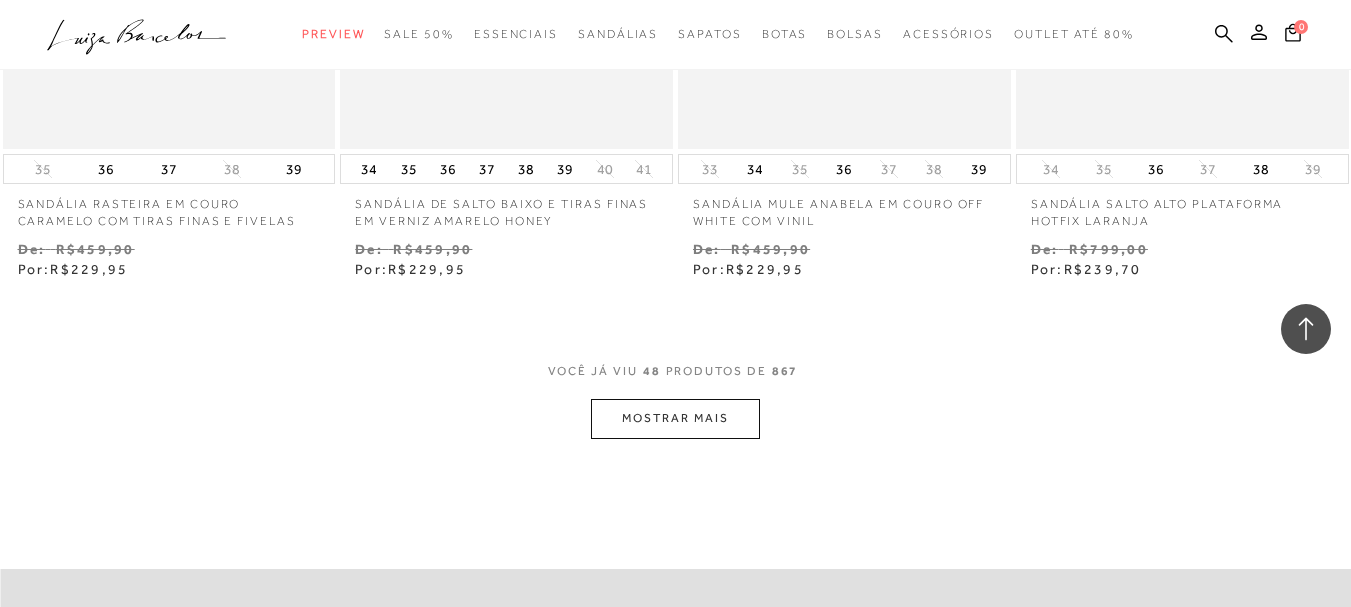 click on "MOSTRAR MAIS" at bounding box center [675, 418] 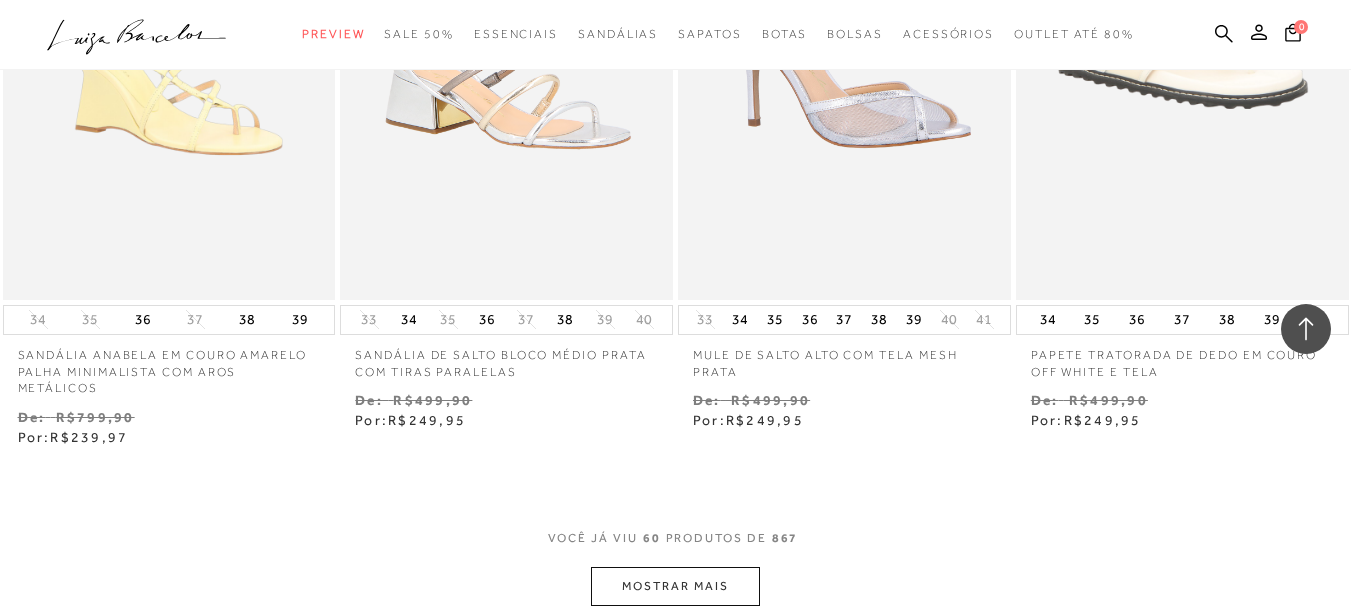 scroll, scrollTop: 9700, scrollLeft: 0, axis: vertical 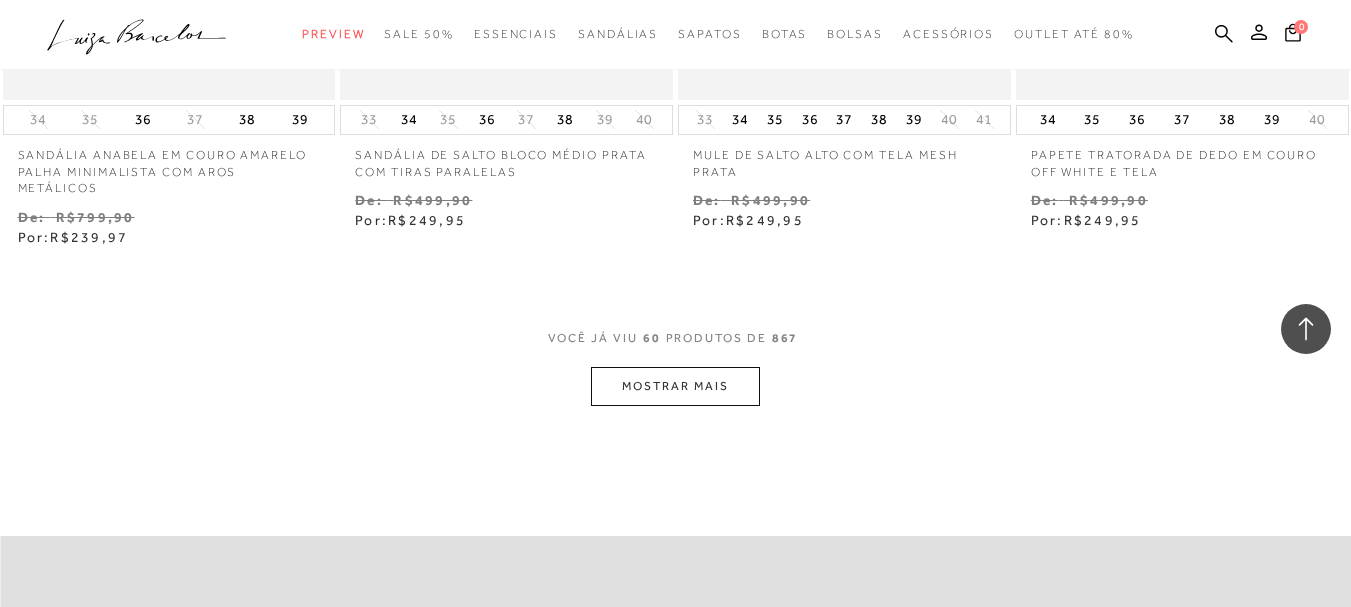 click on "MOSTRAR MAIS" at bounding box center [675, 386] 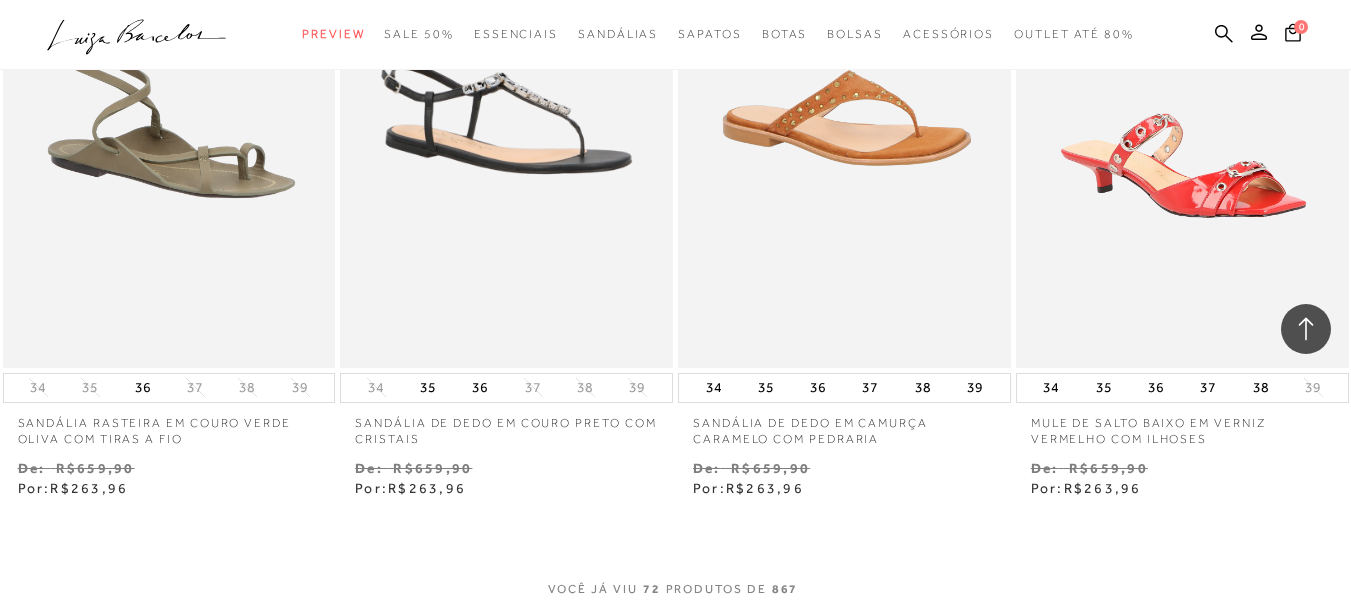 scroll, scrollTop: 11700, scrollLeft: 0, axis: vertical 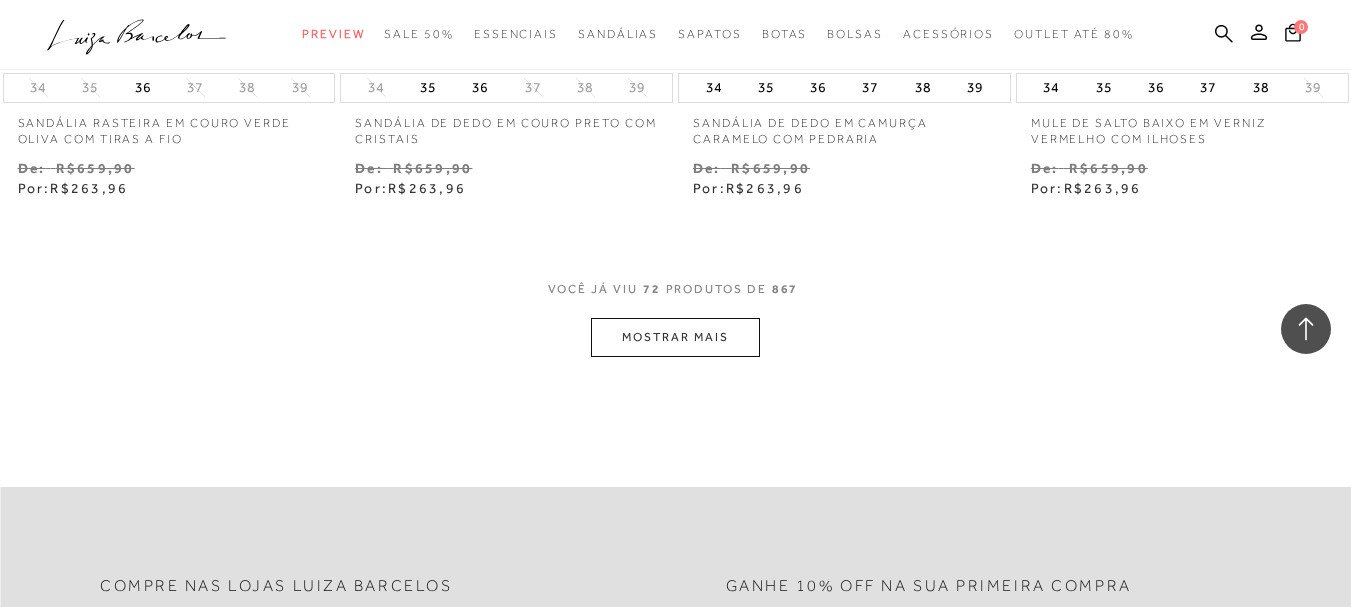 click on "MOSTRAR MAIS" at bounding box center (675, 337) 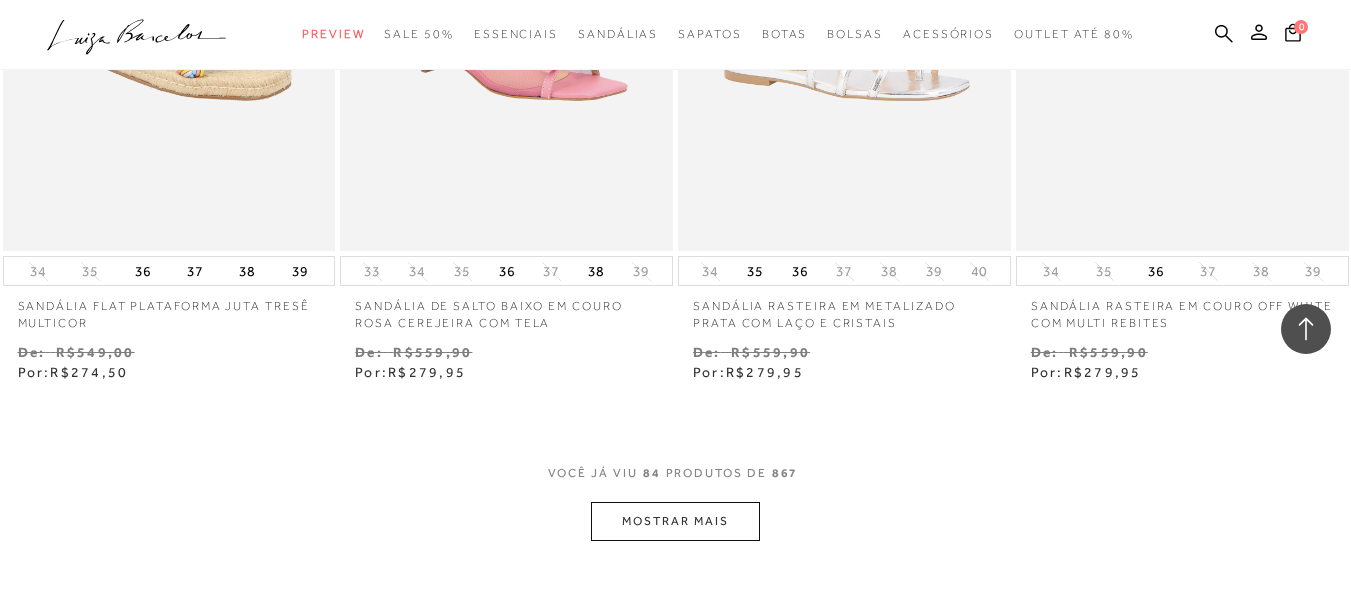 scroll, scrollTop: 13700, scrollLeft: 0, axis: vertical 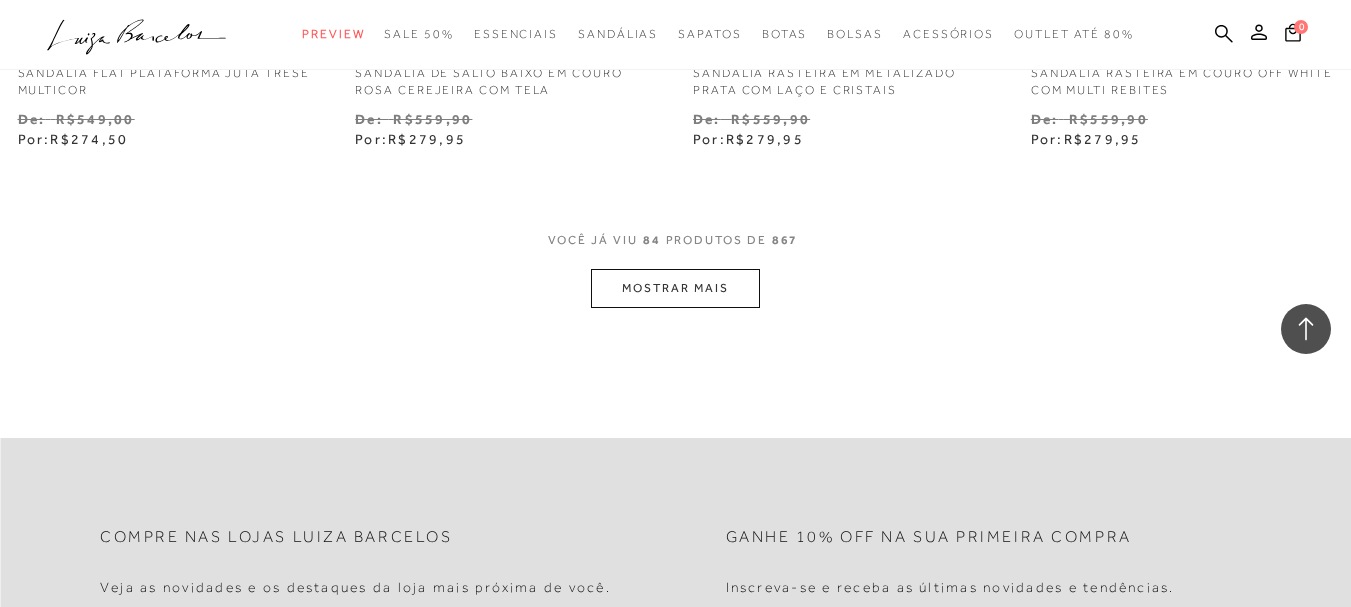 click on "MOSTRAR MAIS" at bounding box center [675, 288] 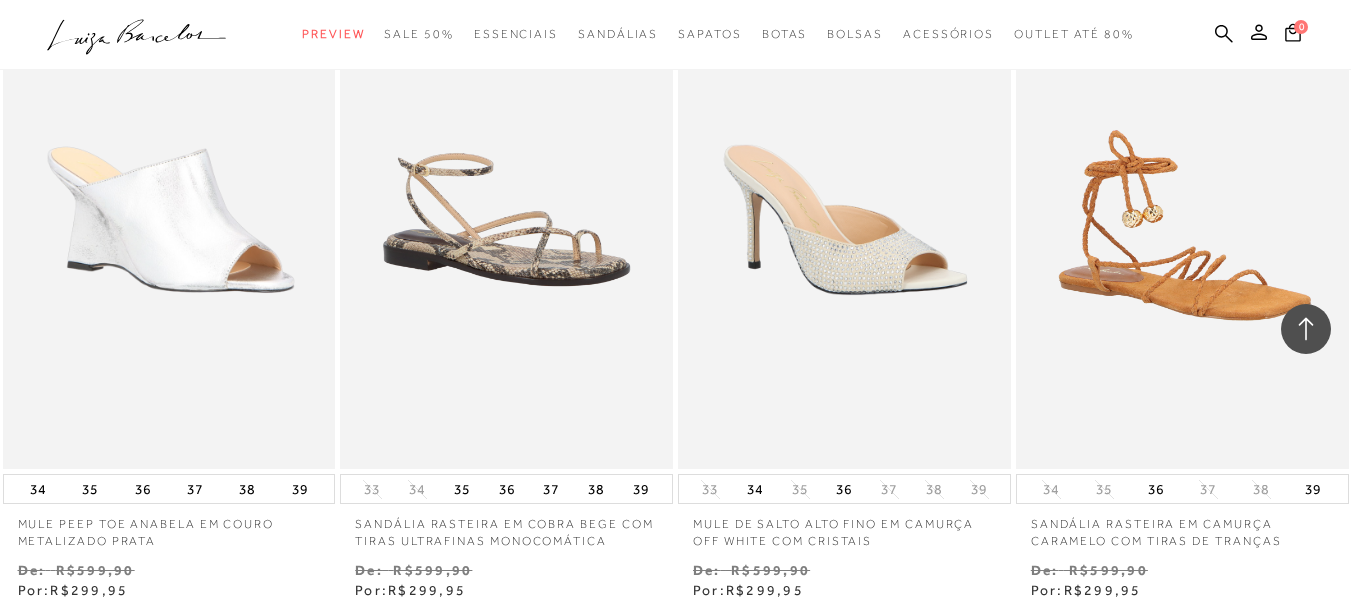 scroll, scrollTop: 15600, scrollLeft: 0, axis: vertical 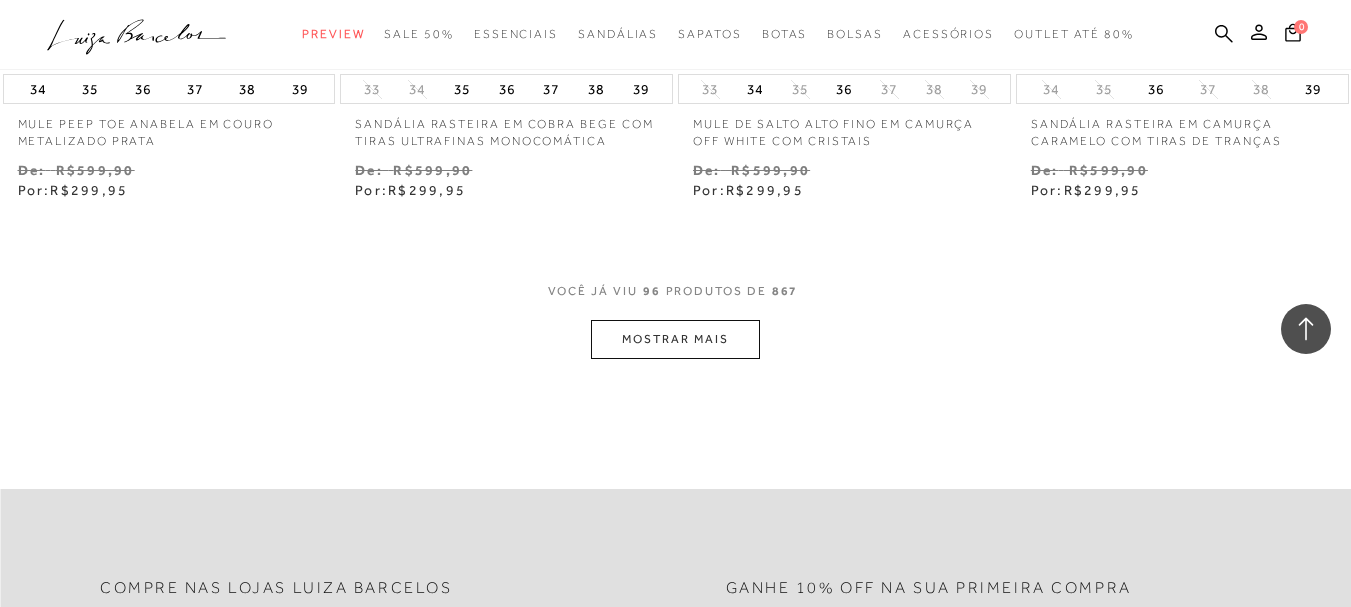 click on "MOSTRAR MAIS" at bounding box center [675, 339] 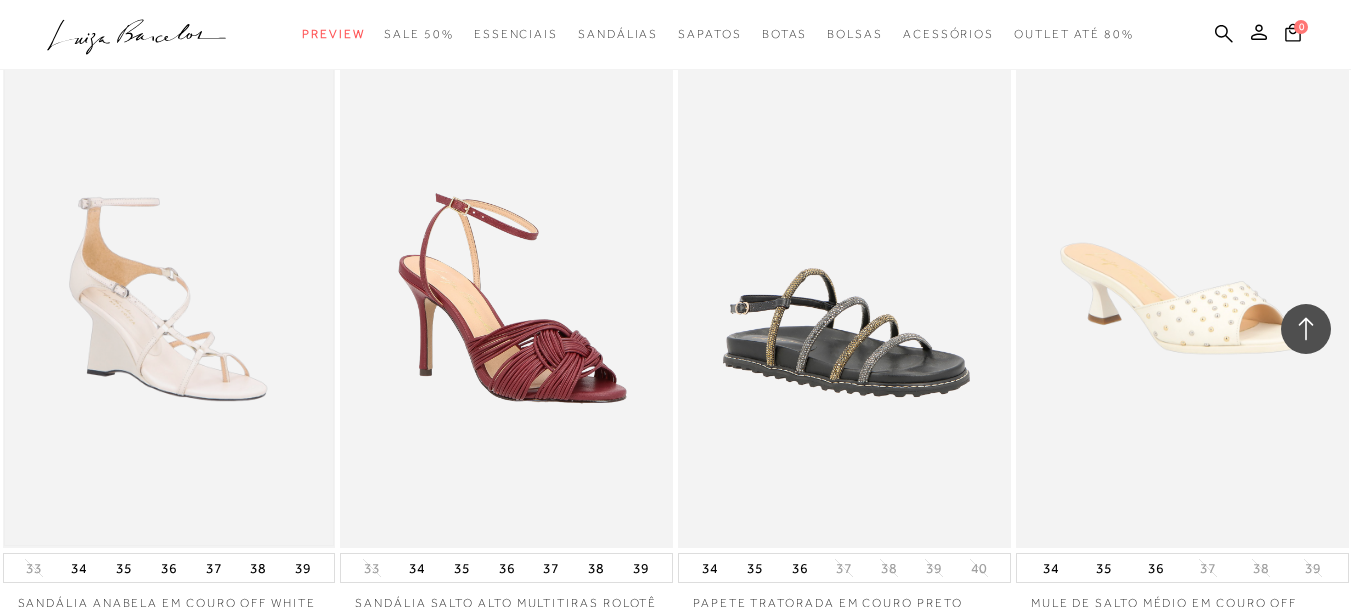 scroll, scrollTop: 17700, scrollLeft: 0, axis: vertical 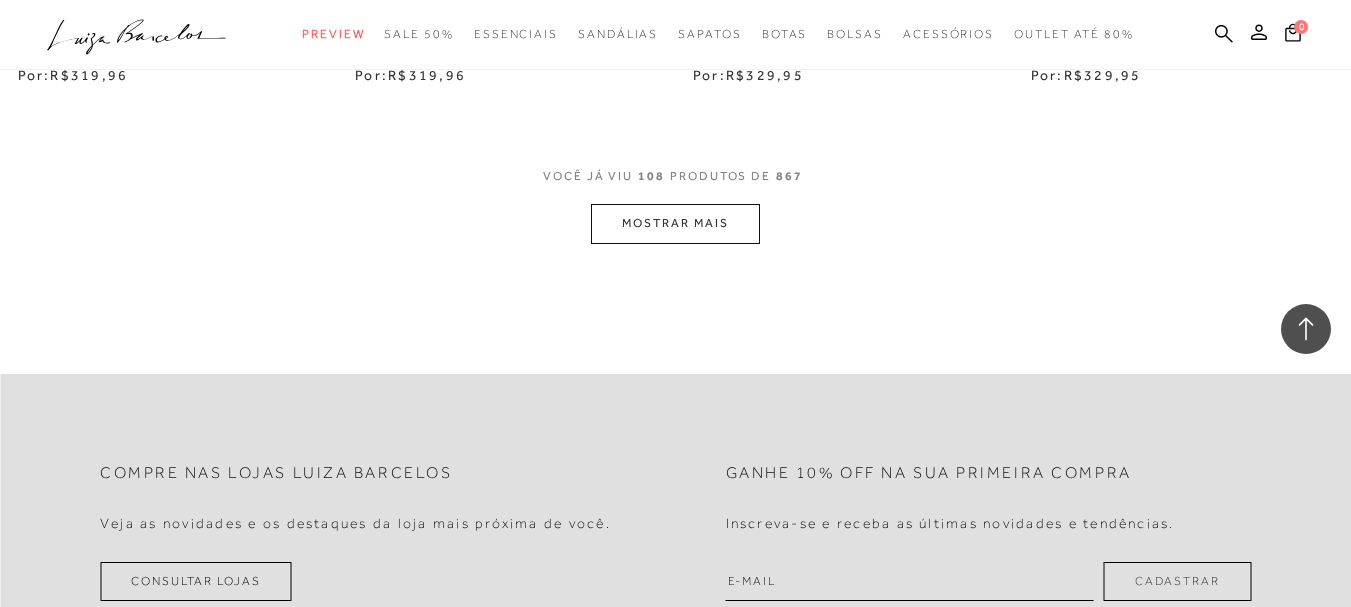 click on "MOSTRAR MAIS" at bounding box center (675, 223) 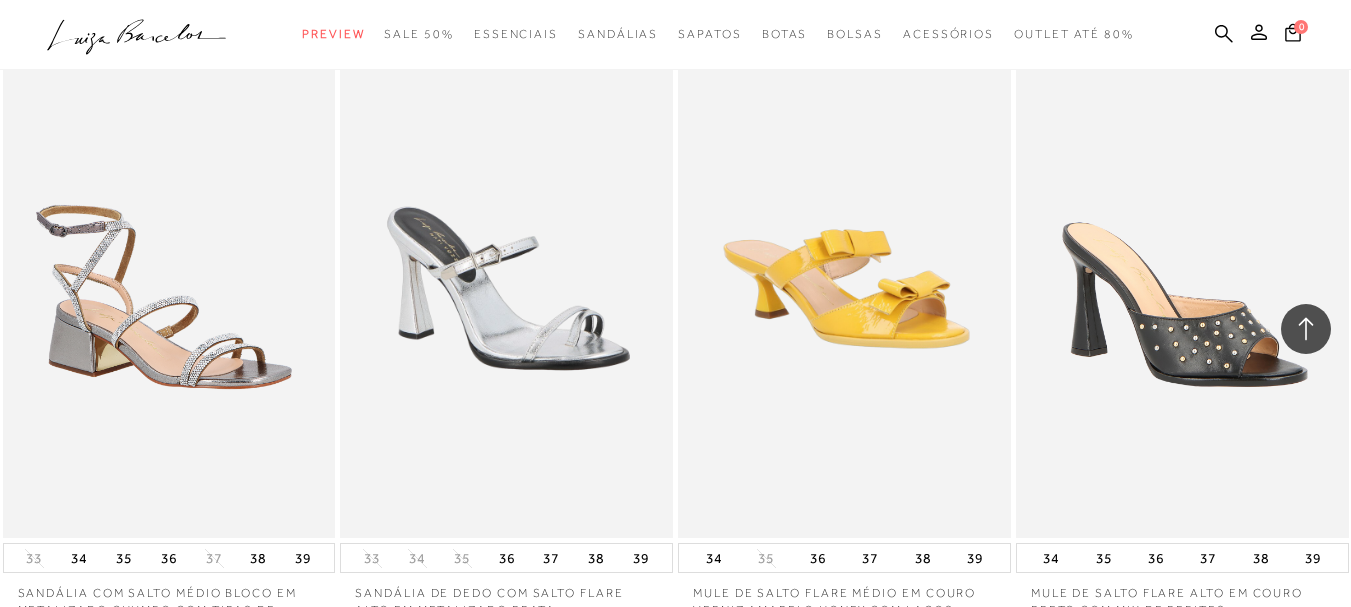 scroll, scrollTop: 19500, scrollLeft: 0, axis: vertical 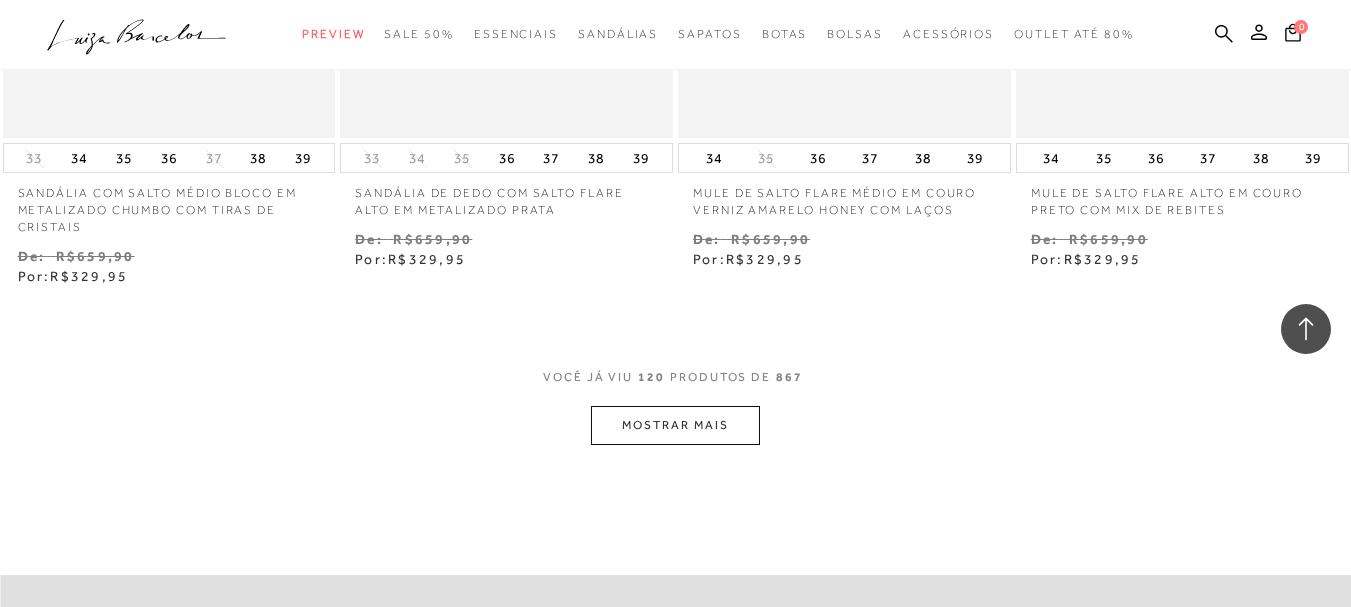 click on "MOSTRAR MAIS" at bounding box center (675, 425) 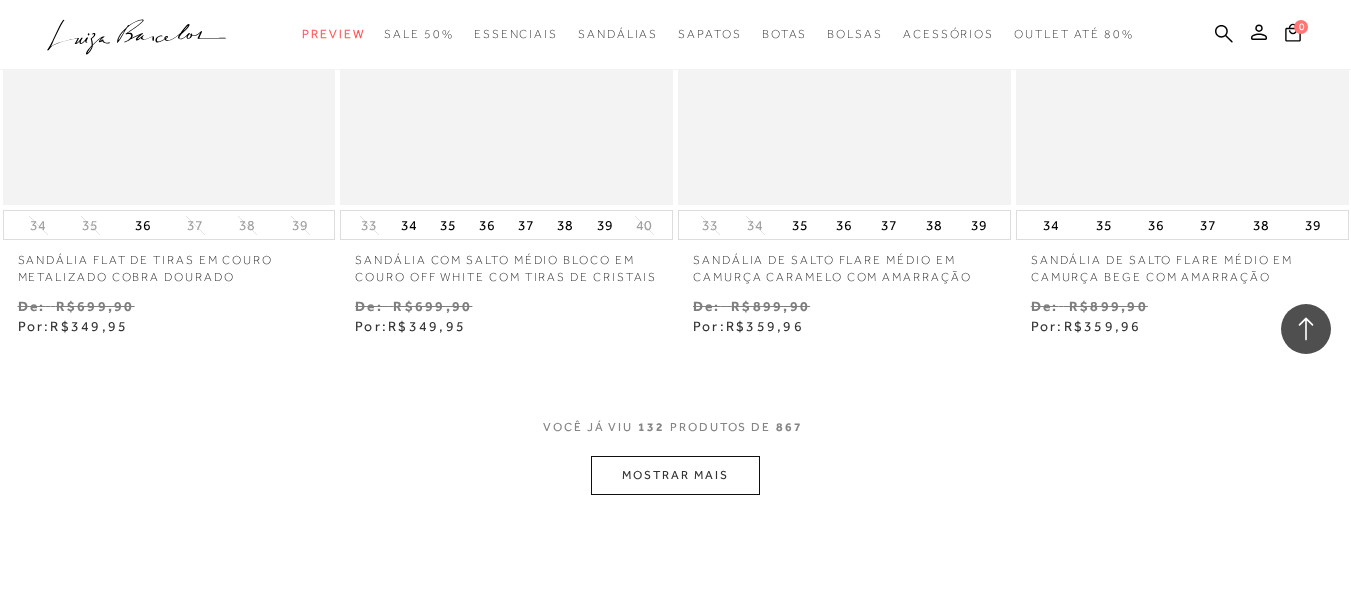 scroll, scrollTop: 21600, scrollLeft: 0, axis: vertical 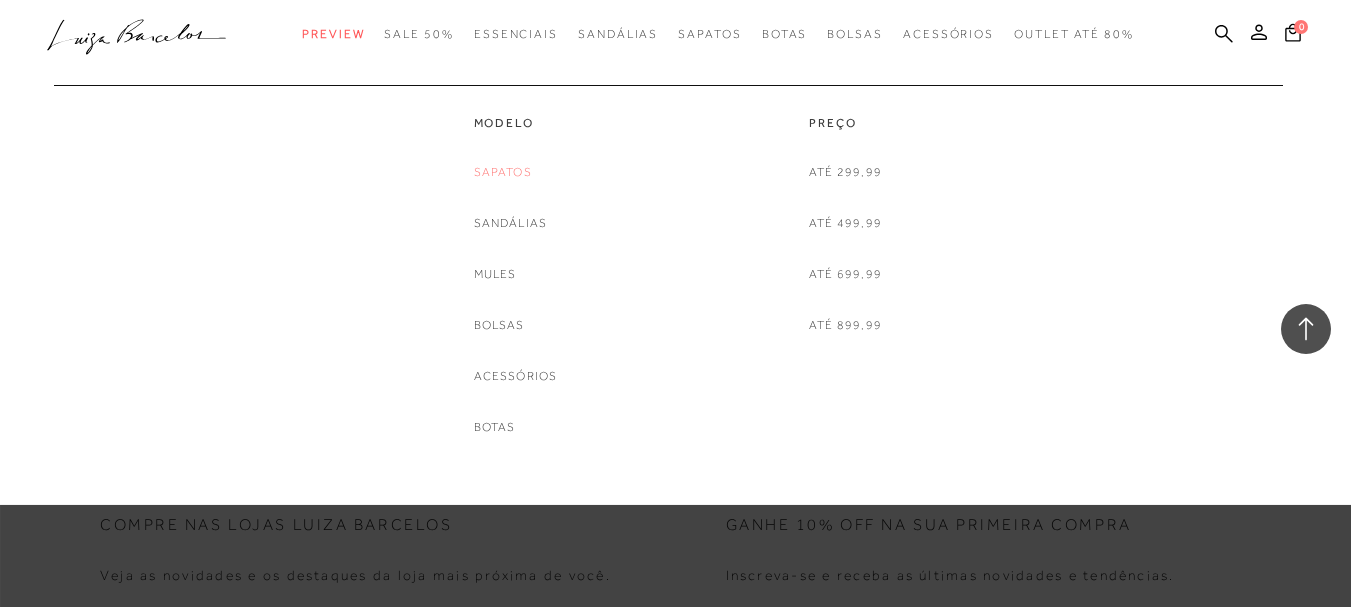 click on "Sapatos" at bounding box center [503, 172] 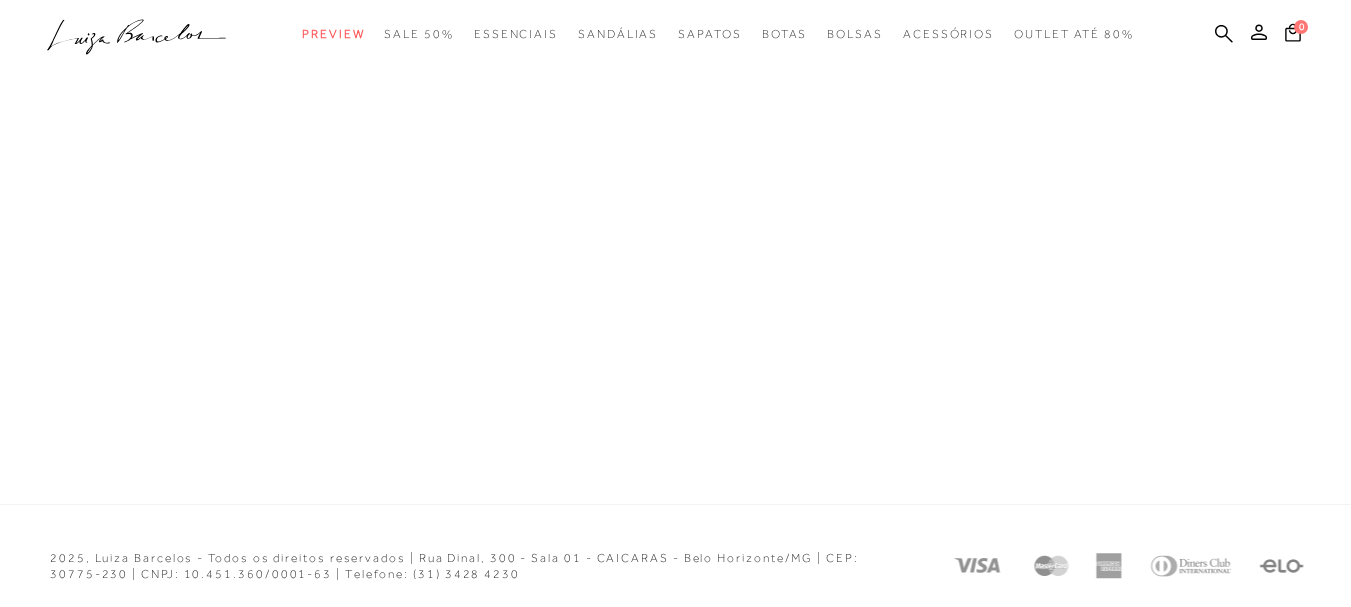 scroll, scrollTop: 1200, scrollLeft: 0, axis: vertical 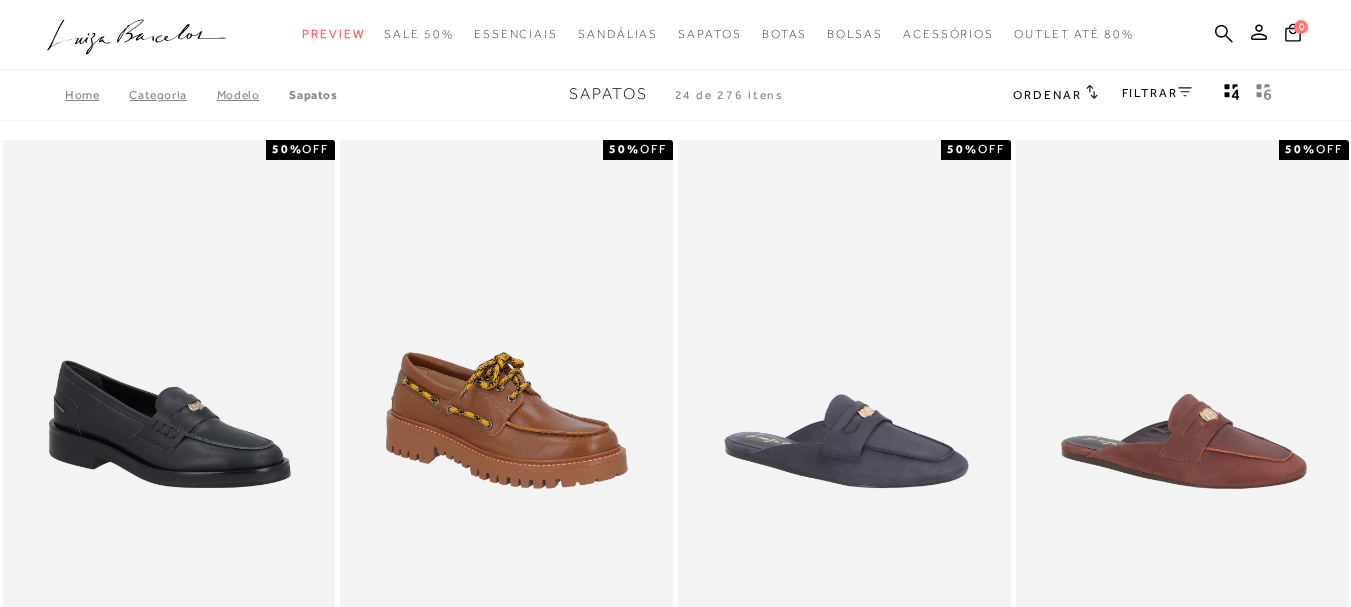 click on "FILTRAR" at bounding box center (1157, 93) 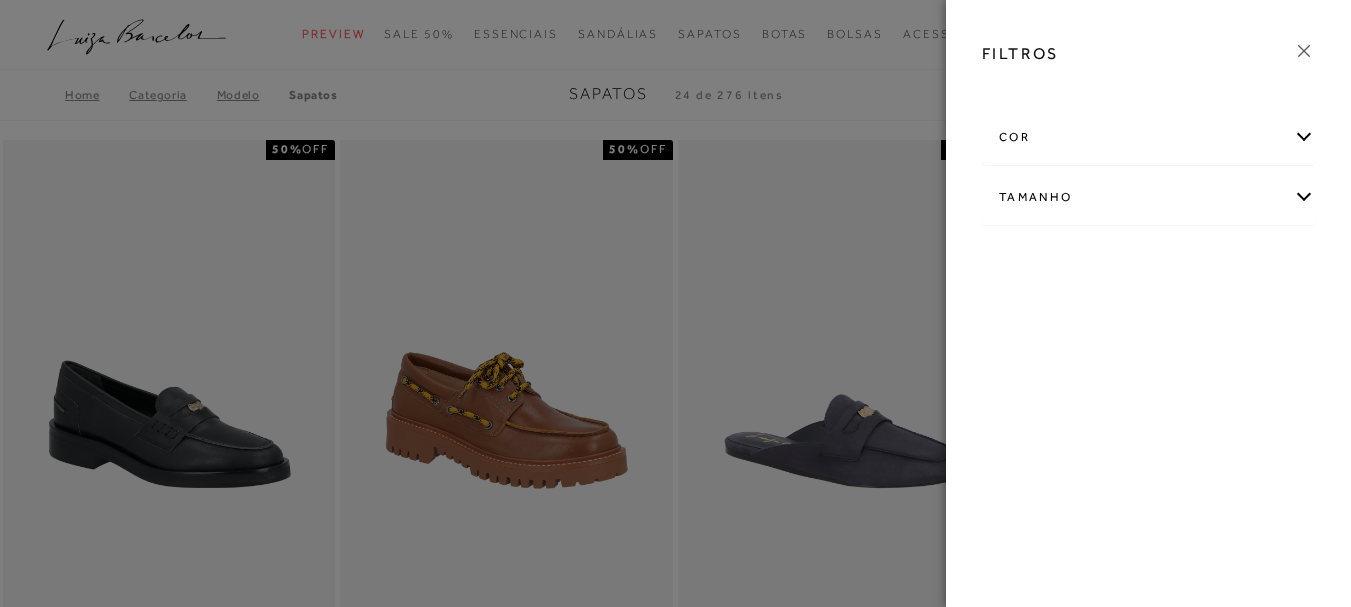 click on "Tamanho" at bounding box center (1148, 197) 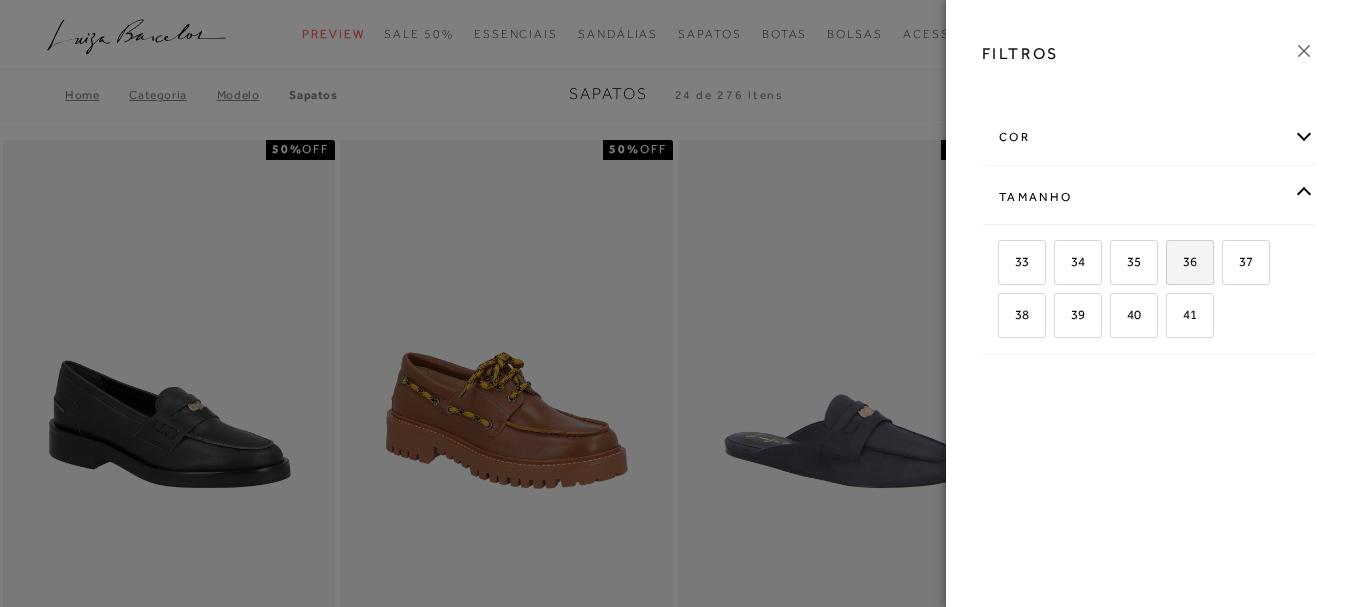 click on "36" at bounding box center [1190, 262] 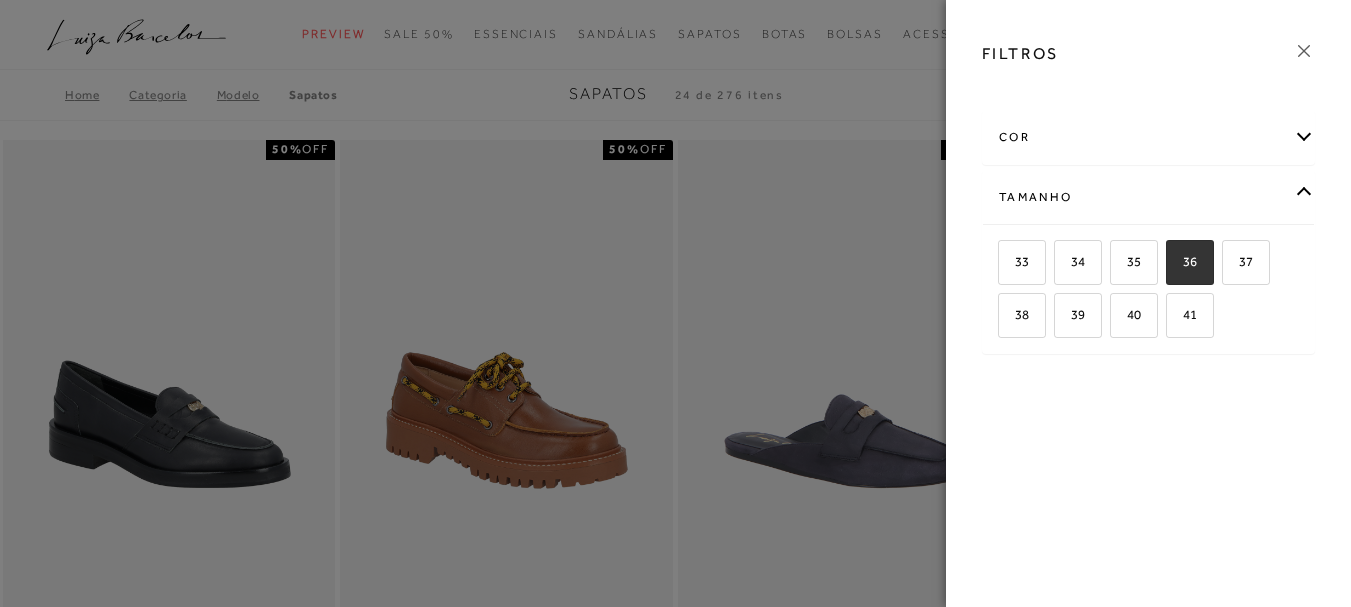 checkbox on "true" 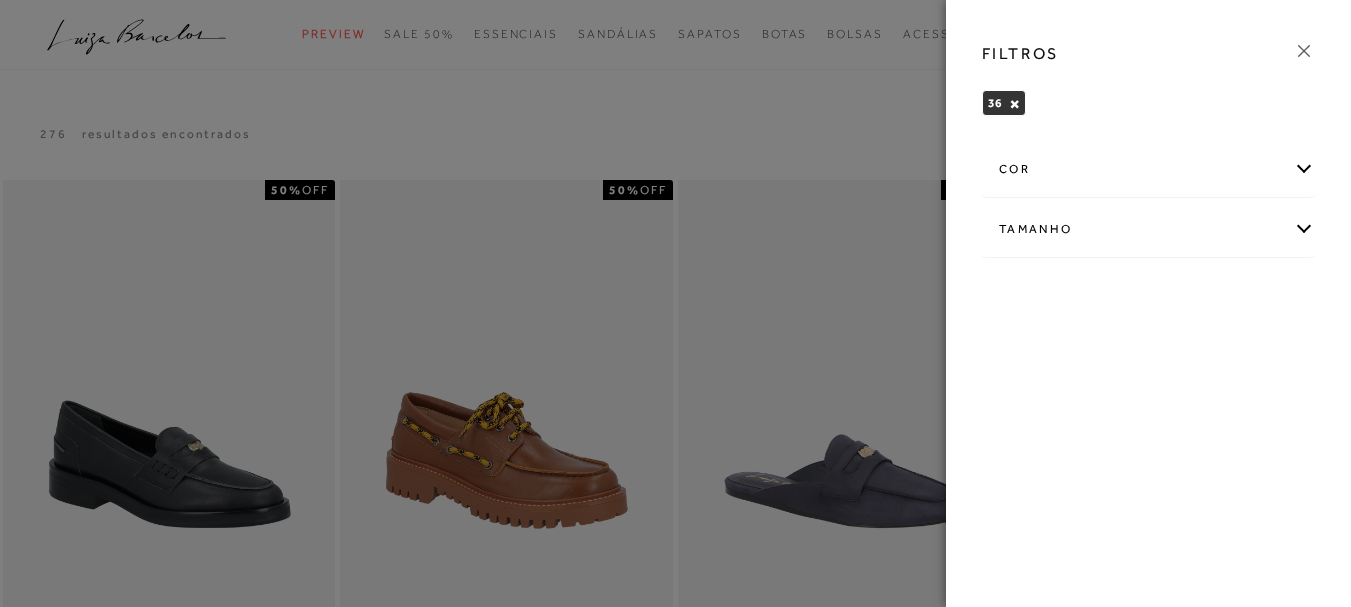 click at bounding box center [675, 303] 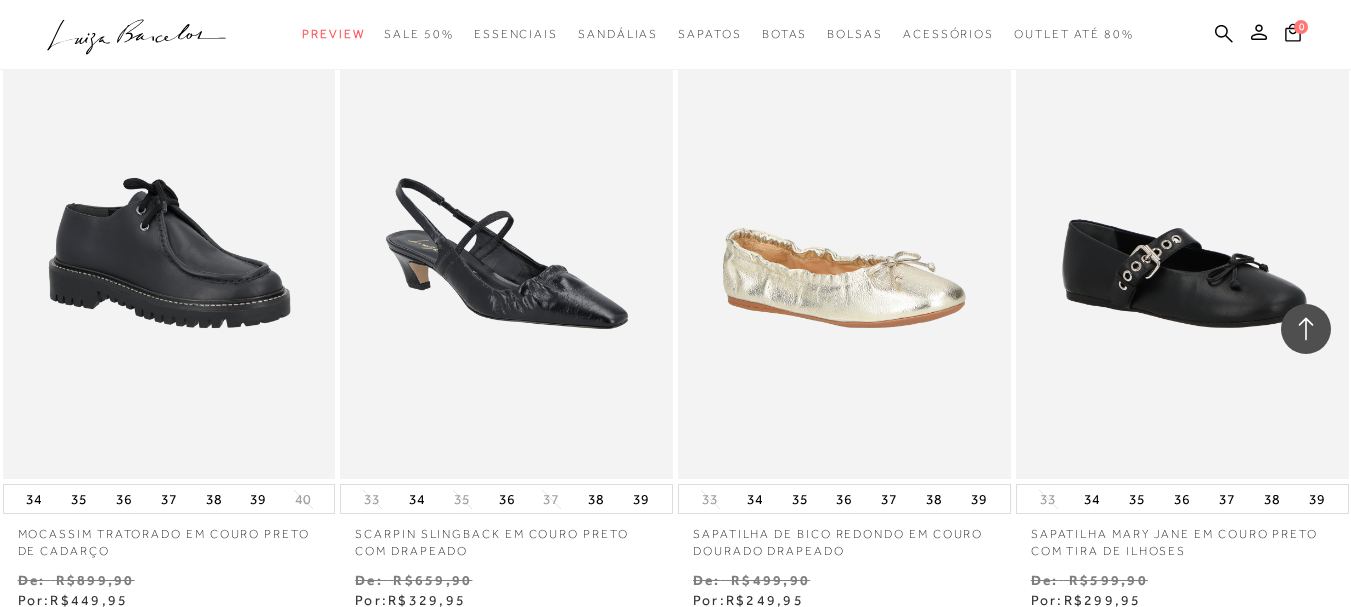 scroll, scrollTop: 2000, scrollLeft: 0, axis: vertical 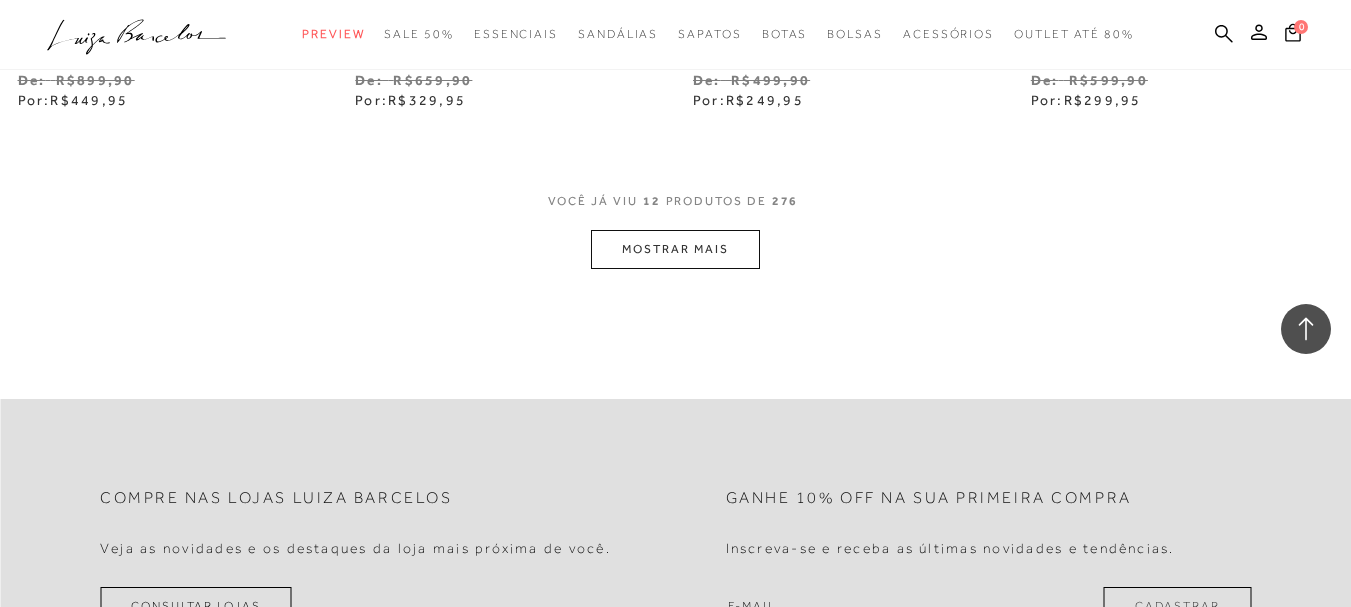 click on "MOSTRAR MAIS" at bounding box center (675, 249) 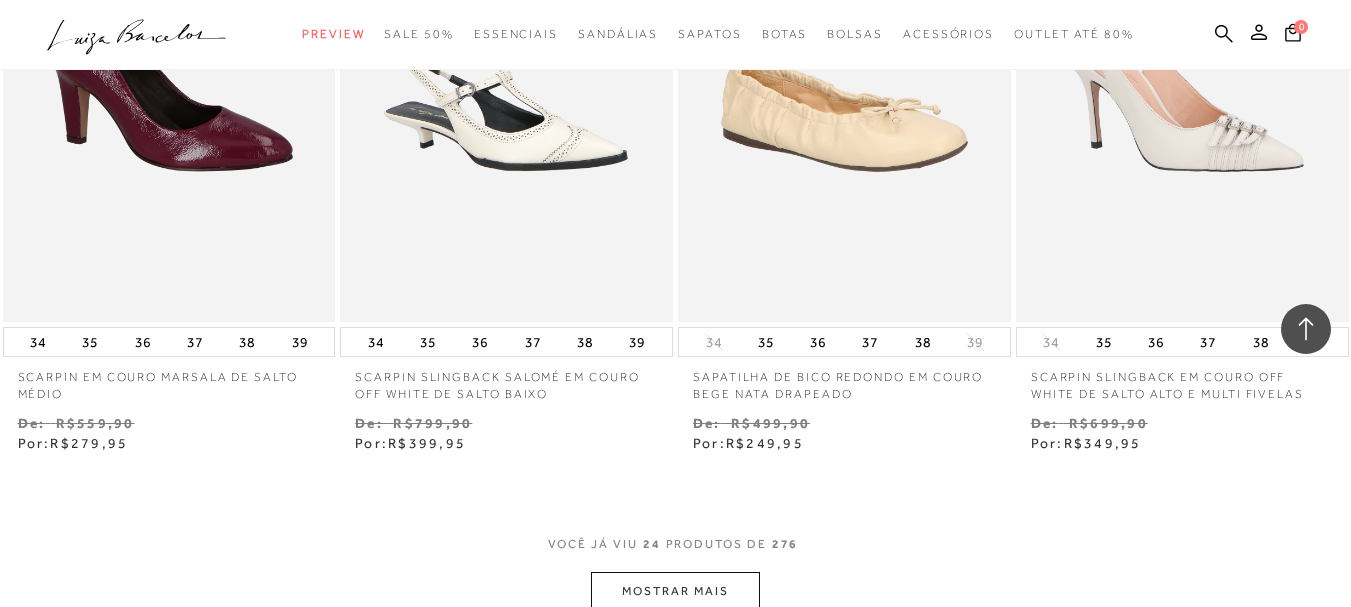 scroll, scrollTop: 3900, scrollLeft: 0, axis: vertical 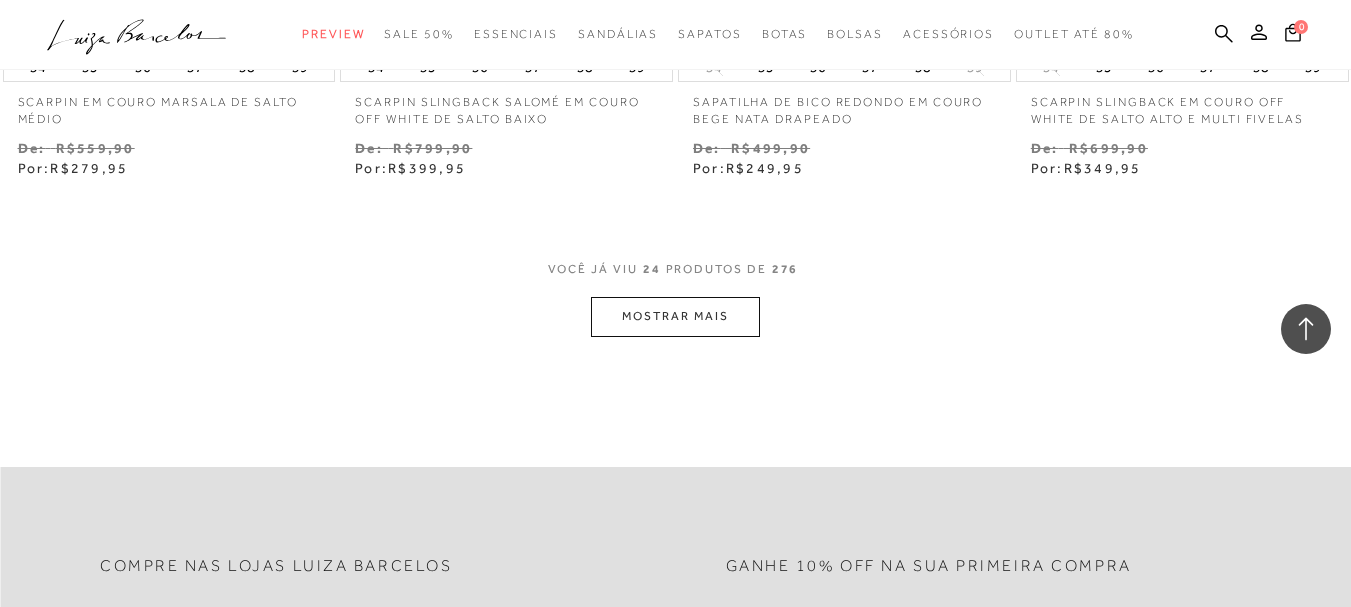 click on "MOSTRAR MAIS" at bounding box center (675, 316) 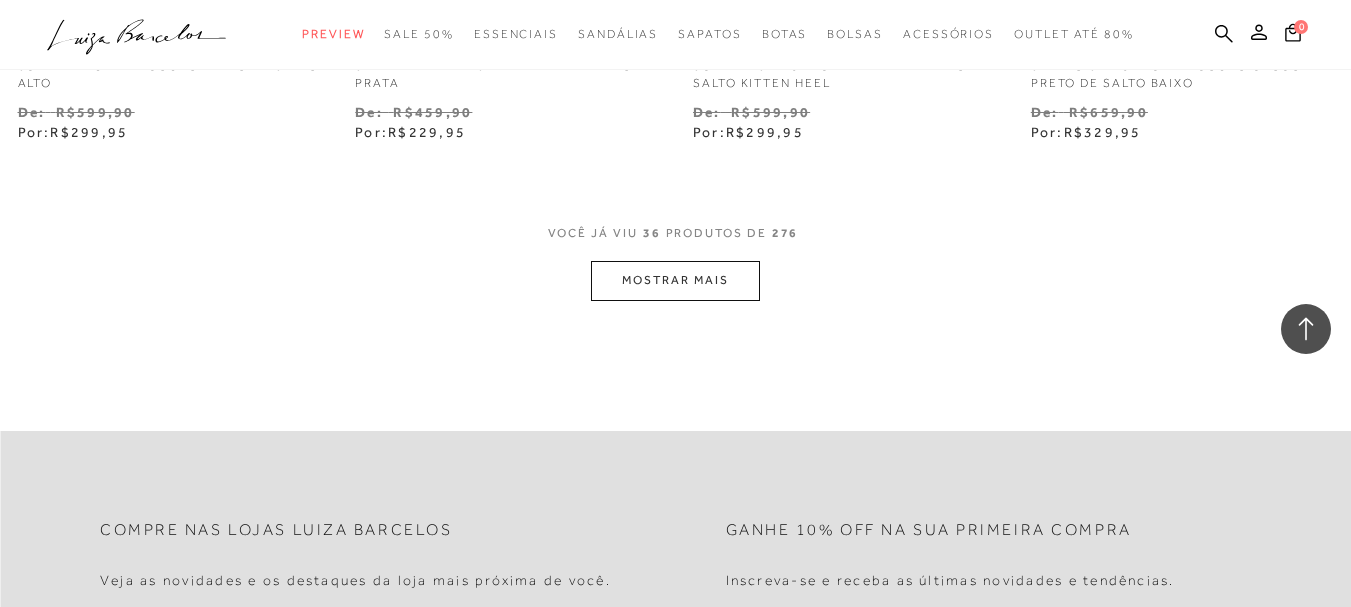 scroll, scrollTop: 5900, scrollLeft: 0, axis: vertical 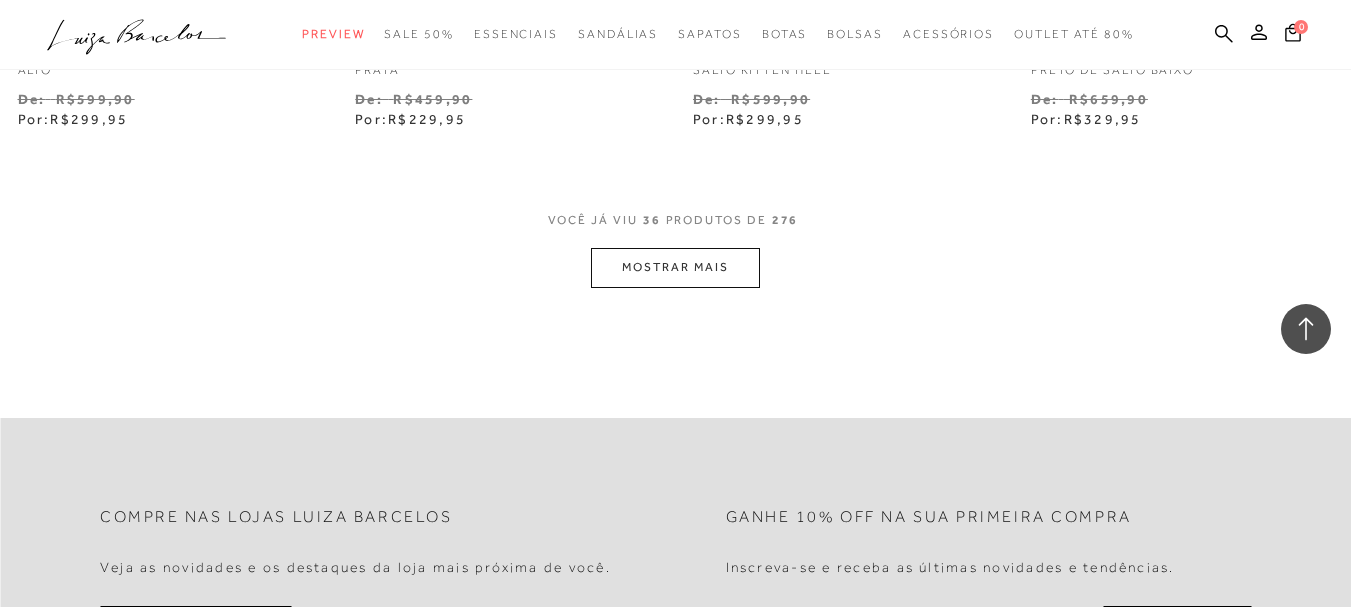 click on "MOSTRAR MAIS" at bounding box center [675, 267] 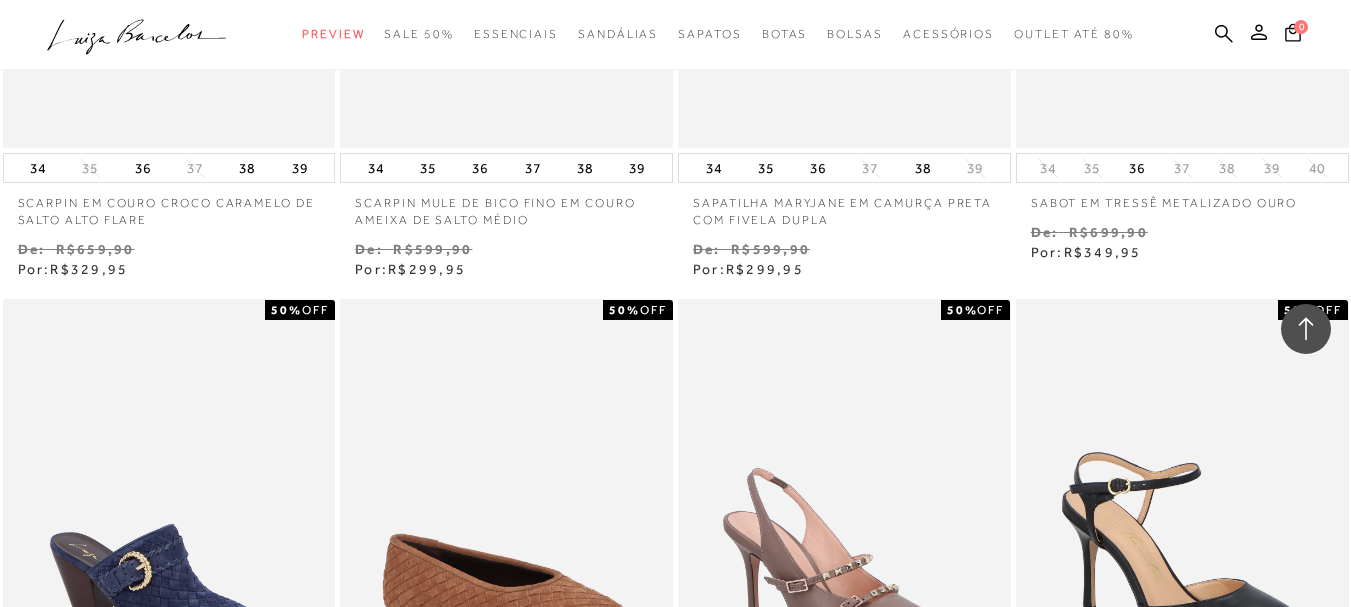 scroll, scrollTop: 6800, scrollLeft: 0, axis: vertical 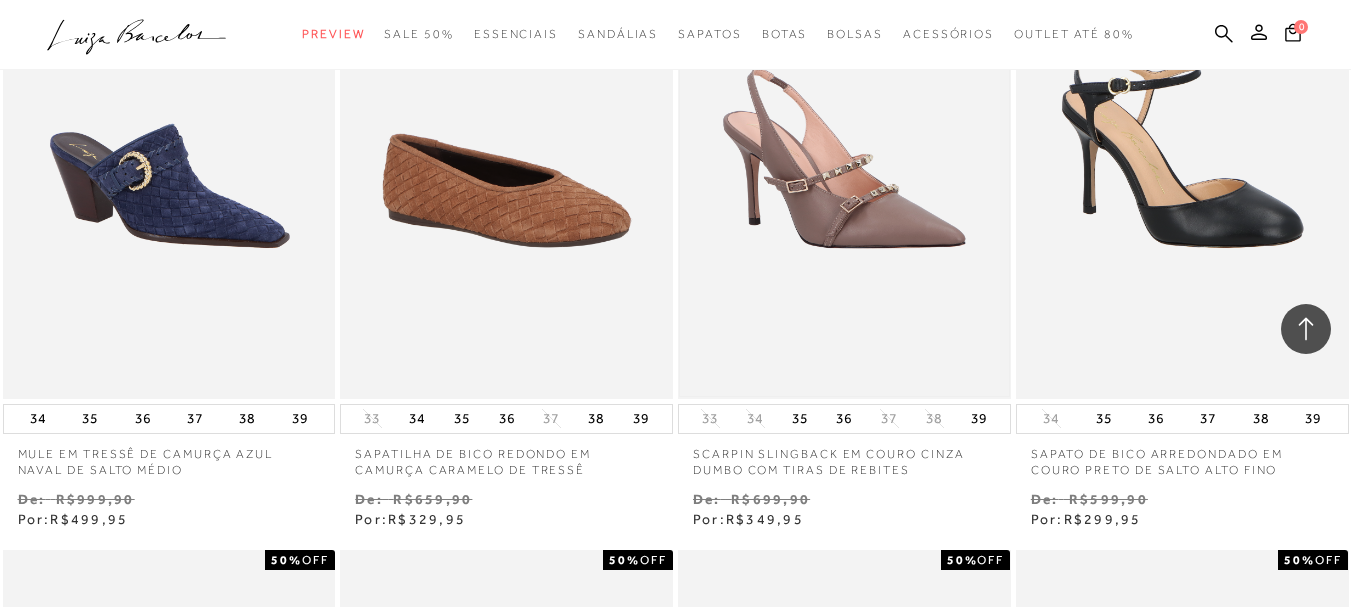 click at bounding box center [844, 148] 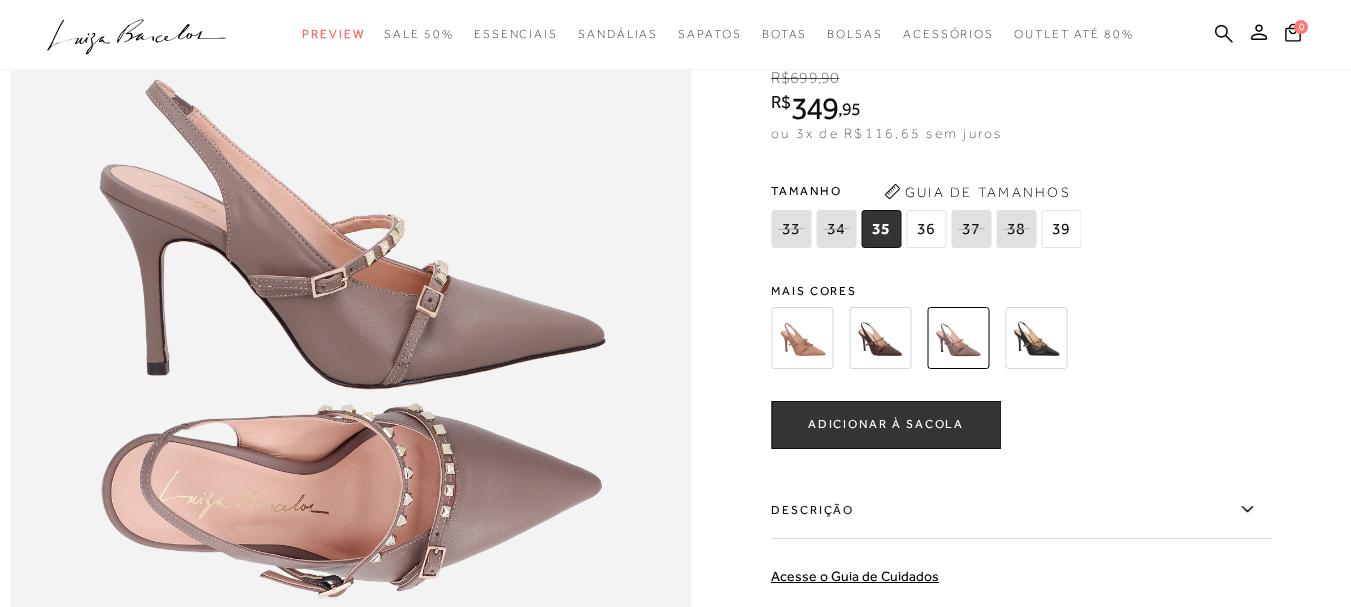 scroll, scrollTop: 1000, scrollLeft: 0, axis: vertical 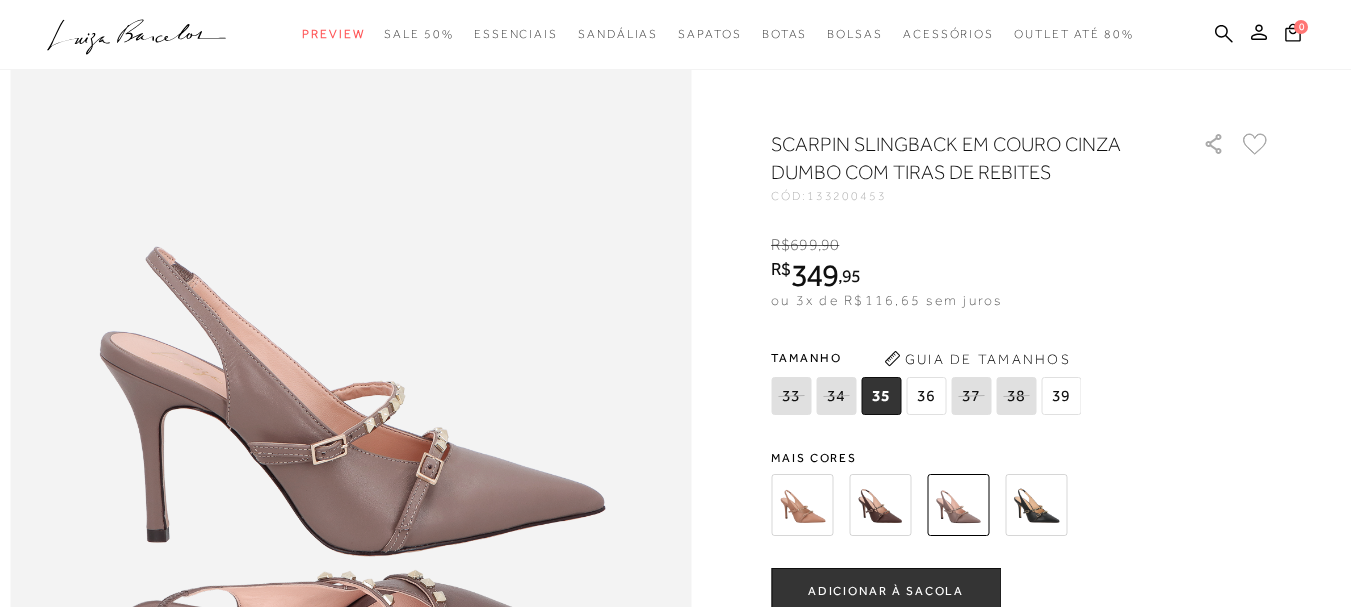 click at bounding box center (880, 505) 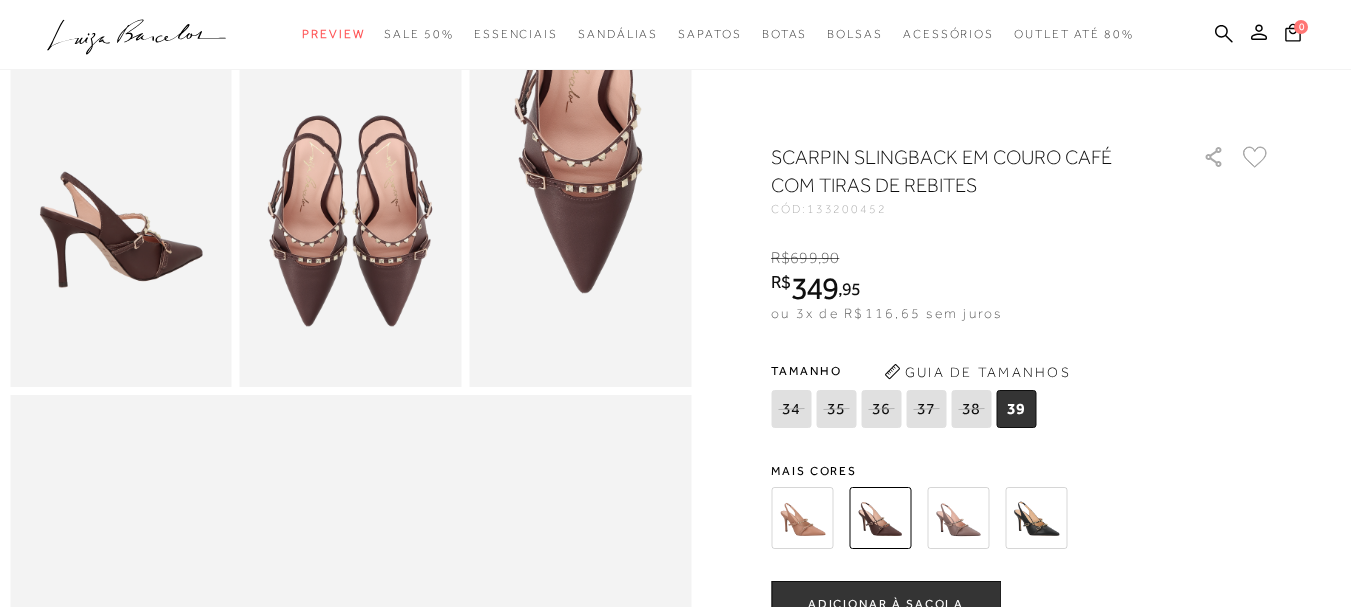 scroll, scrollTop: 0, scrollLeft: 0, axis: both 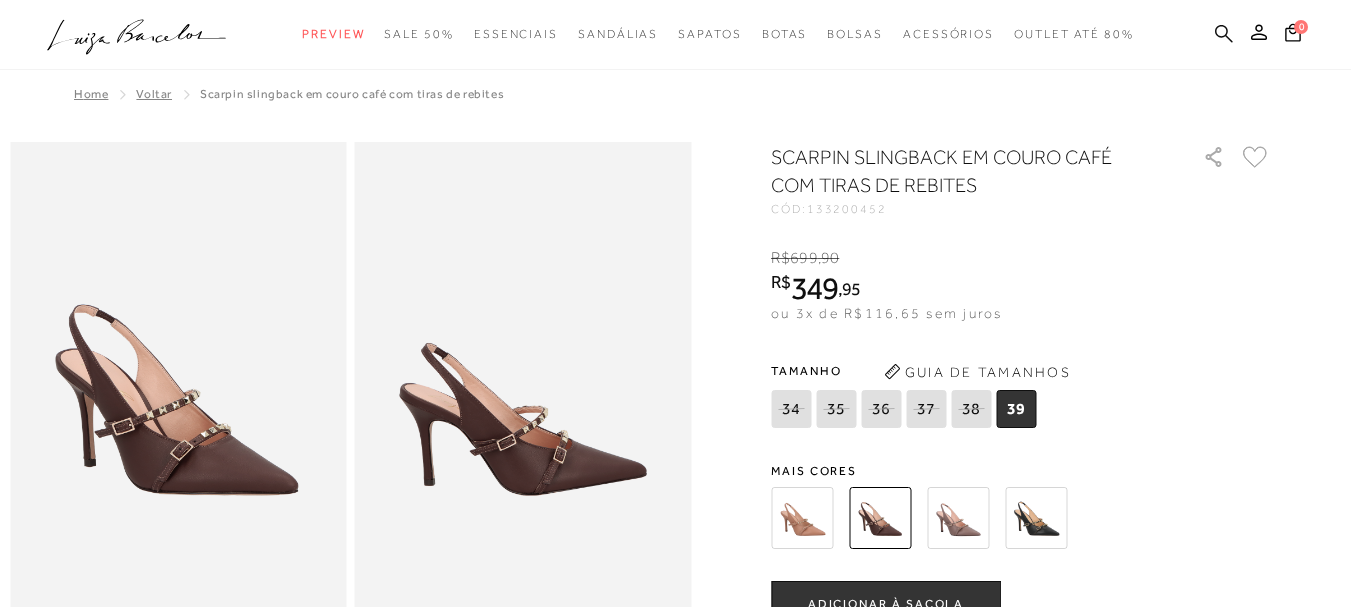 click 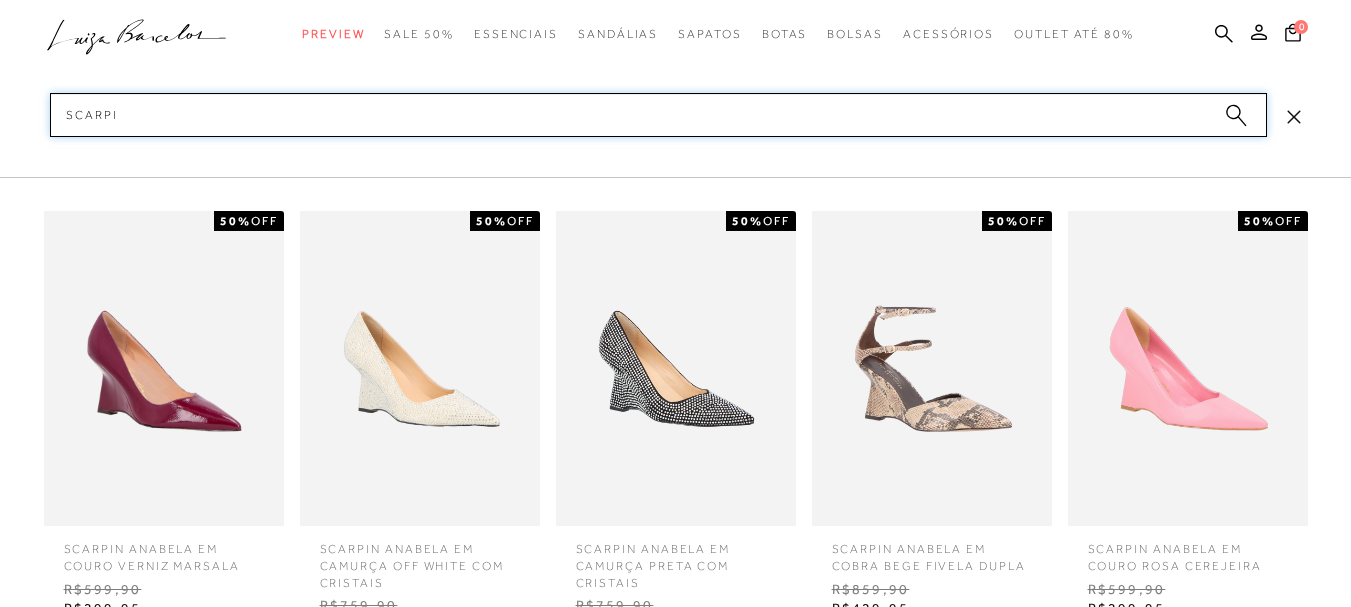 type on "scarpin" 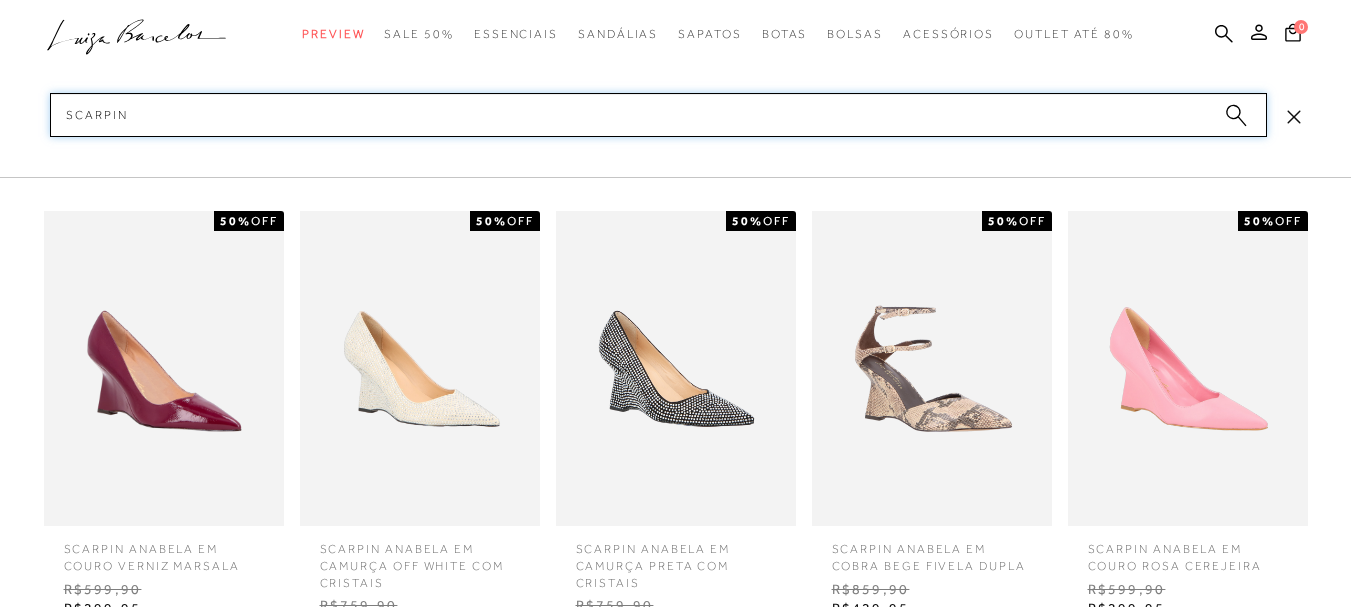type 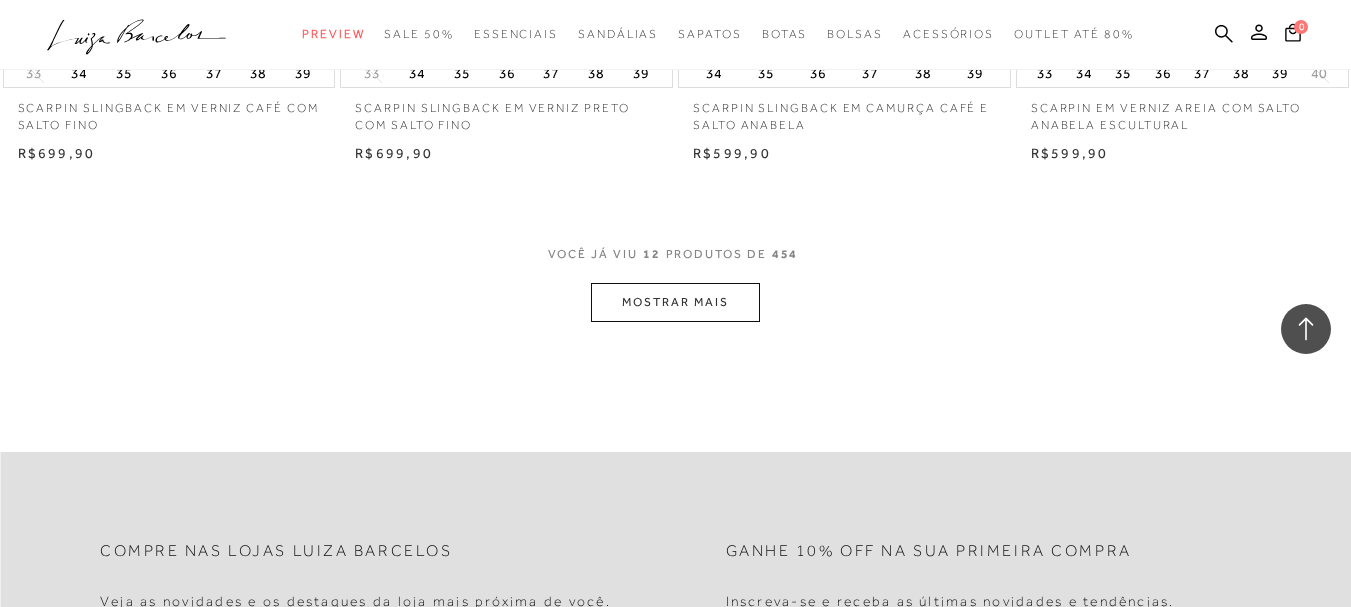 scroll, scrollTop: 1900, scrollLeft: 0, axis: vertical 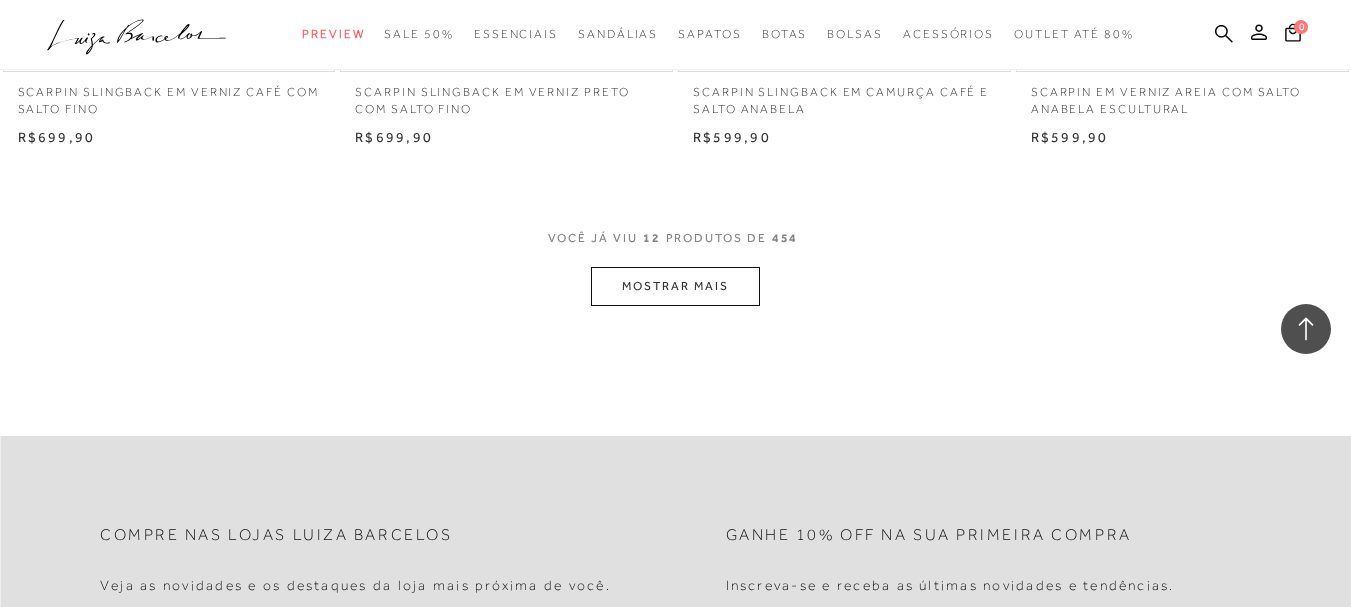 click on "MOSTRAR MAIS" at bounding box center [675, 286] 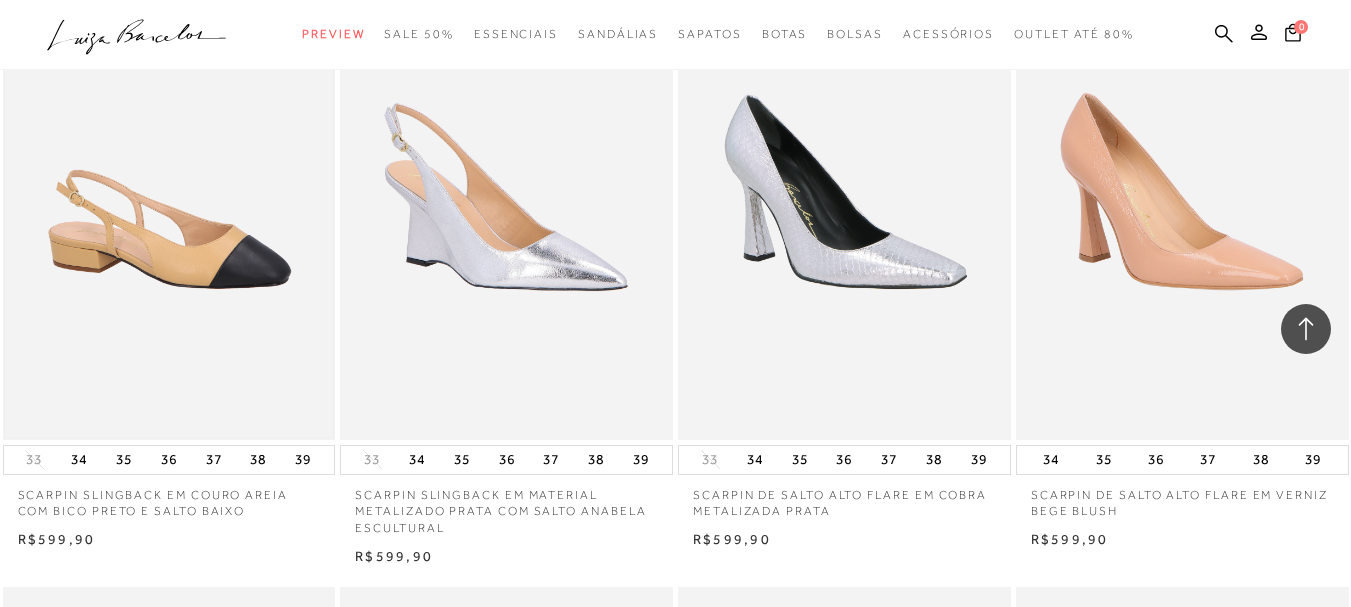 scroll, scrollTop: 2100, scrollLeft: 0, axis: vertical 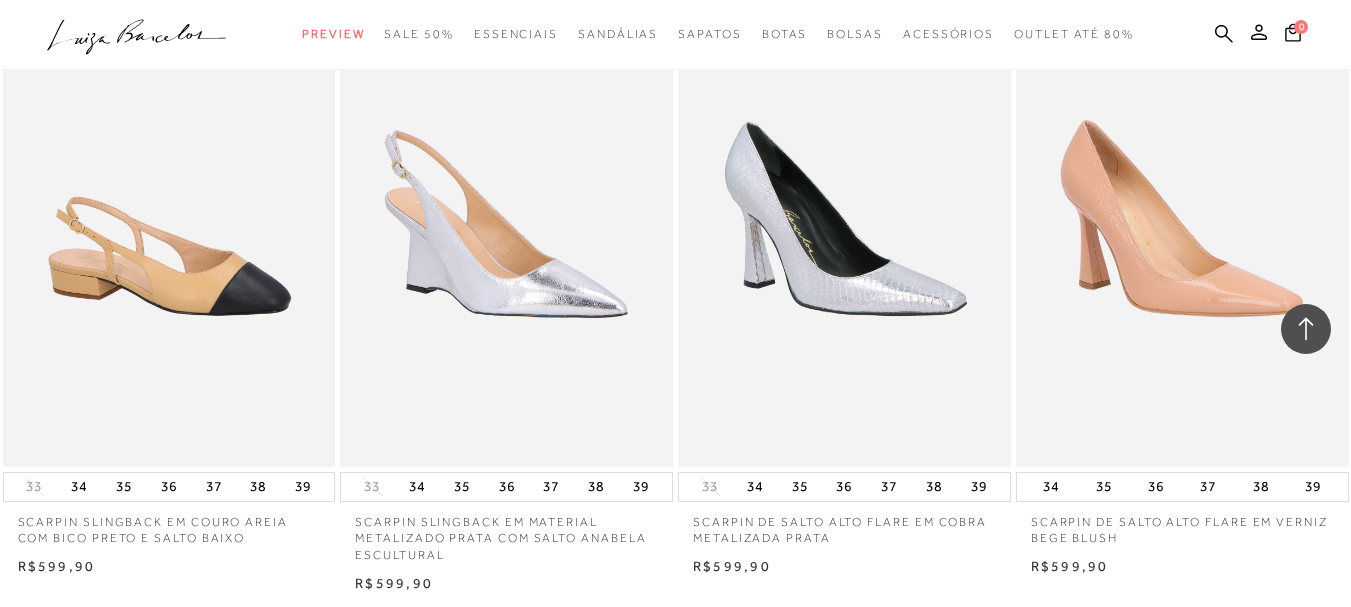 click at bounding box center [169, 216] 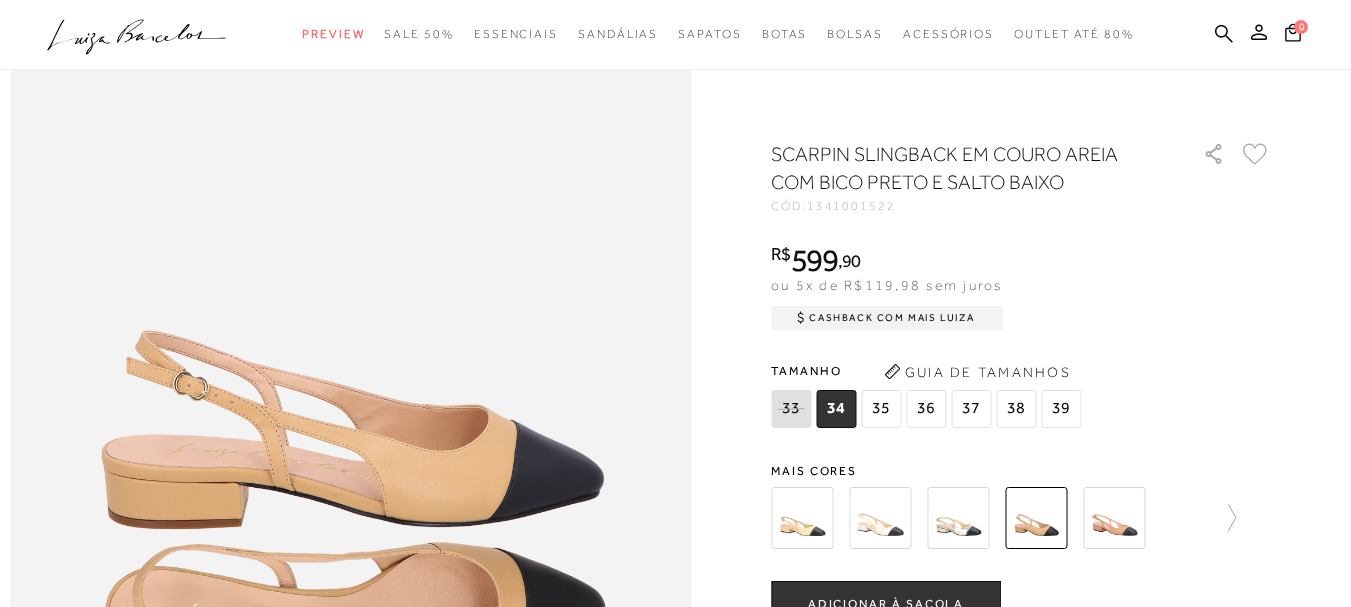 scroll, scrollTop: 1000, scrollLeft: 0, axis: vertical 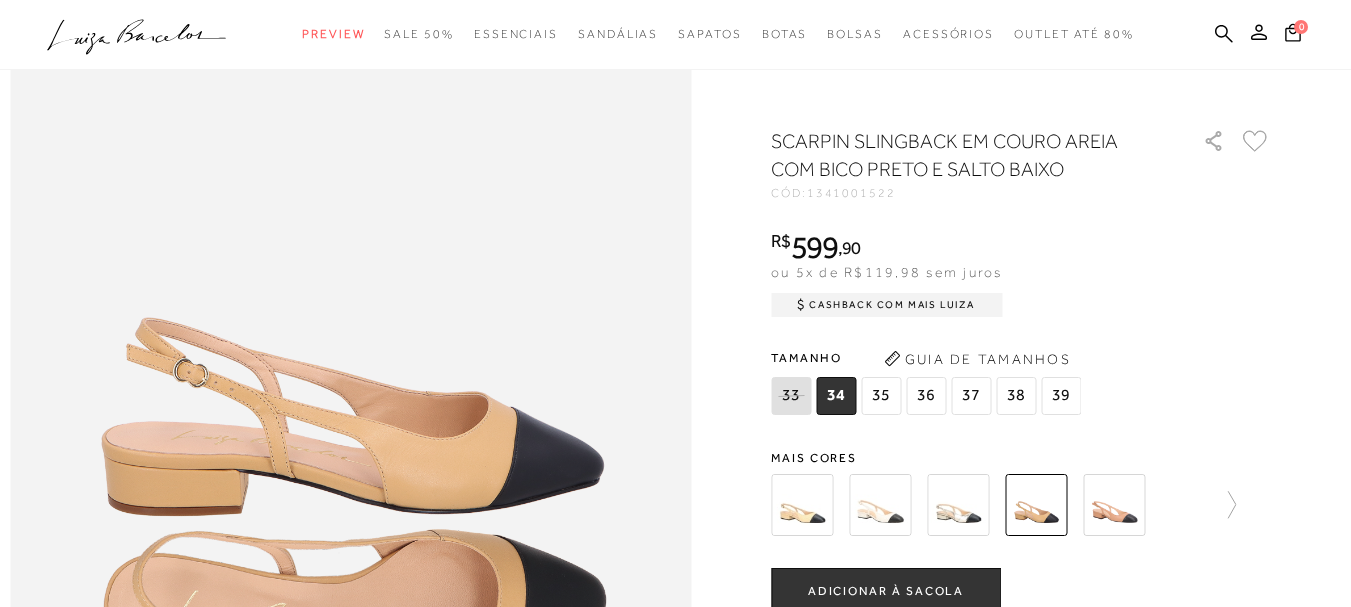 click at bounding box center (1114, 505) 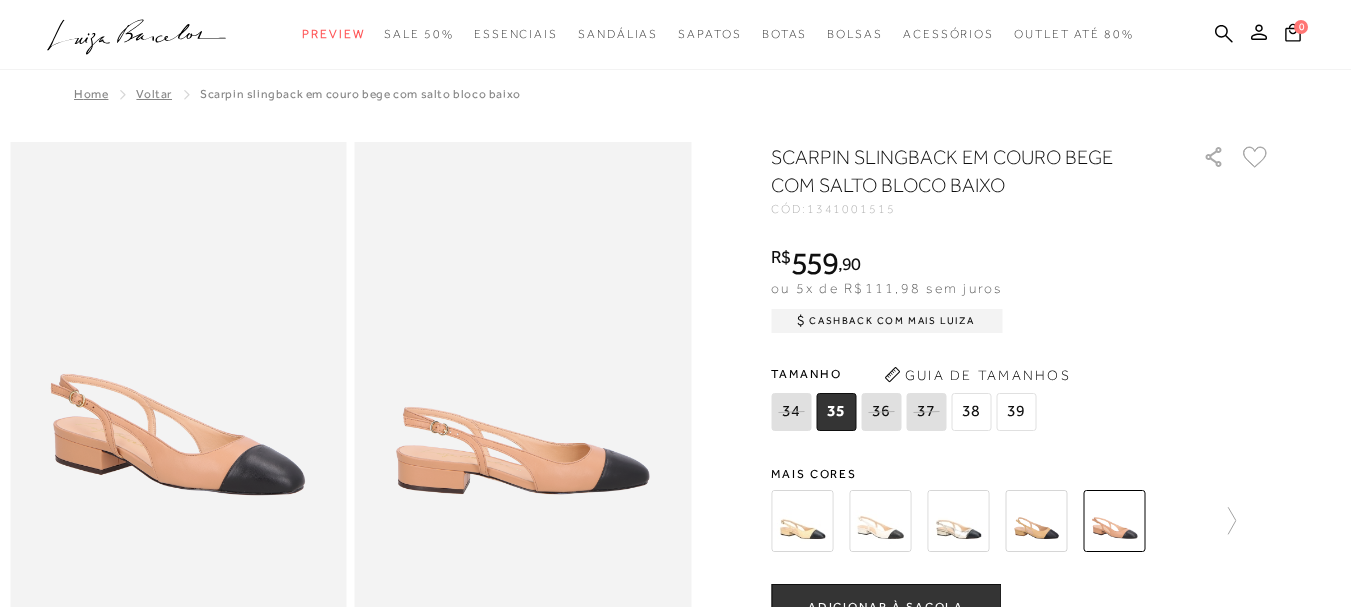 scroll, scrollTop: 0, scrollLeft: 0, axis: both 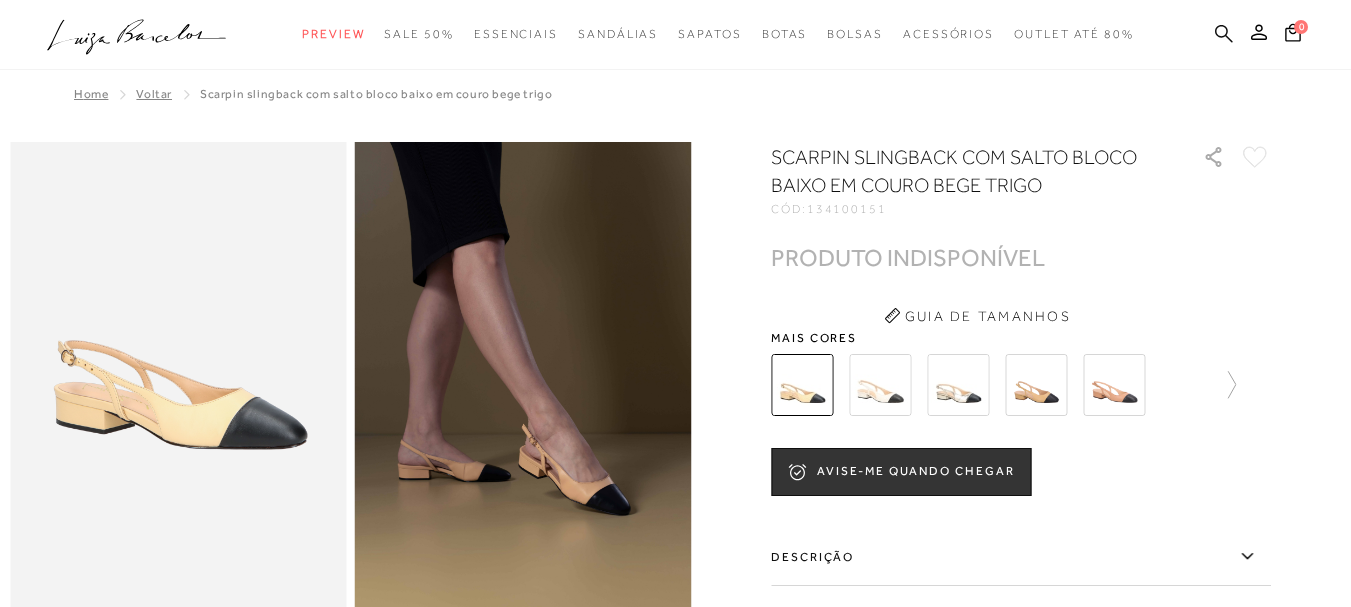 click 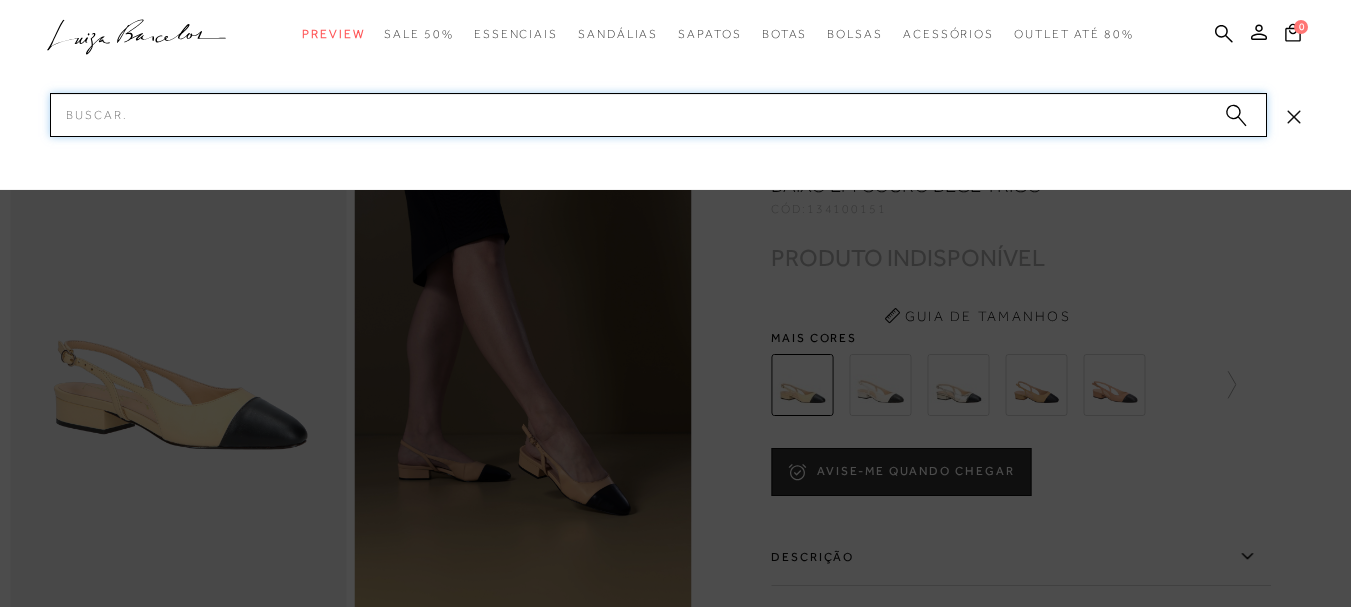 click on "Pesquisar" at bounding box center (658, 115) 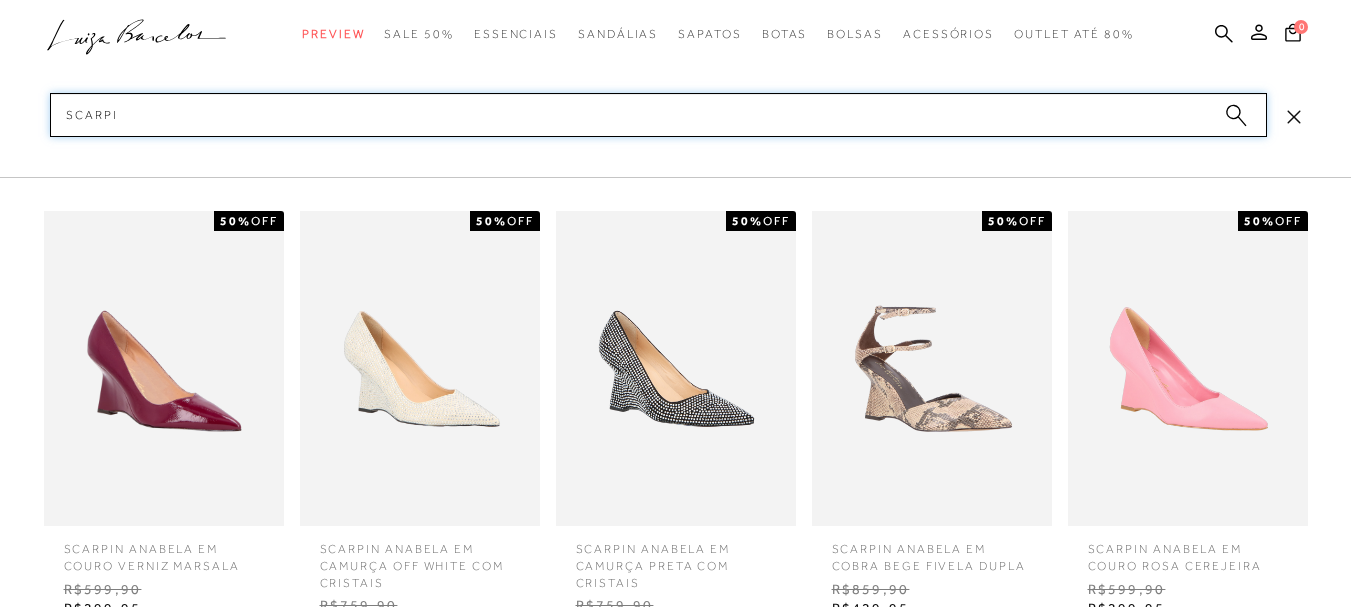 type on "scarpin" 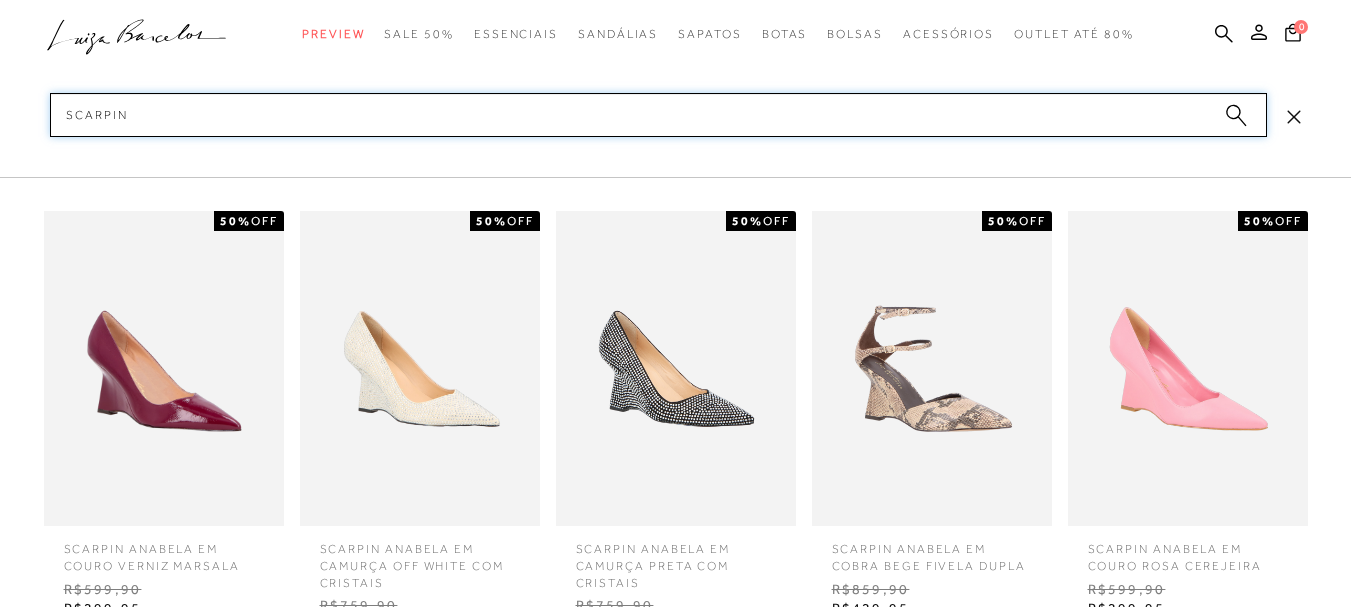 type 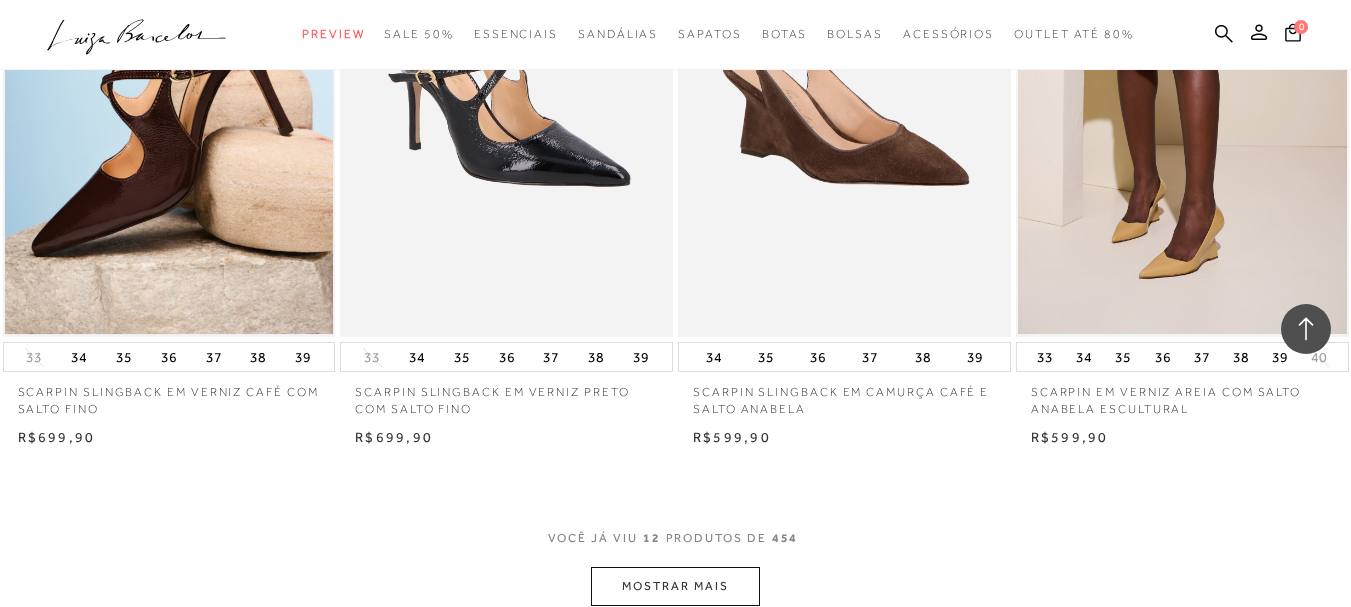 scroll, scrollTop: 1800, scrollLeft: 0, axis: vertical 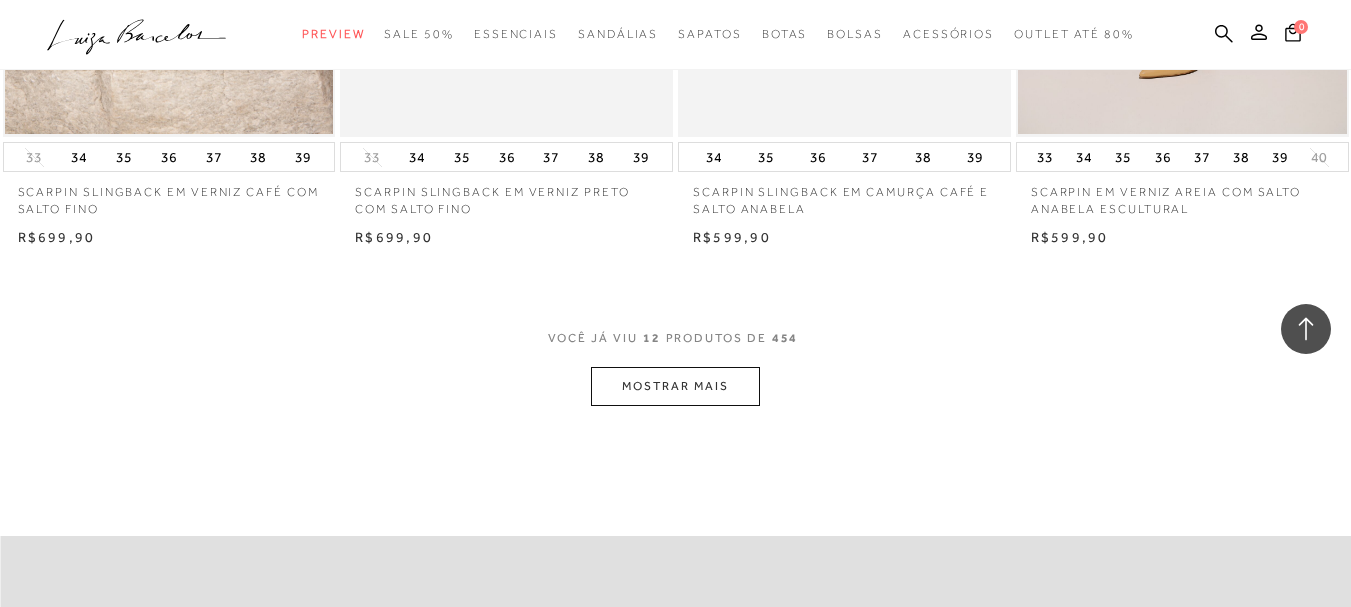 click on "MOSTRAR MAIS" at bounding box center [675, 386] 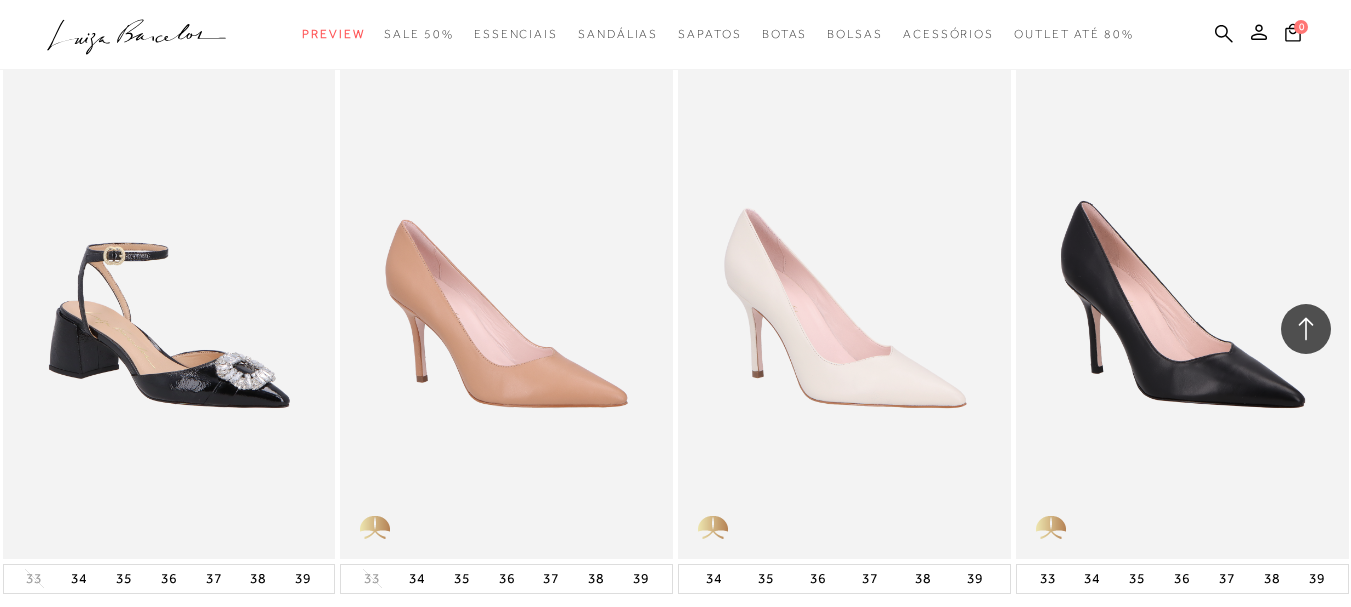 scroll, scrollTop: 3800, scrollLeft: 0, axis: vertical 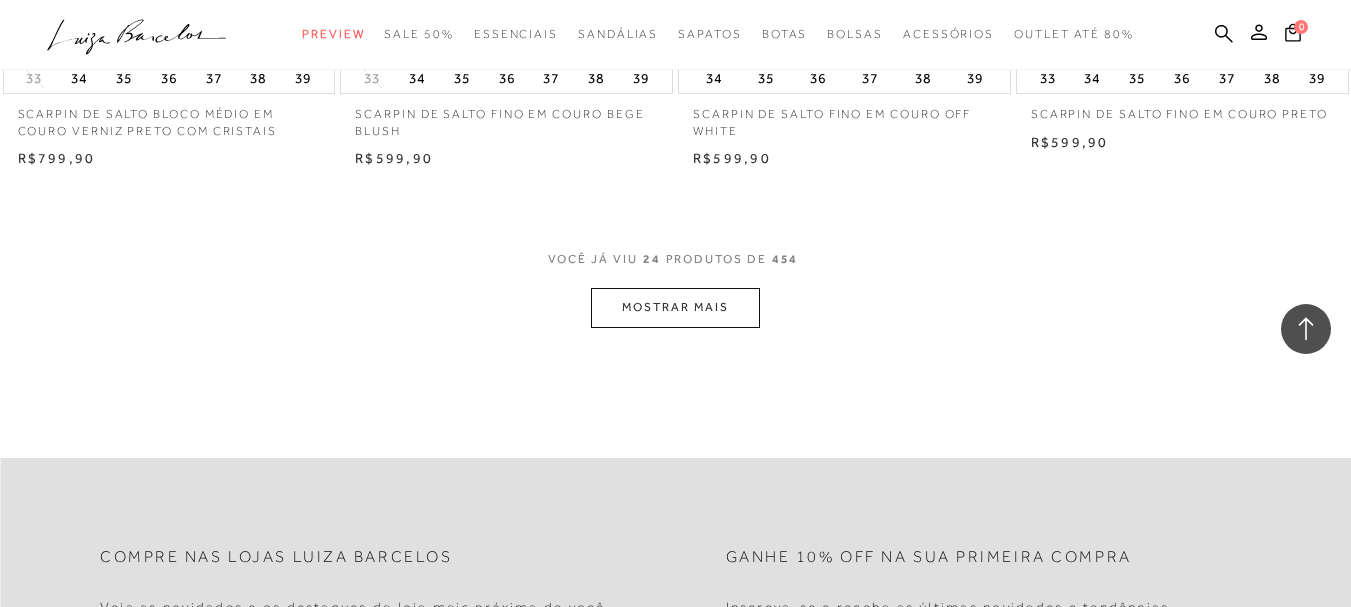 click on "MOSTRAR MAIS" at bounding box center (675, 307) 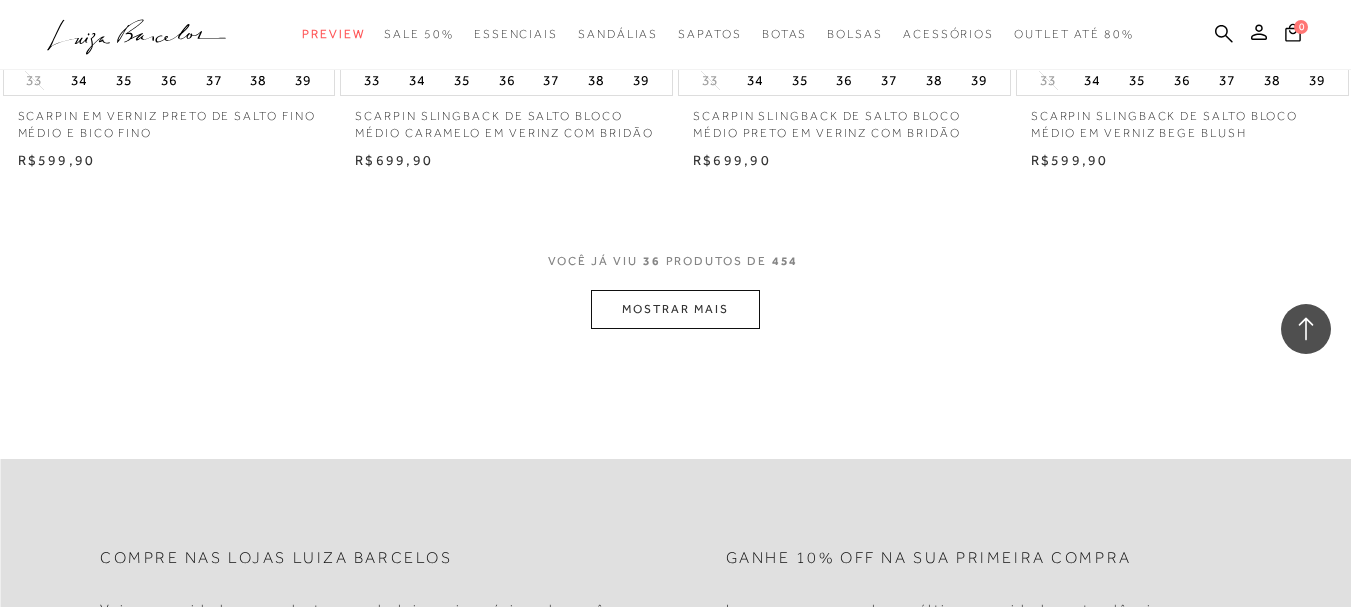 scroll, scrollTop: 5700, scrollLeft: 0, axis: vertical 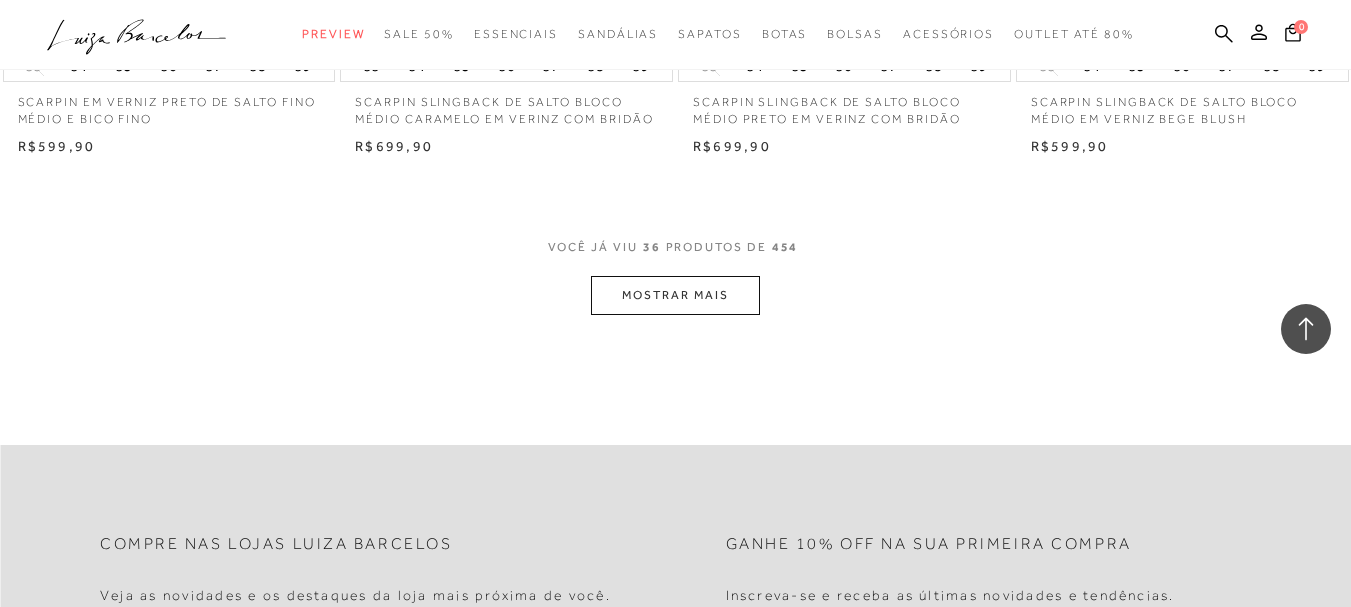 click on "MOSTRAR MAIS" at bounding box center [675, 295] 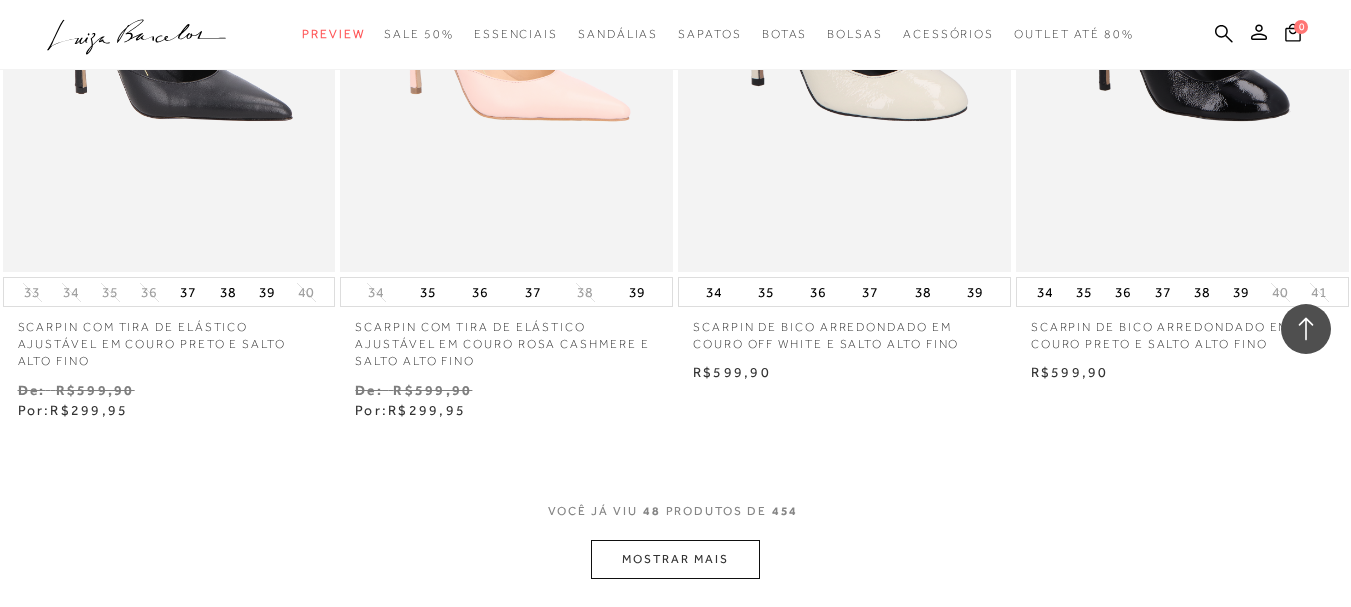 scroll, scrollTop: 7700, scrollLeft: 0, axis: vertical 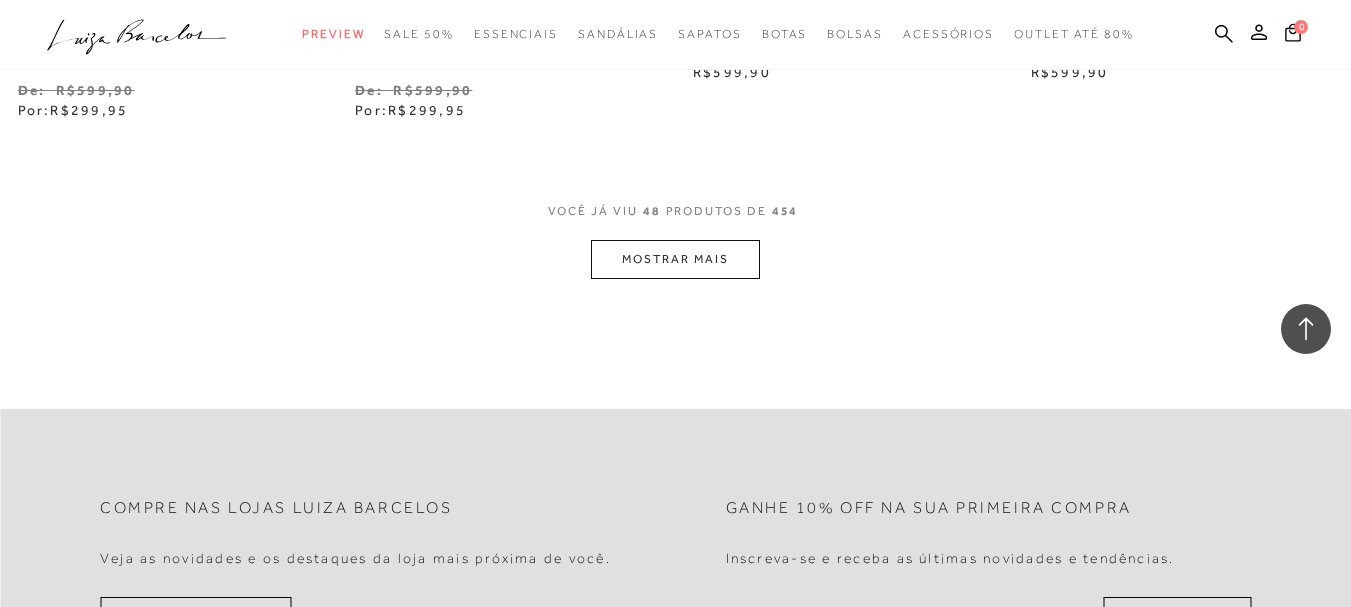 click on "MOSTRAR MAIS" at bounding box center (675, 259) 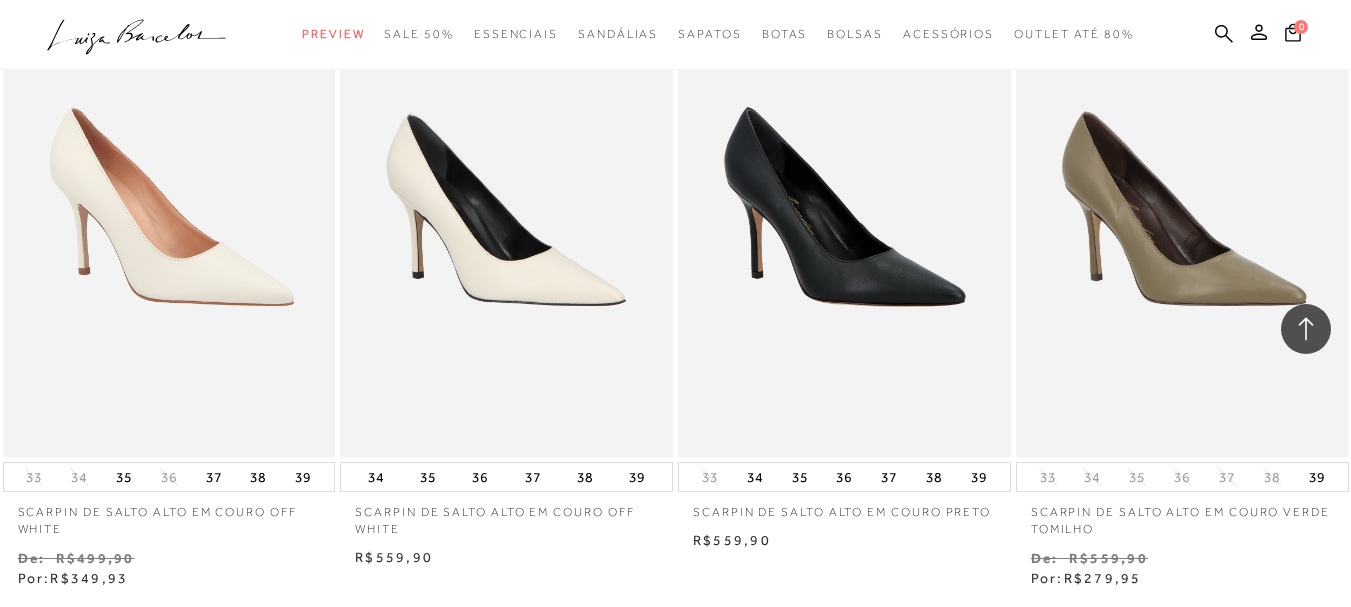 scroll, scrollTop: 9600, scrollLeft: 0, axis: vertical 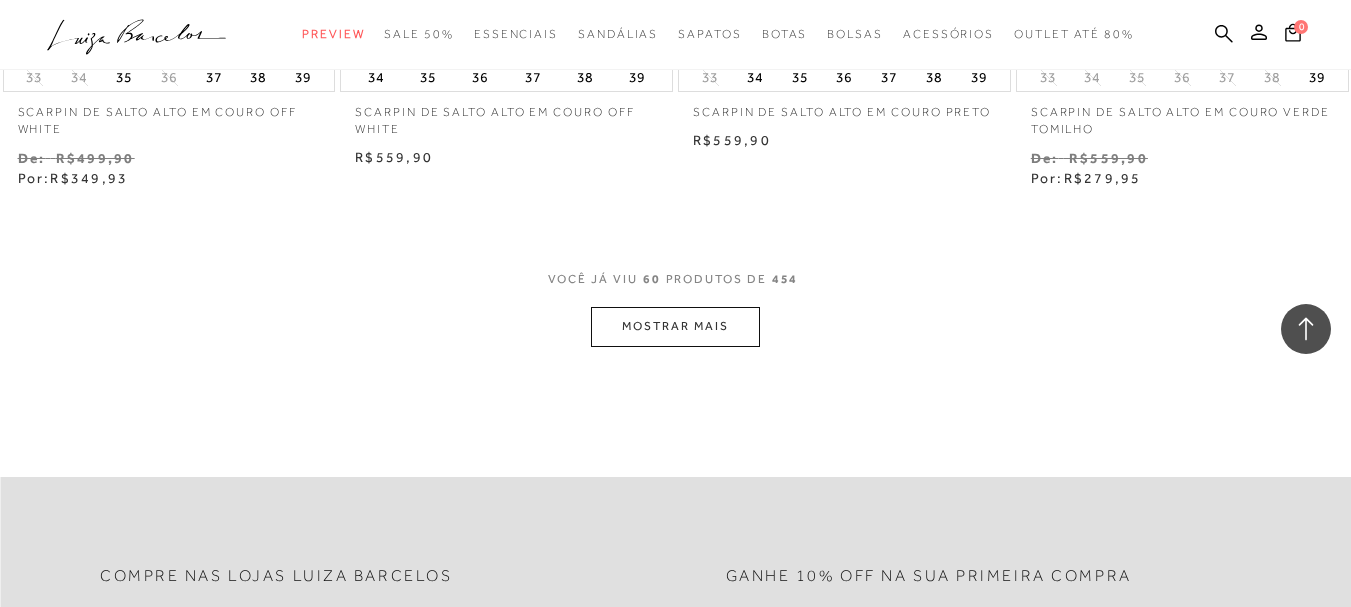 click on "MOSTRAR MAIS" at bounding box center [675, 326] 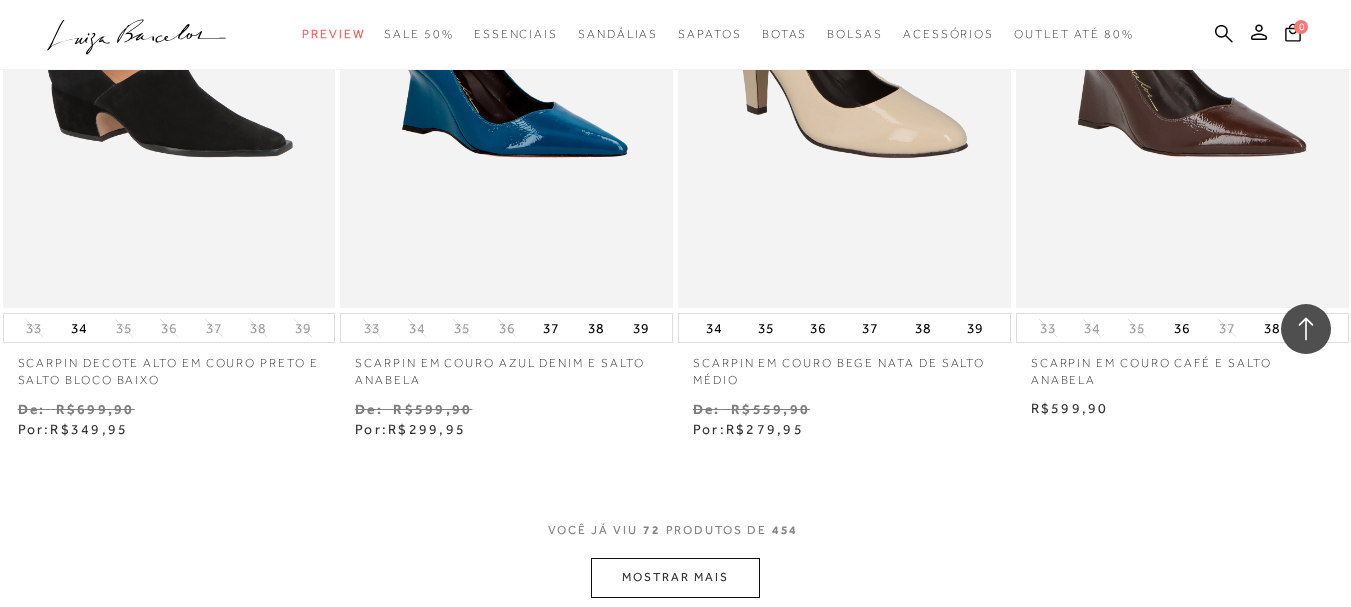scroll, scrollTop: 11500, scrollLeft: 0, axis: vertical 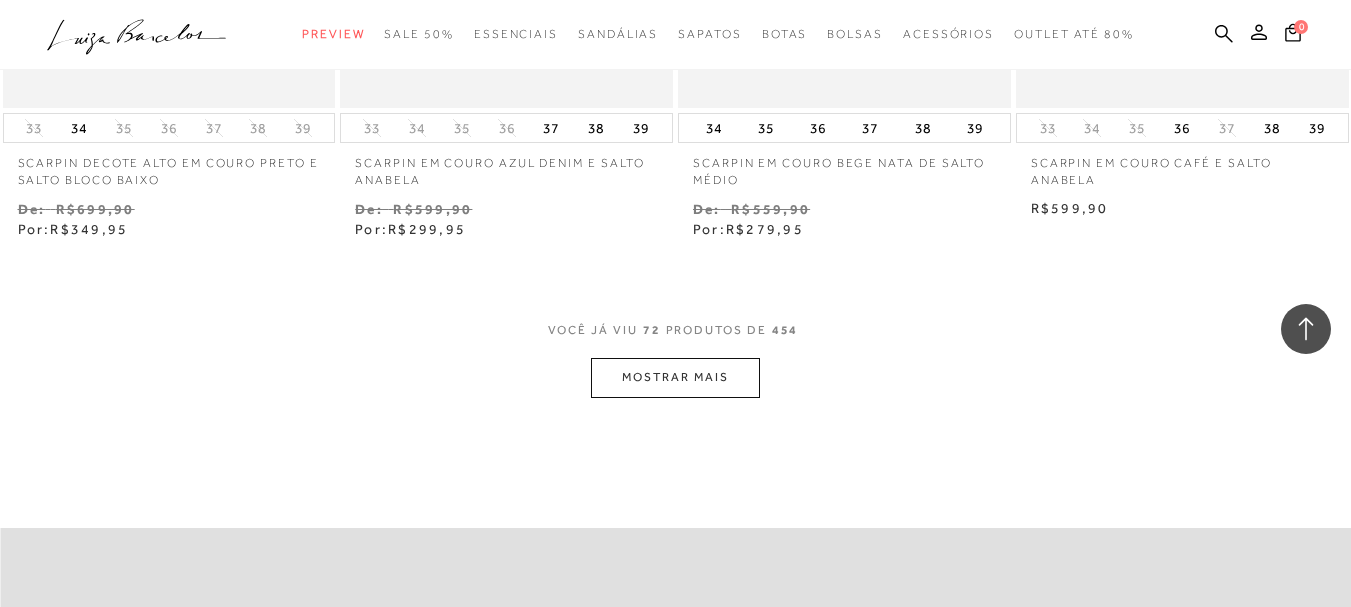 click on "MOSTRAR MAIS" at bounding box center (675, 377) 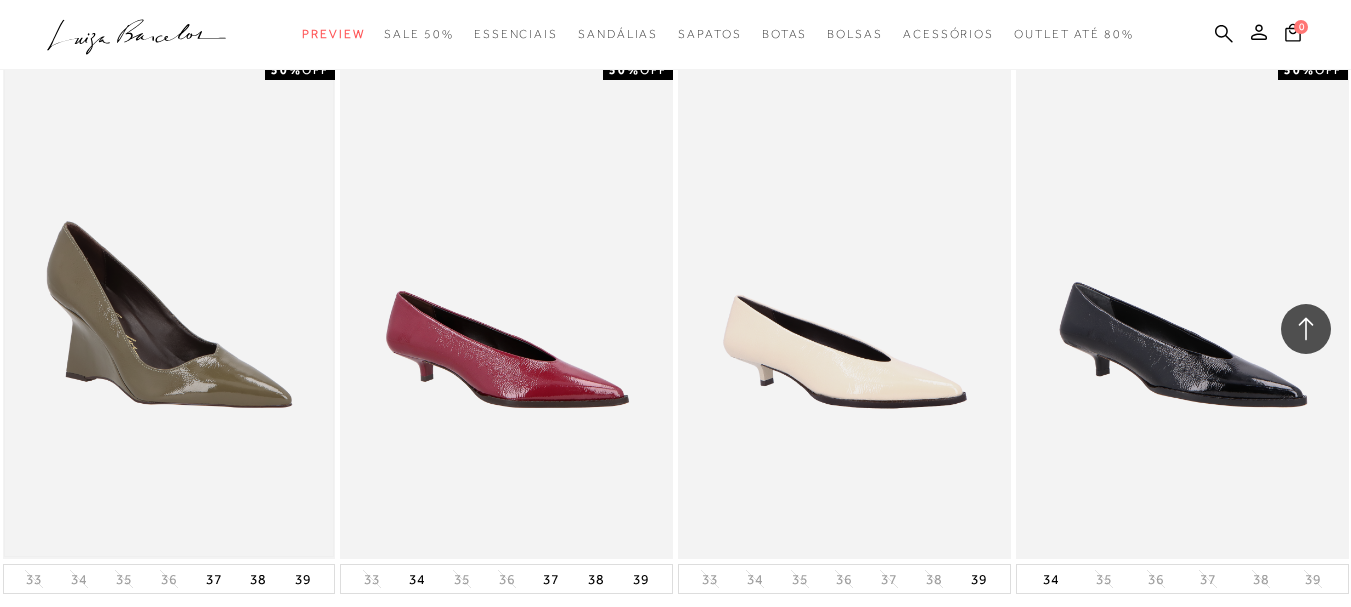 scroll, scrollTop: 13500, scrollLeft: 0, axis: vertical 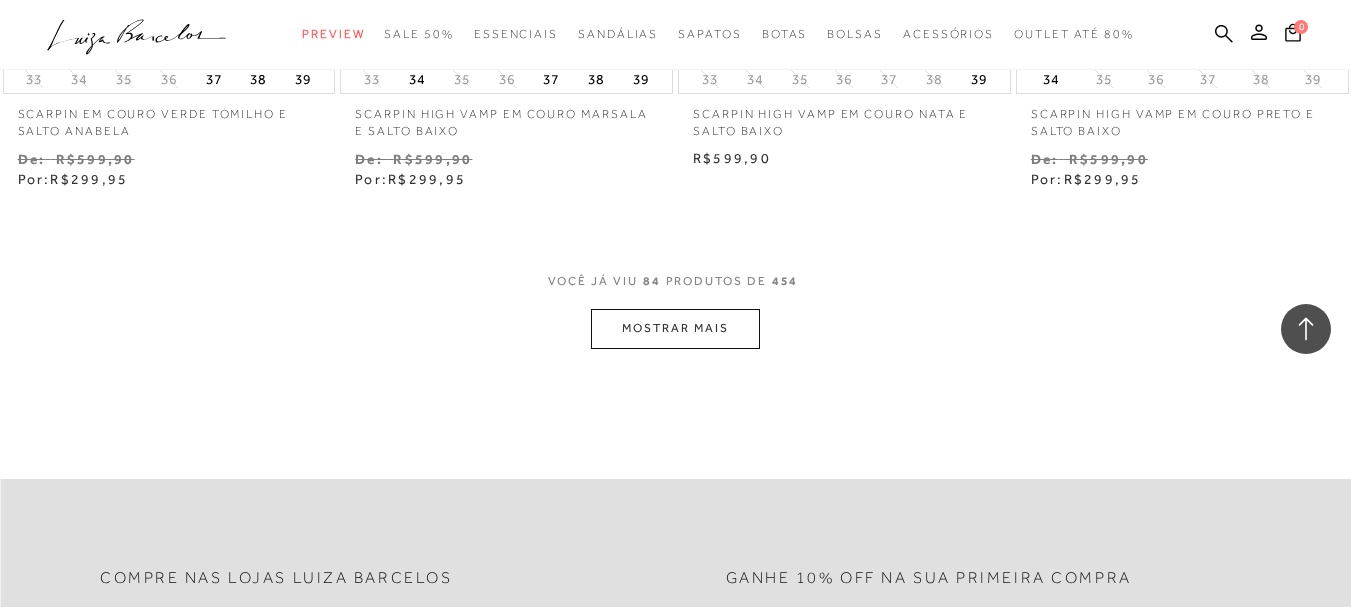 click on "MOSTRAR MAIS" at bounding box center [675, 328] 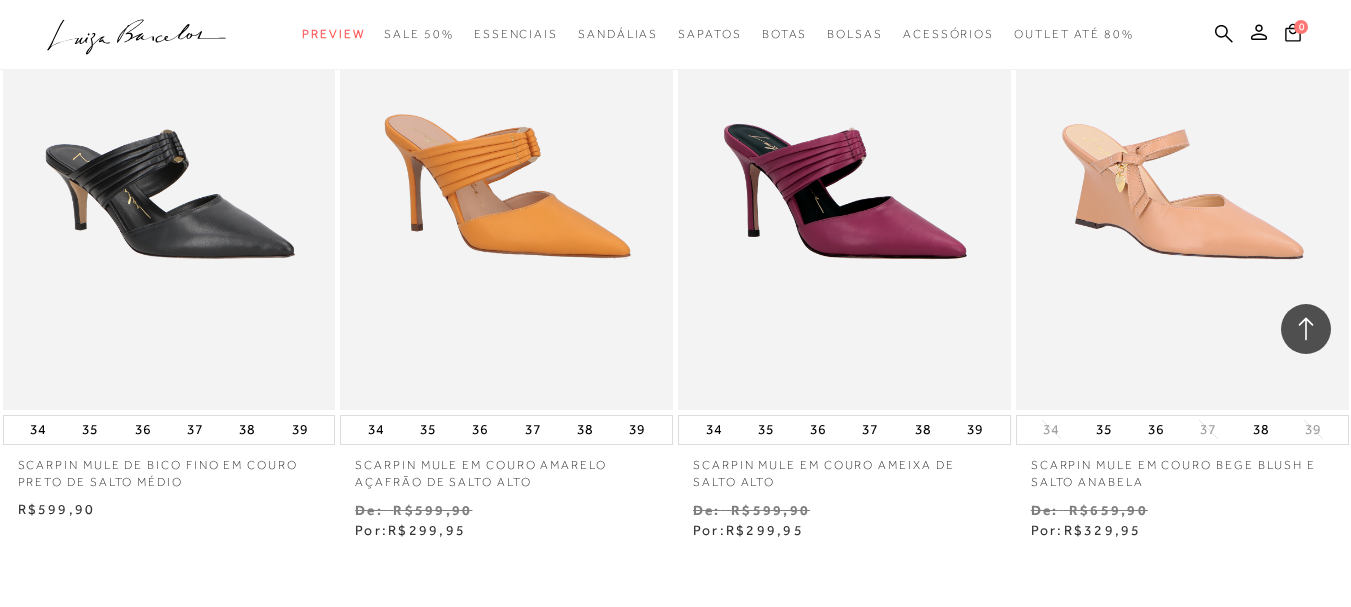 scroll, scrollTop: 15600, scrollLeft: 0, axis: vertical 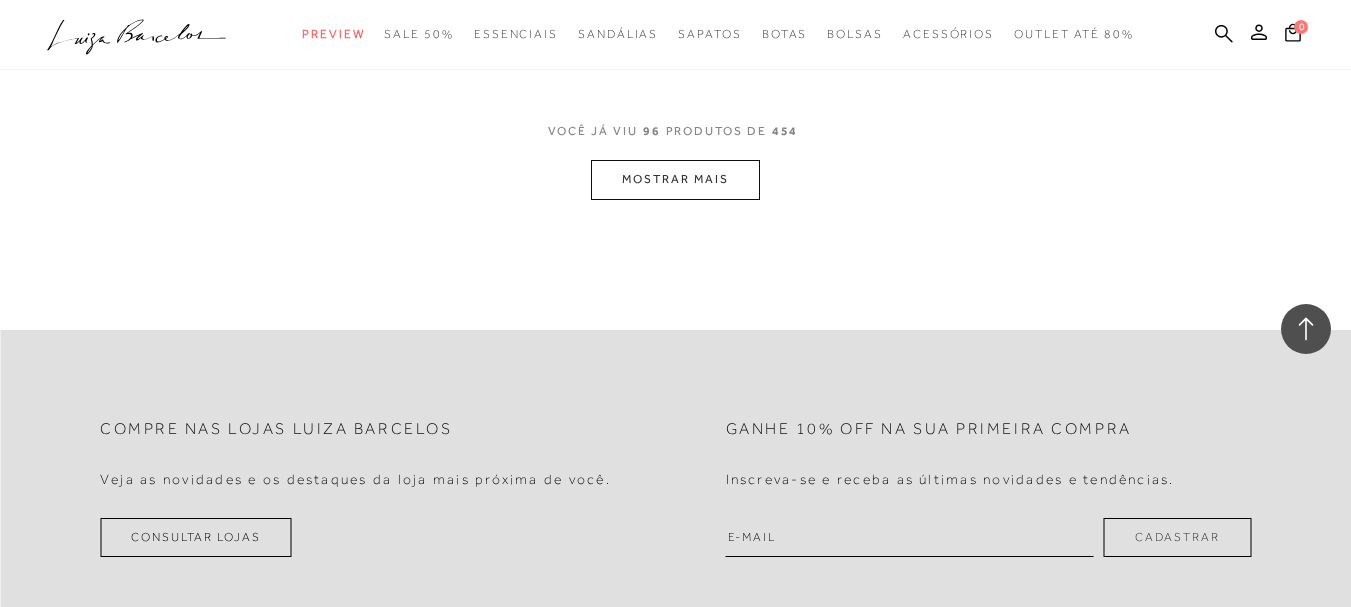 click on "MOSTRAR MAIS" at bounding box center (675, 179) 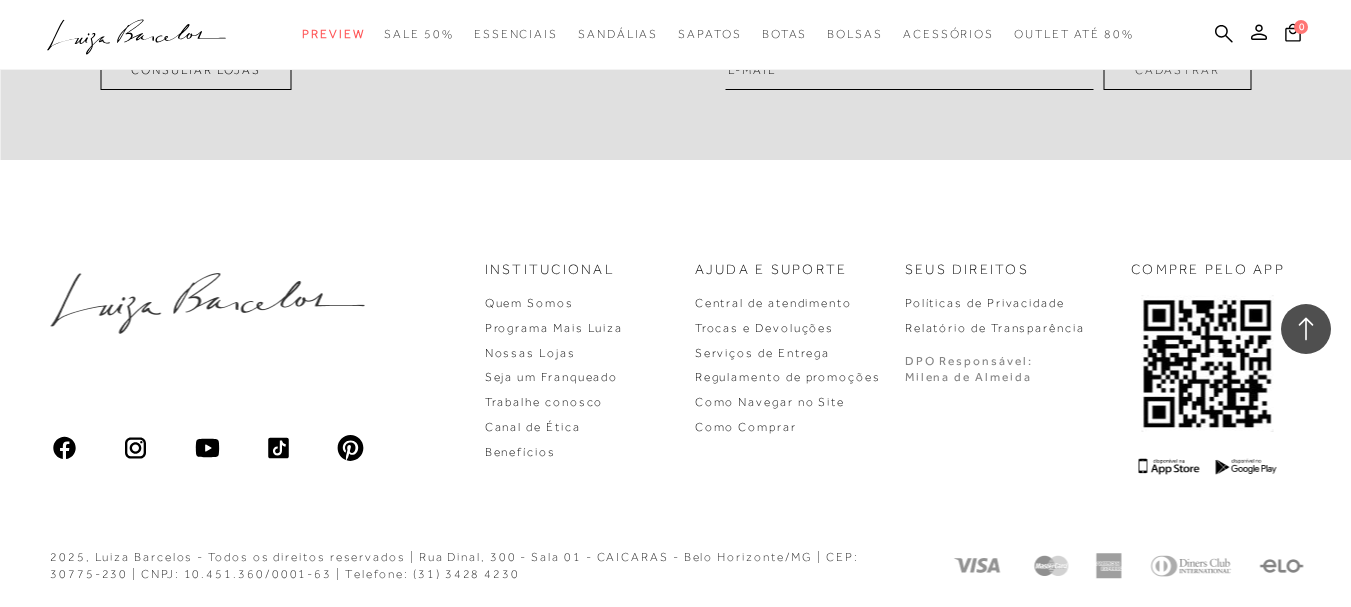 scroll, scrollTop: 17418, scrollLeft: 0, axis: vertical 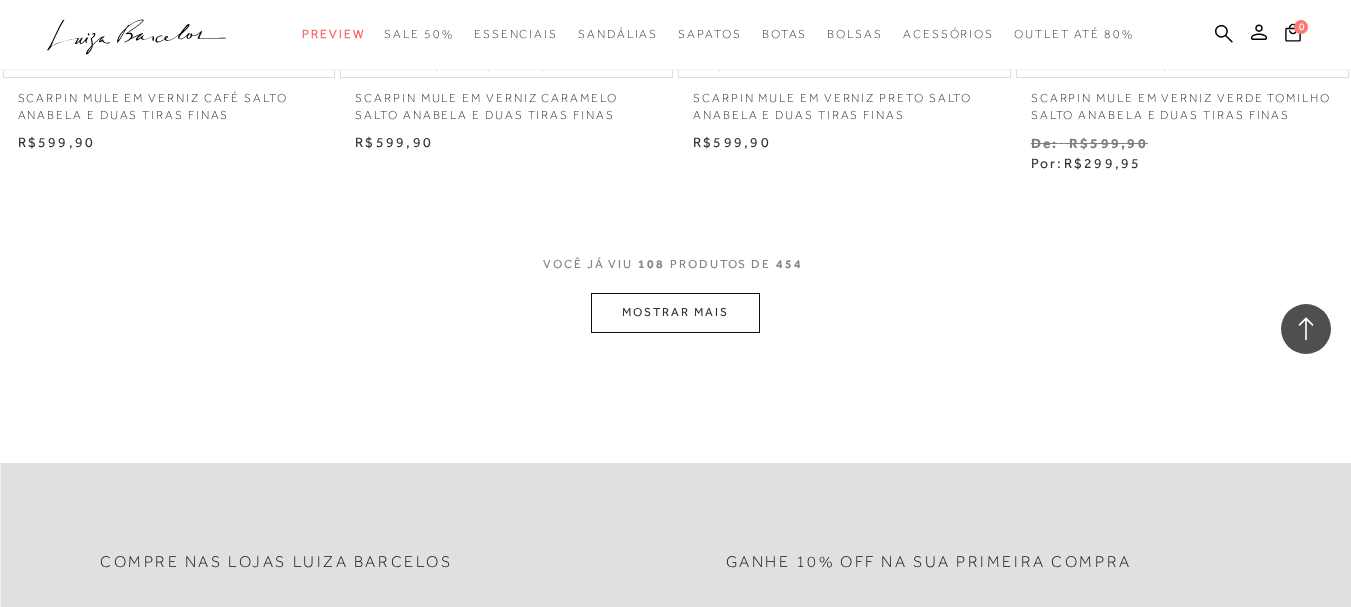 click on "MOSTRAR MAIS" at bounding box center (675, 312) 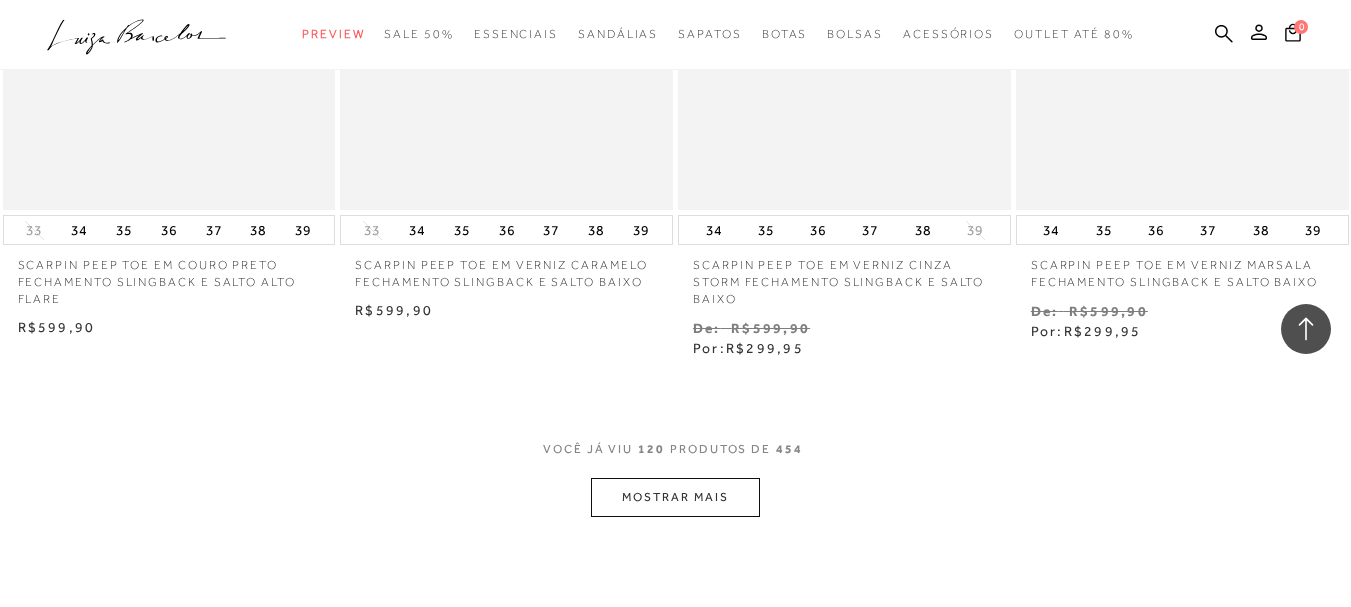 scroll, scrollTop: 19418, scrollLeft: 0, axis: vertical 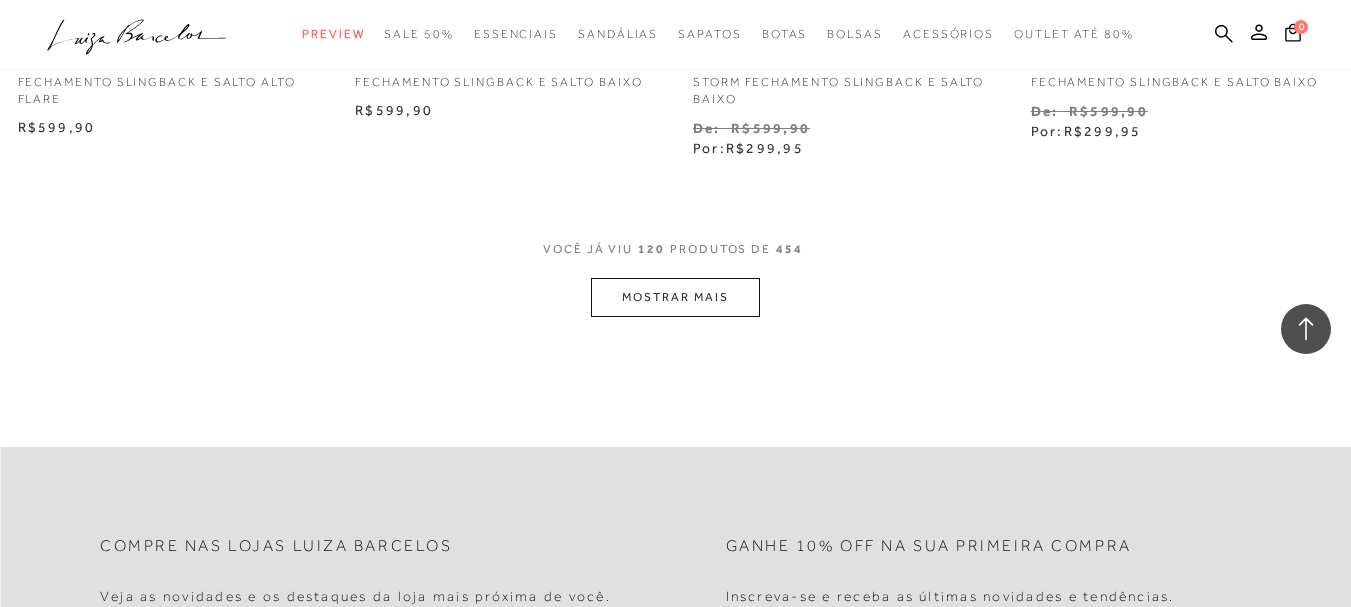 click on "MOSTRAR MAIS" at bounding box center (675, 297) 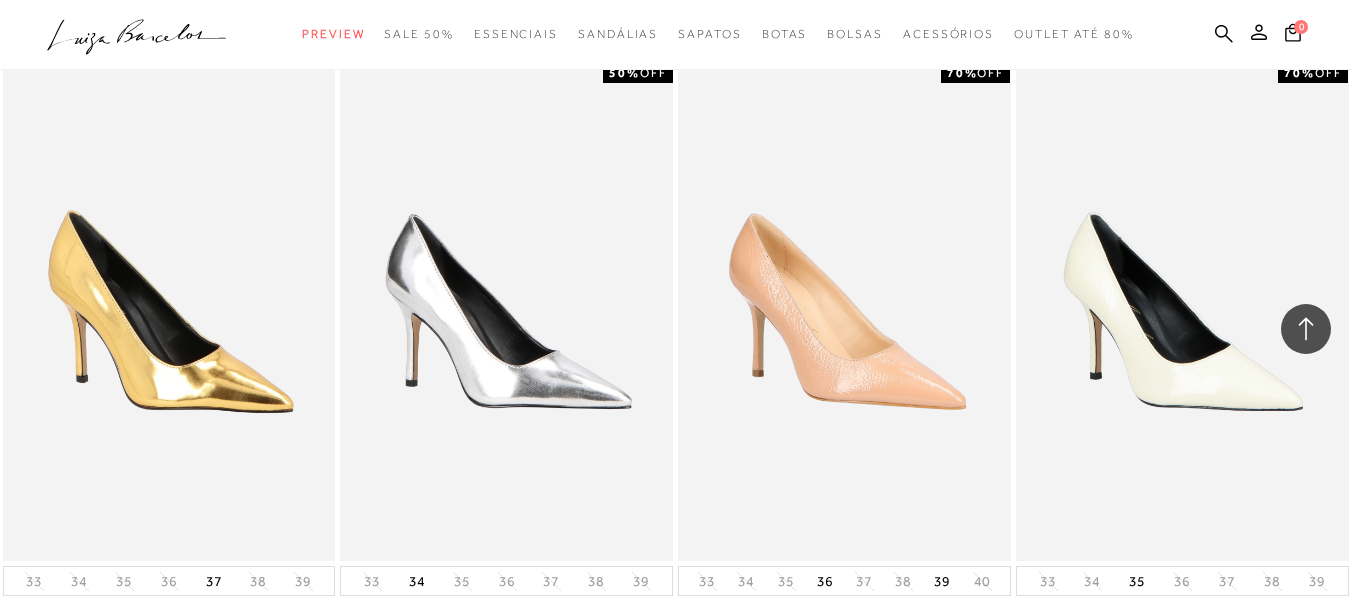scroll, scrollTop: 21318, scrollLeft: 0, axis: vertical 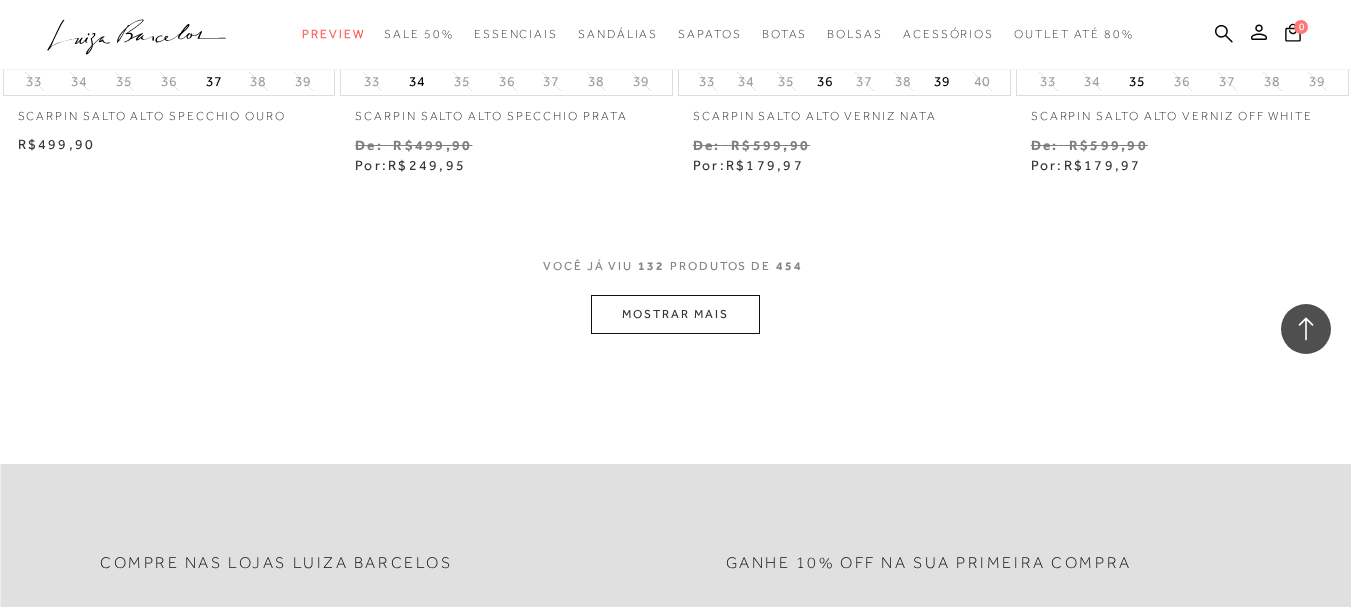 click on "MOSTRAR MAIS" at bounding box center (675, 314) 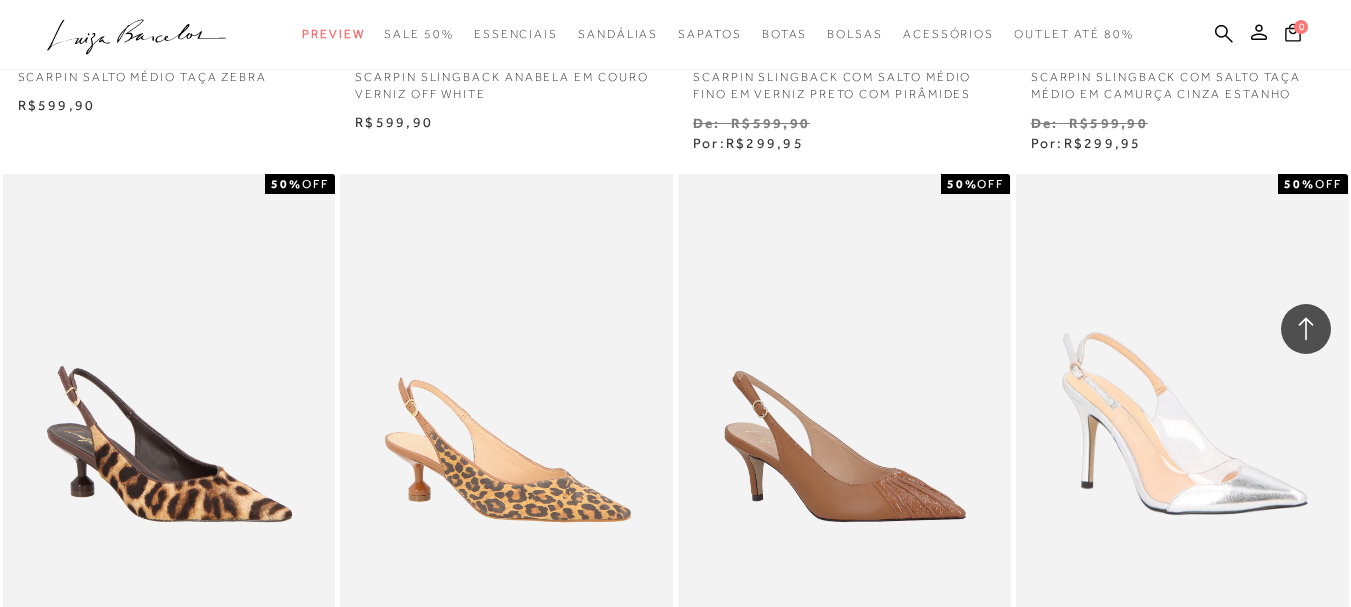 scroll, scrollTop: 23218, scrollLeft: 0, axis: vertical 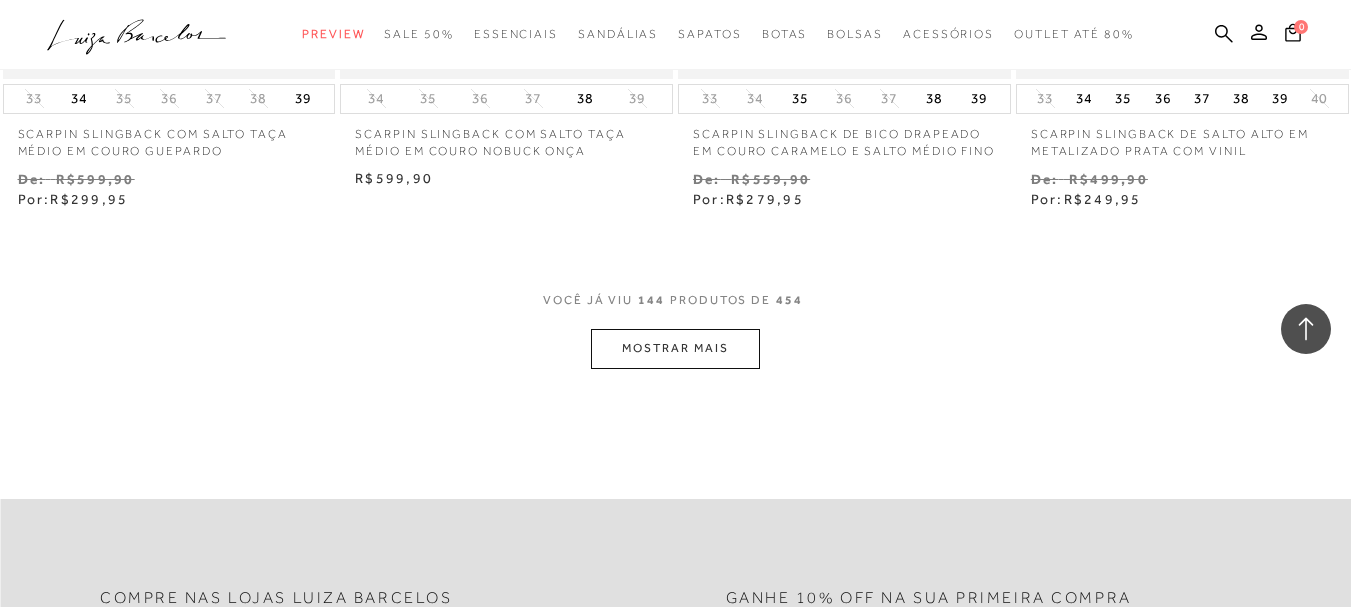 click on "MOSTRAR MAIS" at bounding box center (675, 348) 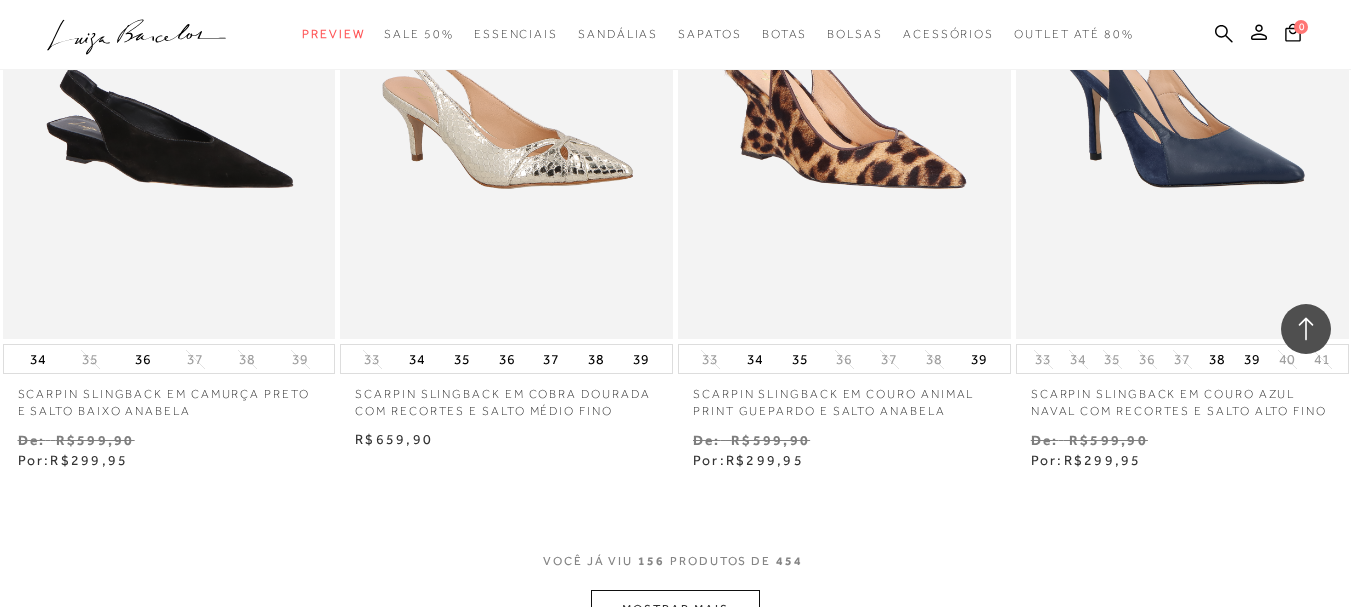 scroll, scrollTop: 25418, scrollLeft: 0, axis: vertical 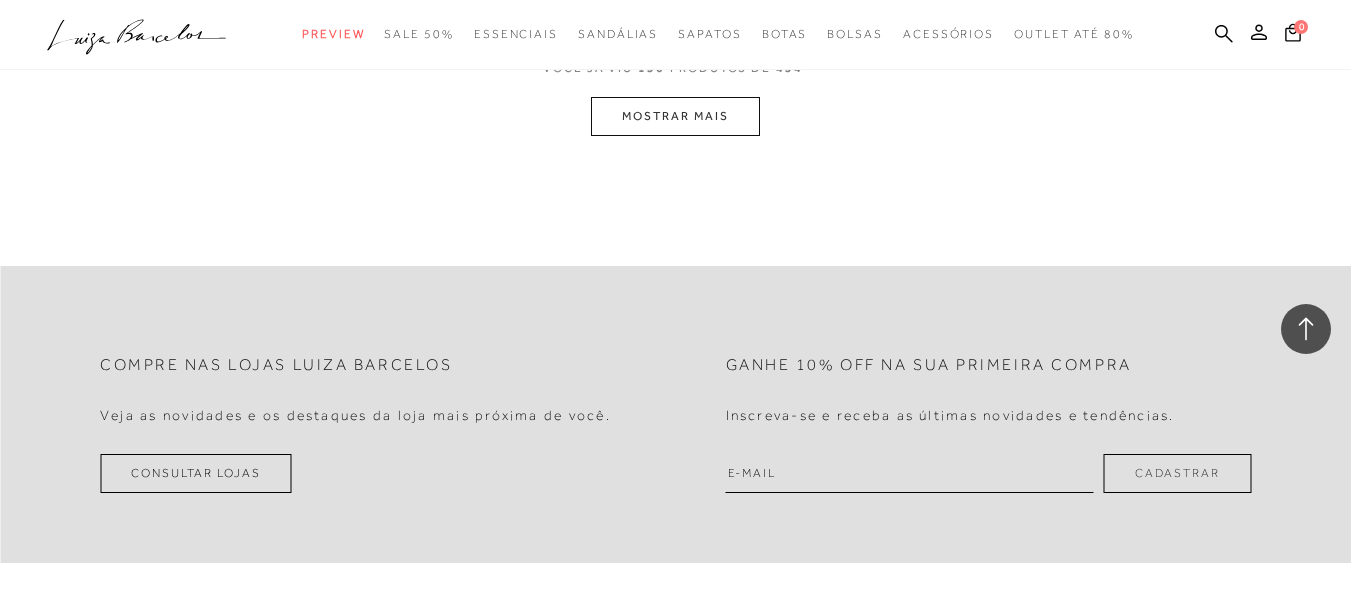 click on "MOSTRAR MAIS" at bounding box center [675, 116] 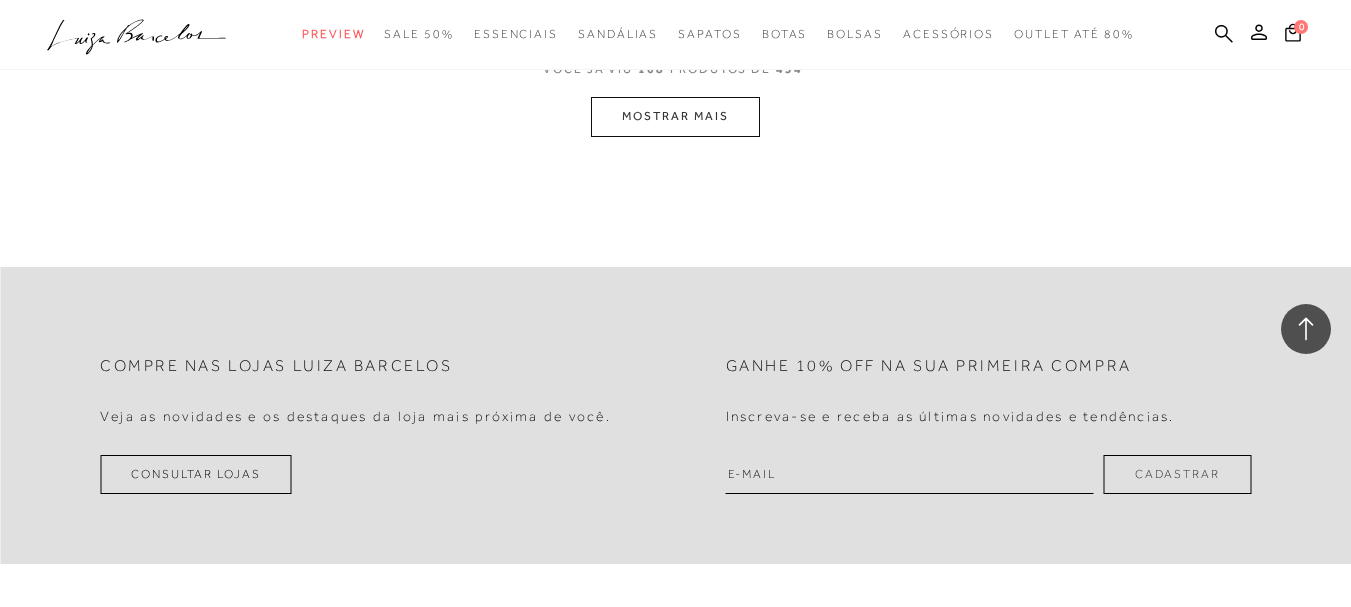 scroll, scrollTop: 27219, scrollLeft: 0, axis: vertical 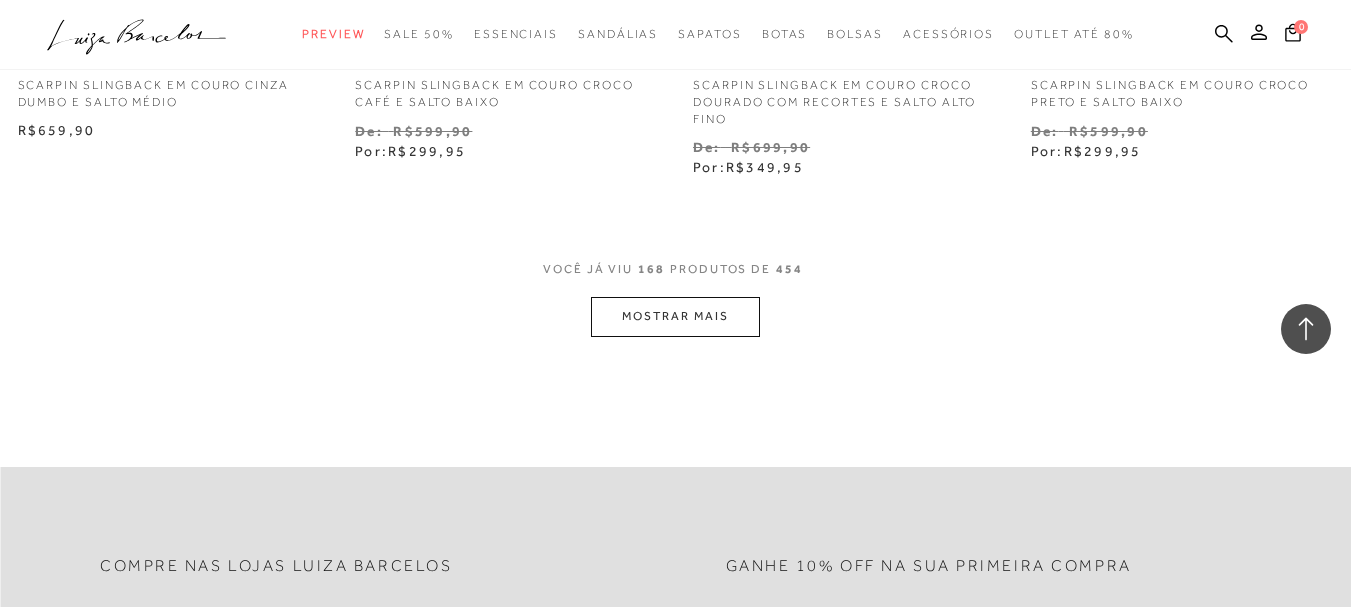 click on "MOSTRAR MAIS" at bounding box center (675, 316) 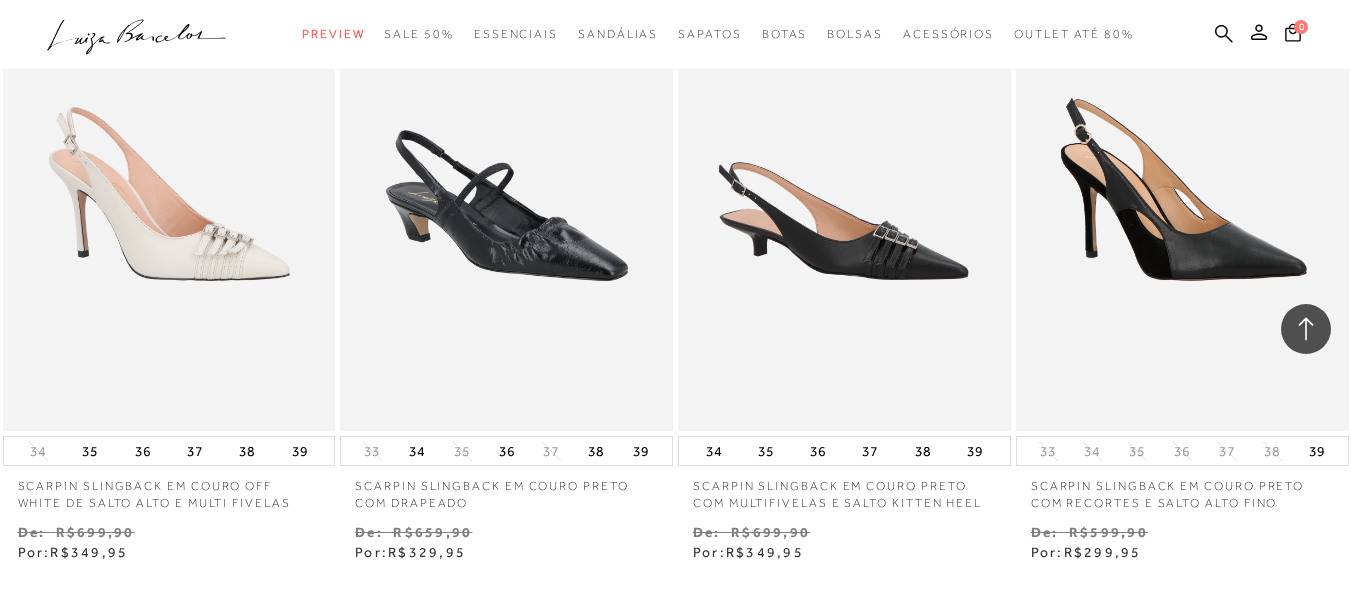 scroll, scrollTop: 29057, scrollLeft: 0, axis: vertical 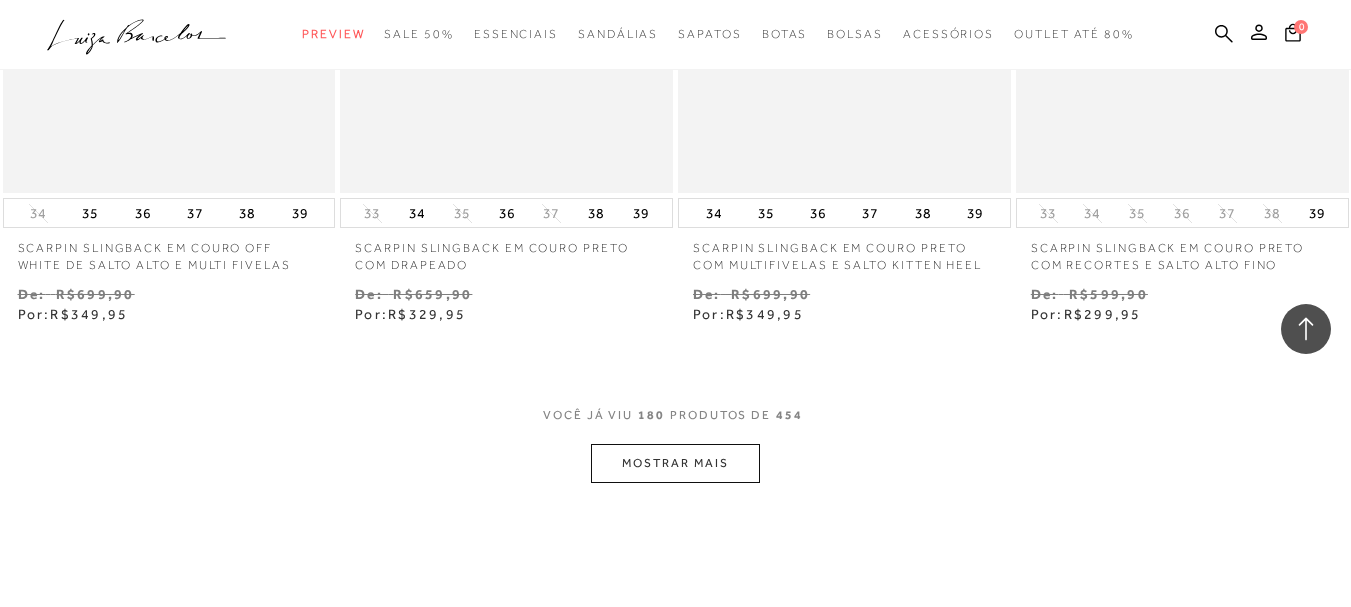 click on "MOSTRAR MAIS" at bounding box center (675, 463) 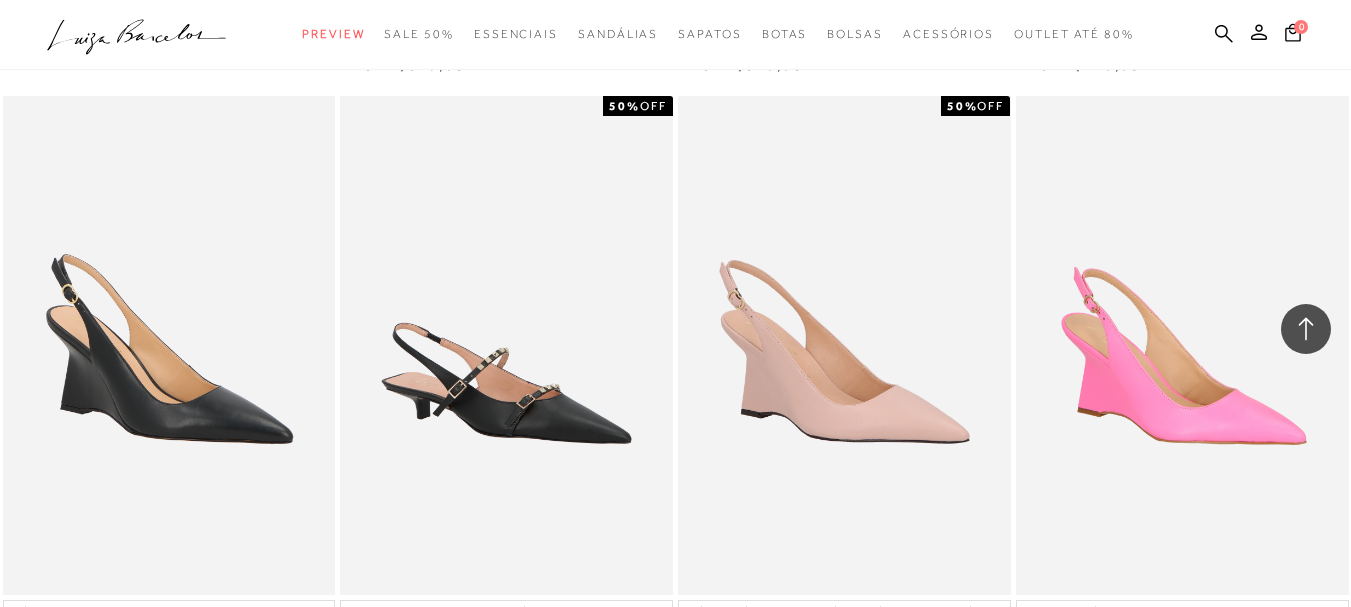 scroll, scrollTop: 30903, scrollLeft: 0, axis: vertical 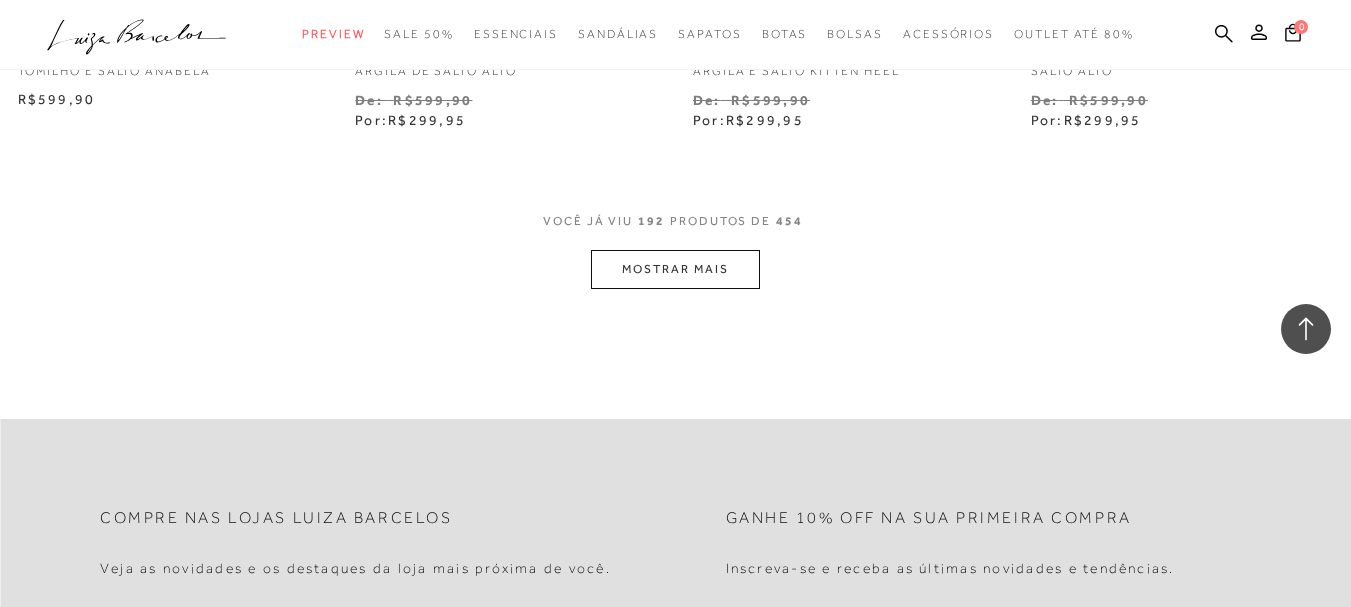 click on "Resultados da pesquisa
Mostrar Resultados para "[PRODUCT]"
Resultados: [NUMBER] - [NUMBER] (de [NUMBER])
Opções de exibição
[NUMBER]
resultados encontrados para "[PRODUCT]"
Ordenar Padrão 0" at bounding box center [675, -15415] 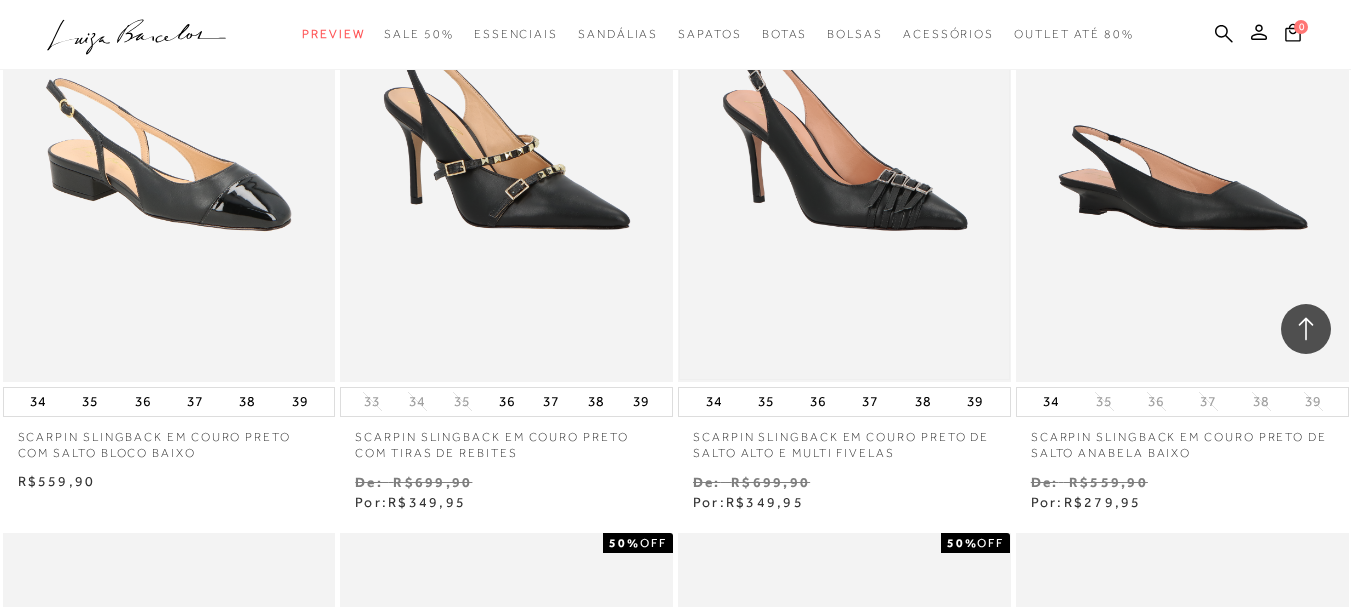 scroll, scrollTop: 28719, scrollLeft: 0, axis: vertical 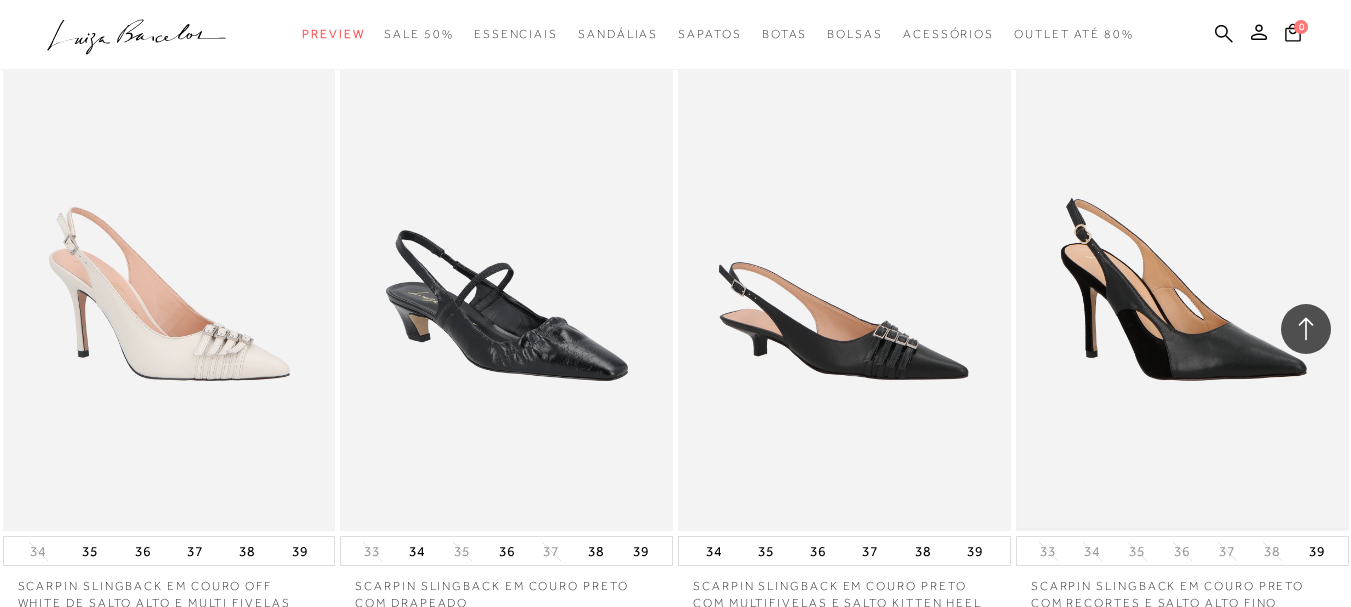 click at bounding box center [1182, 281] 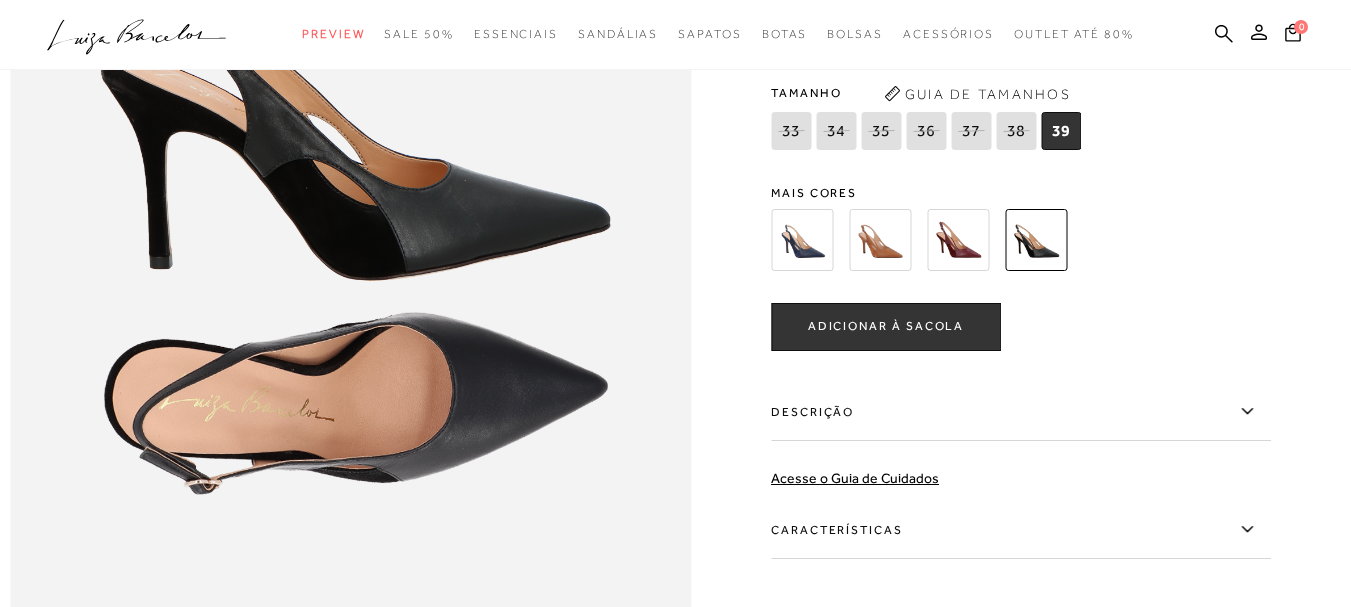 scroll, scrollTop: 1300, scrollLeft: 0, axis: vertical 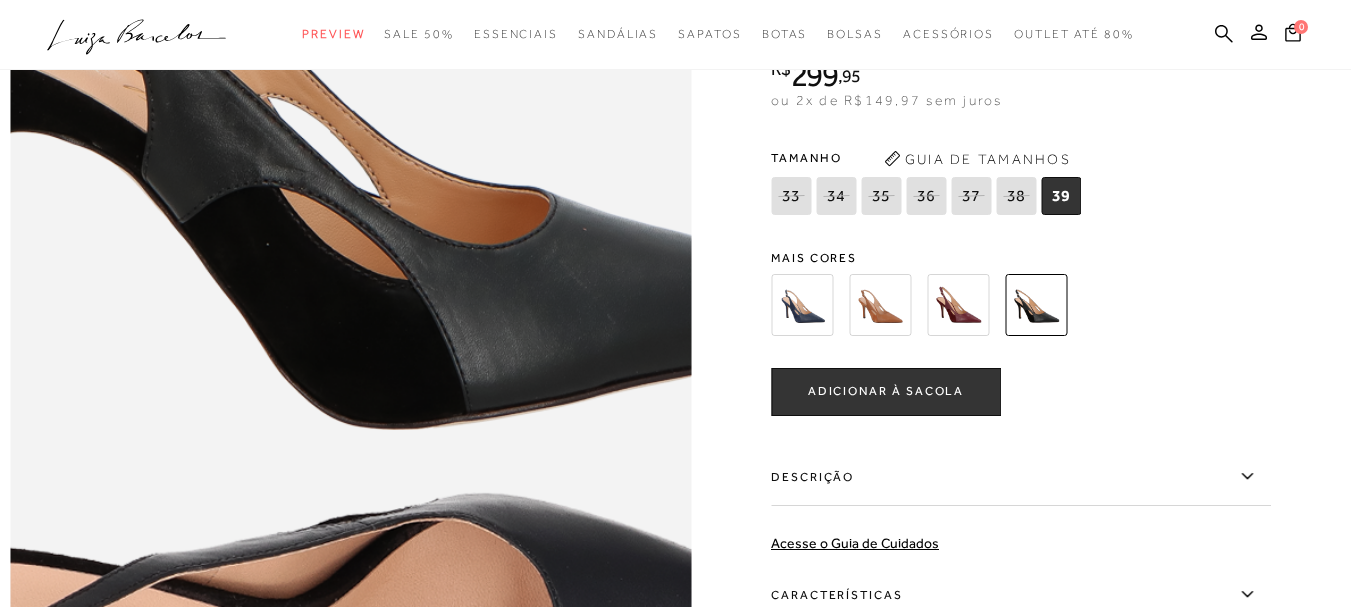 click at bounding box center [356, 350] 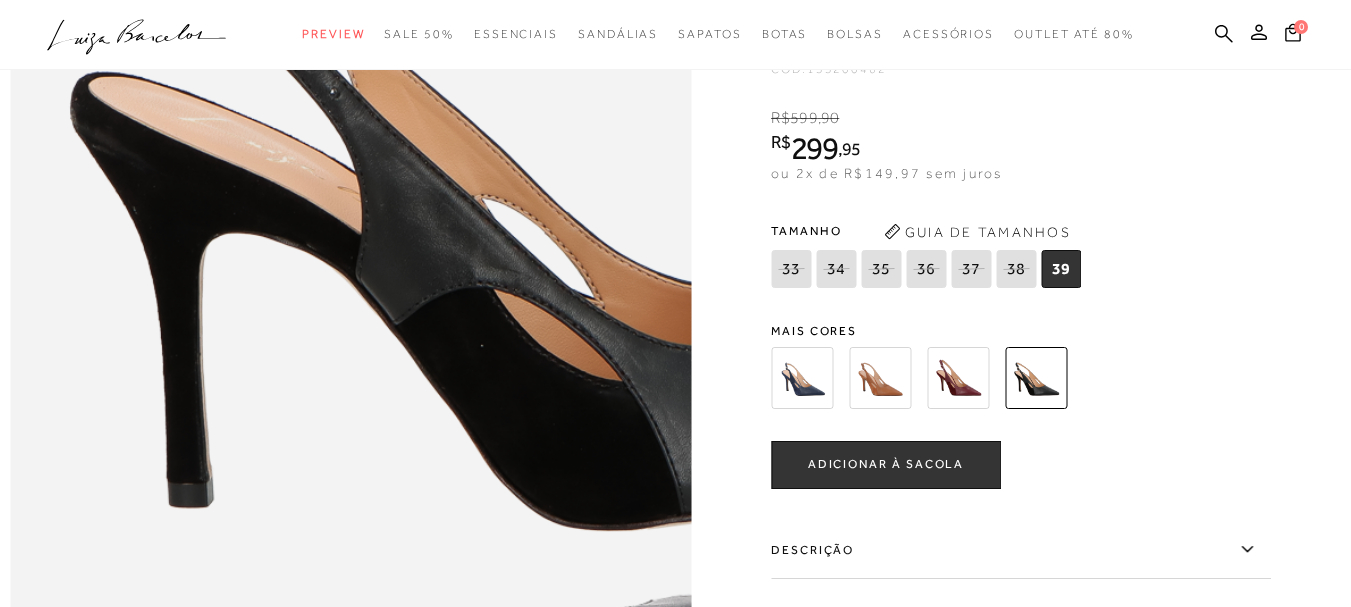 scroll, scrollTop: 1200, scrollLeft: 0, axis: vertical 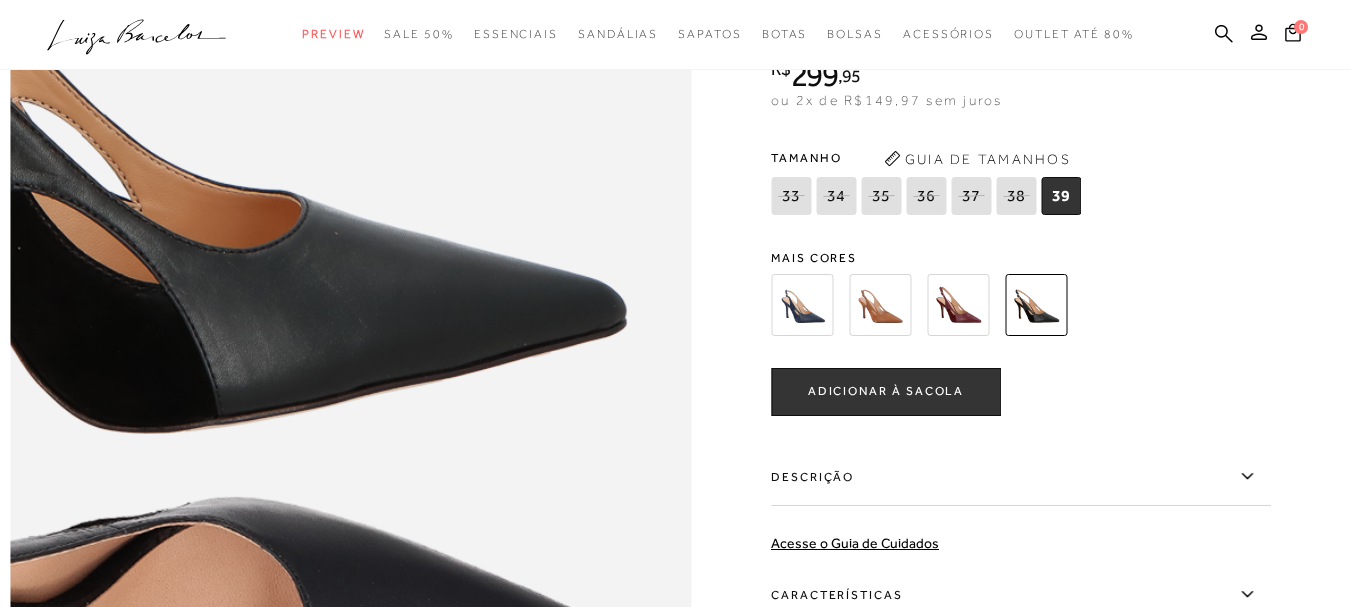 click at bounding box center [107, 353] 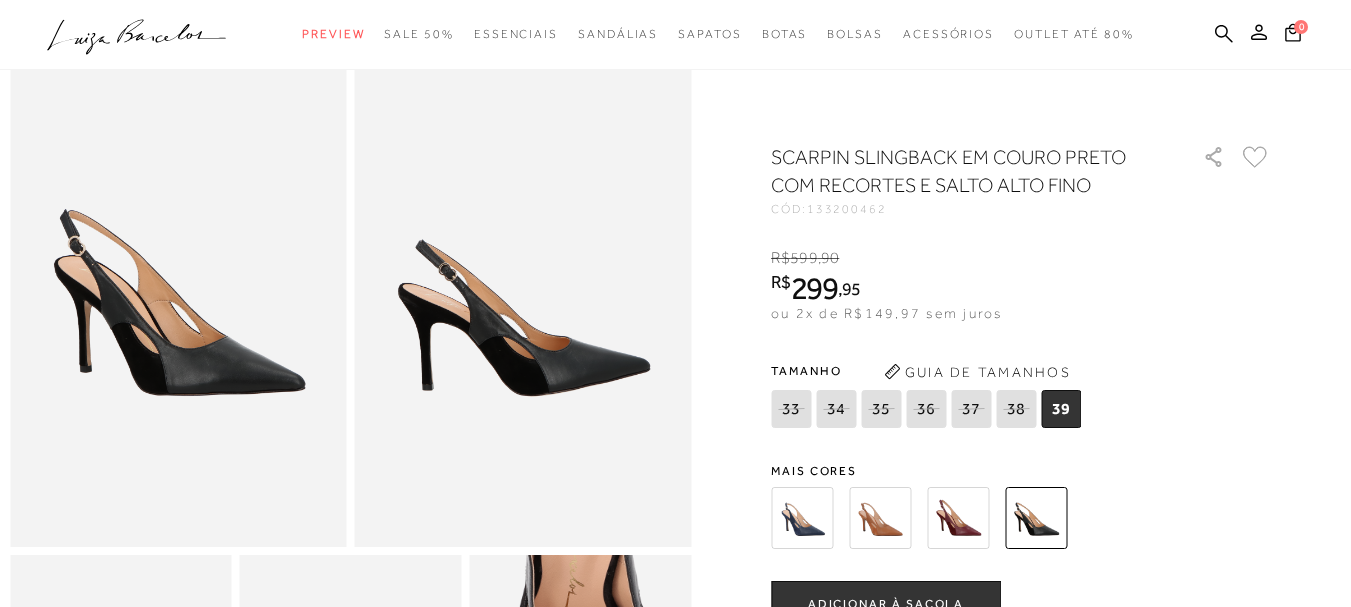 scroll, scrollTop: 400, scrollLeft: 0, axis: vertical 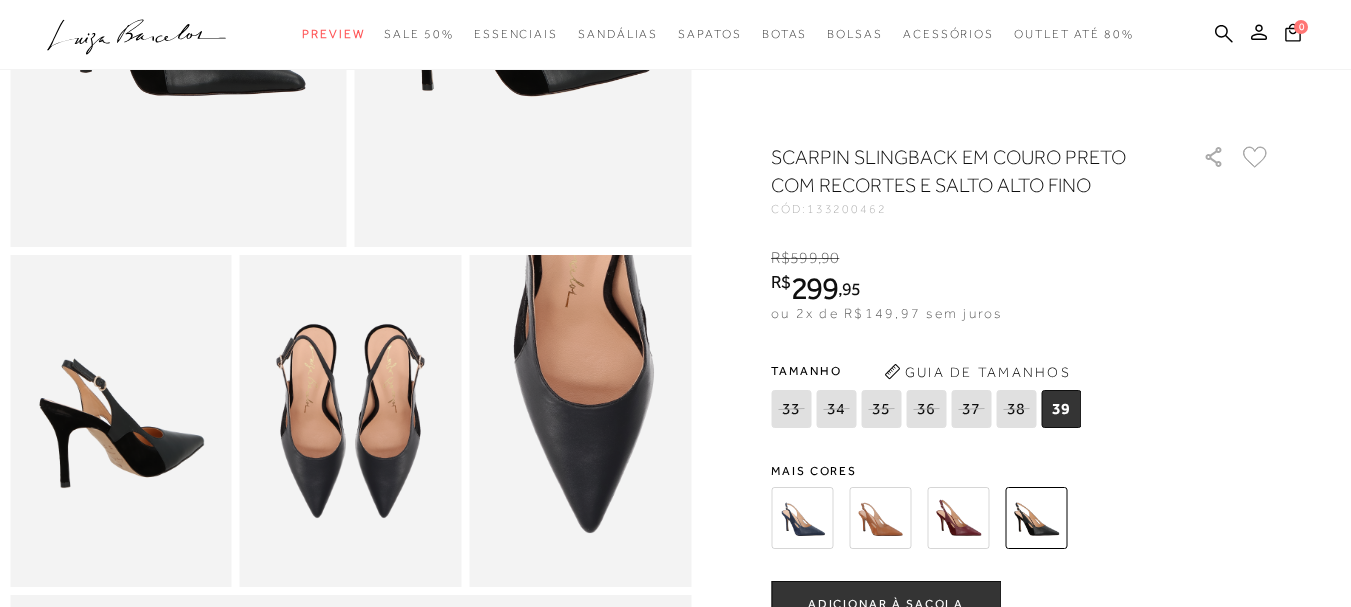 click at bounding box center (351, 421) 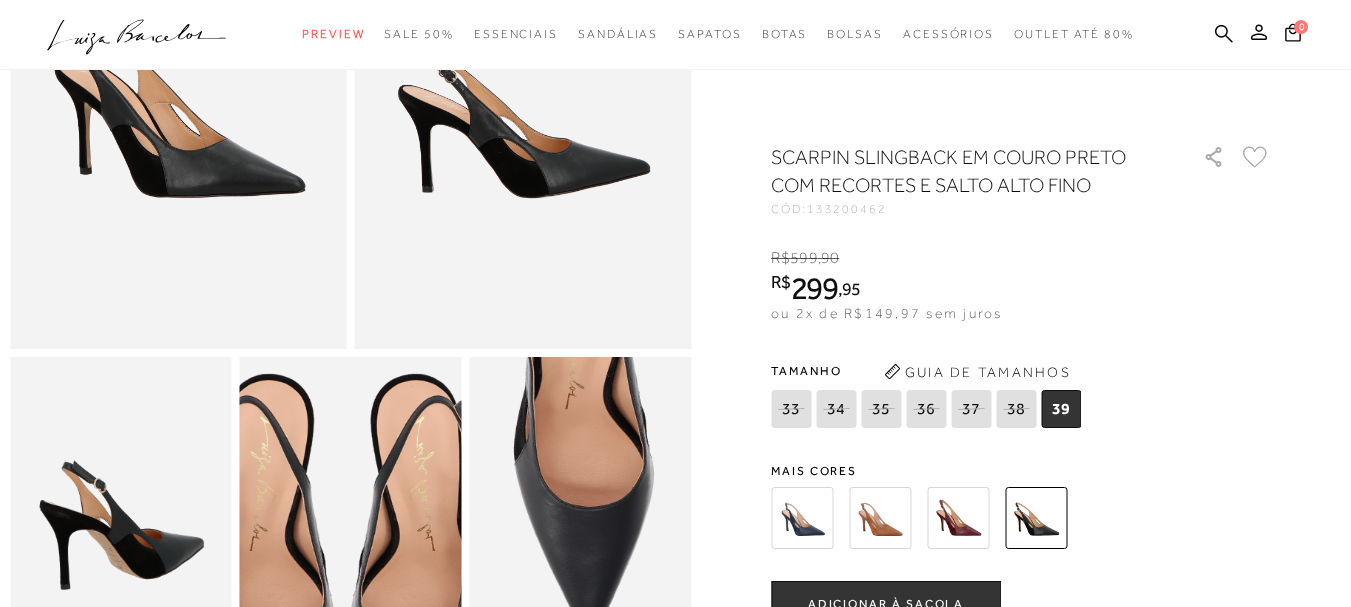 scroll, scrollTop: 100, scrollLeft: 0, axis: vertical 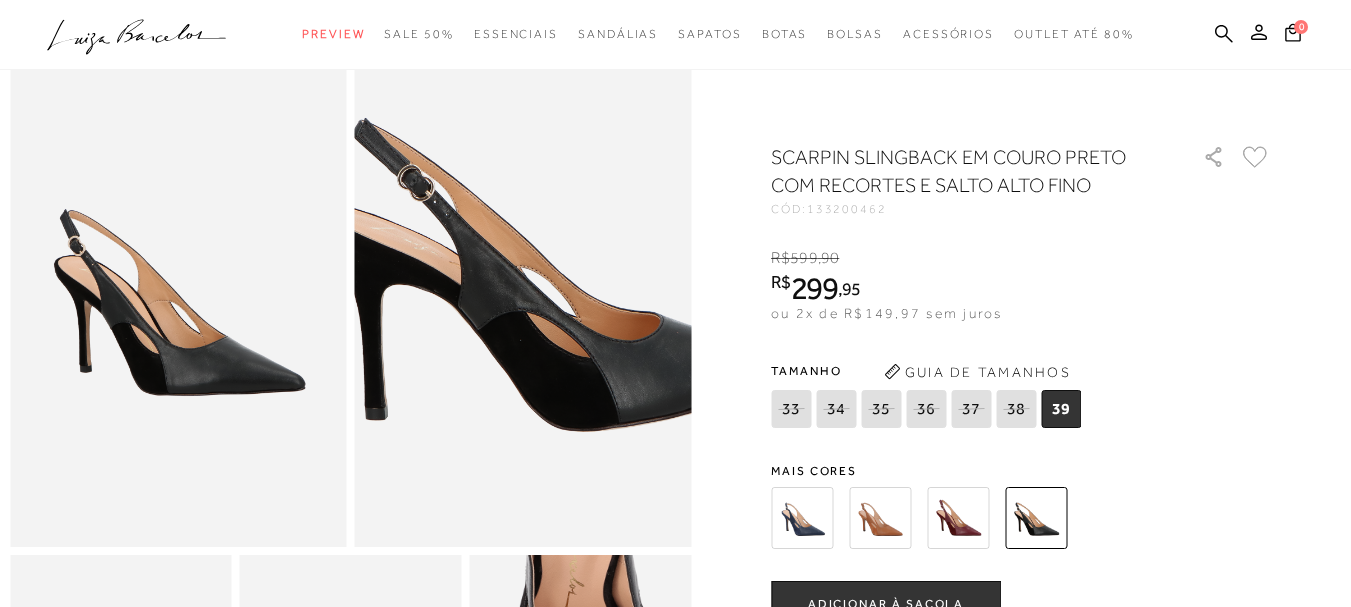 click at bounding box center [566, 228] 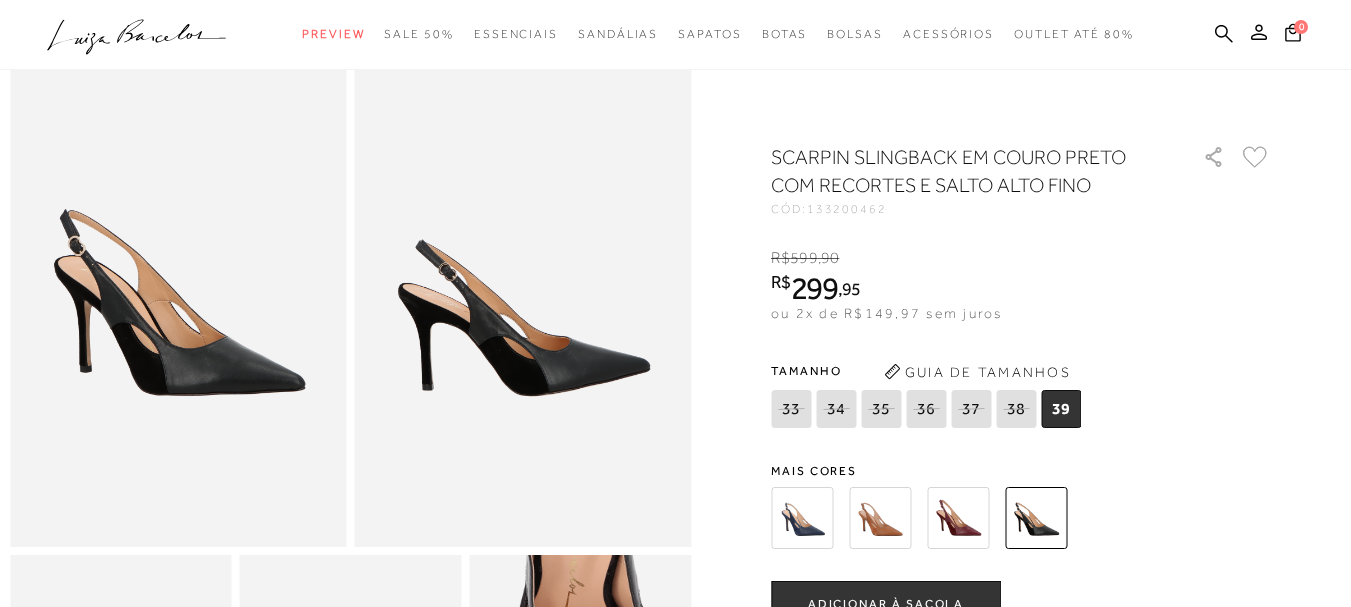 scroll, scrollTop: 200, scrollLeft: 0, axis: vertical 